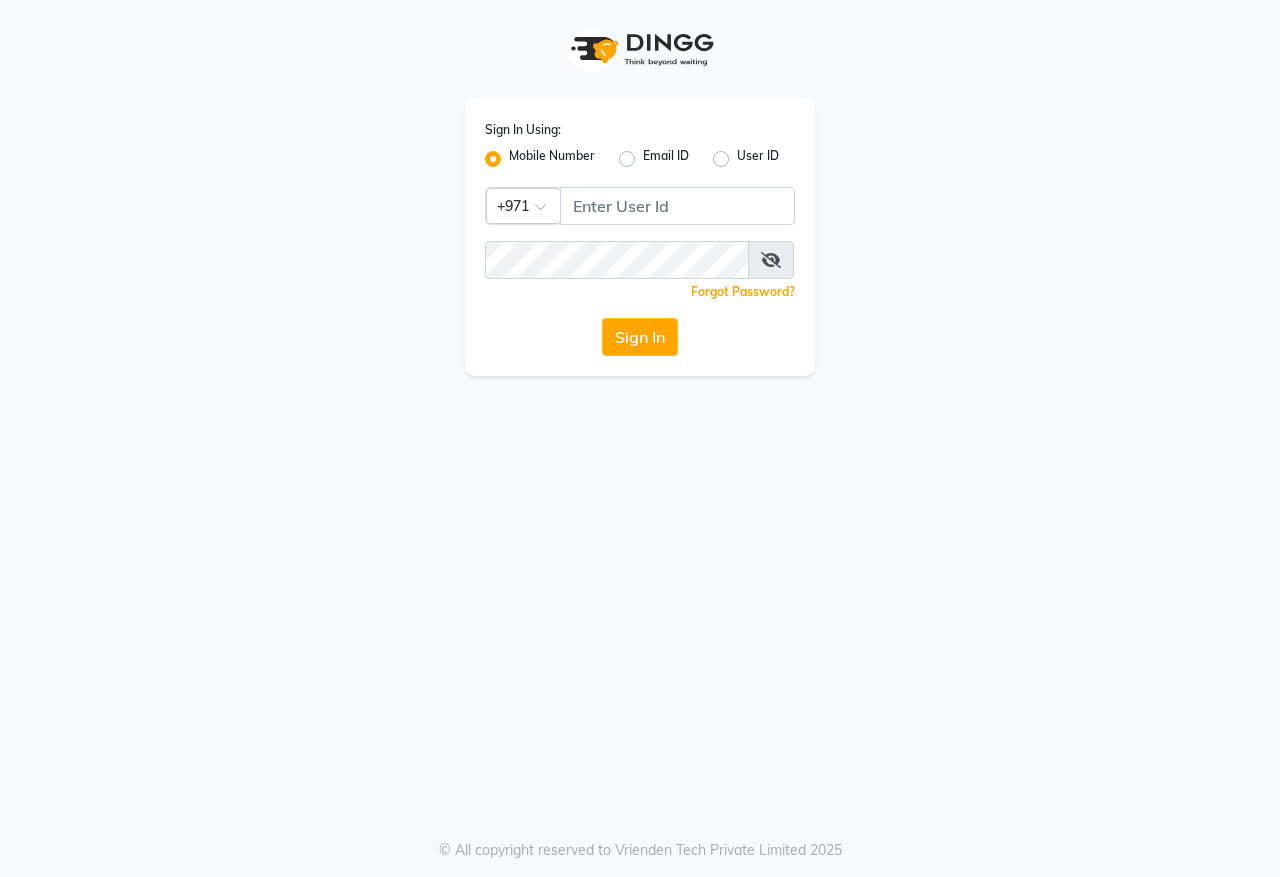 scroll, scrollTop: 0, scrollLeft: 0, axis: both 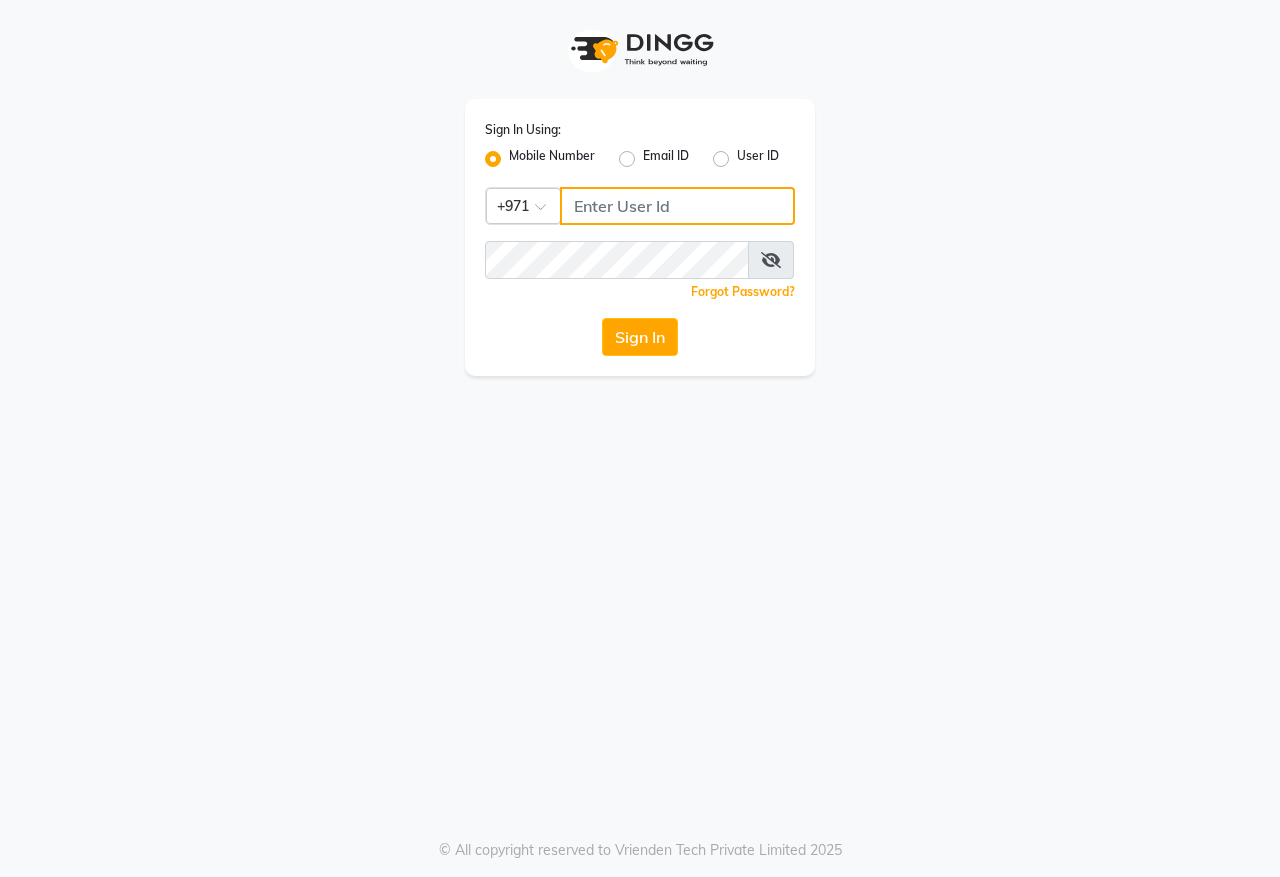 click 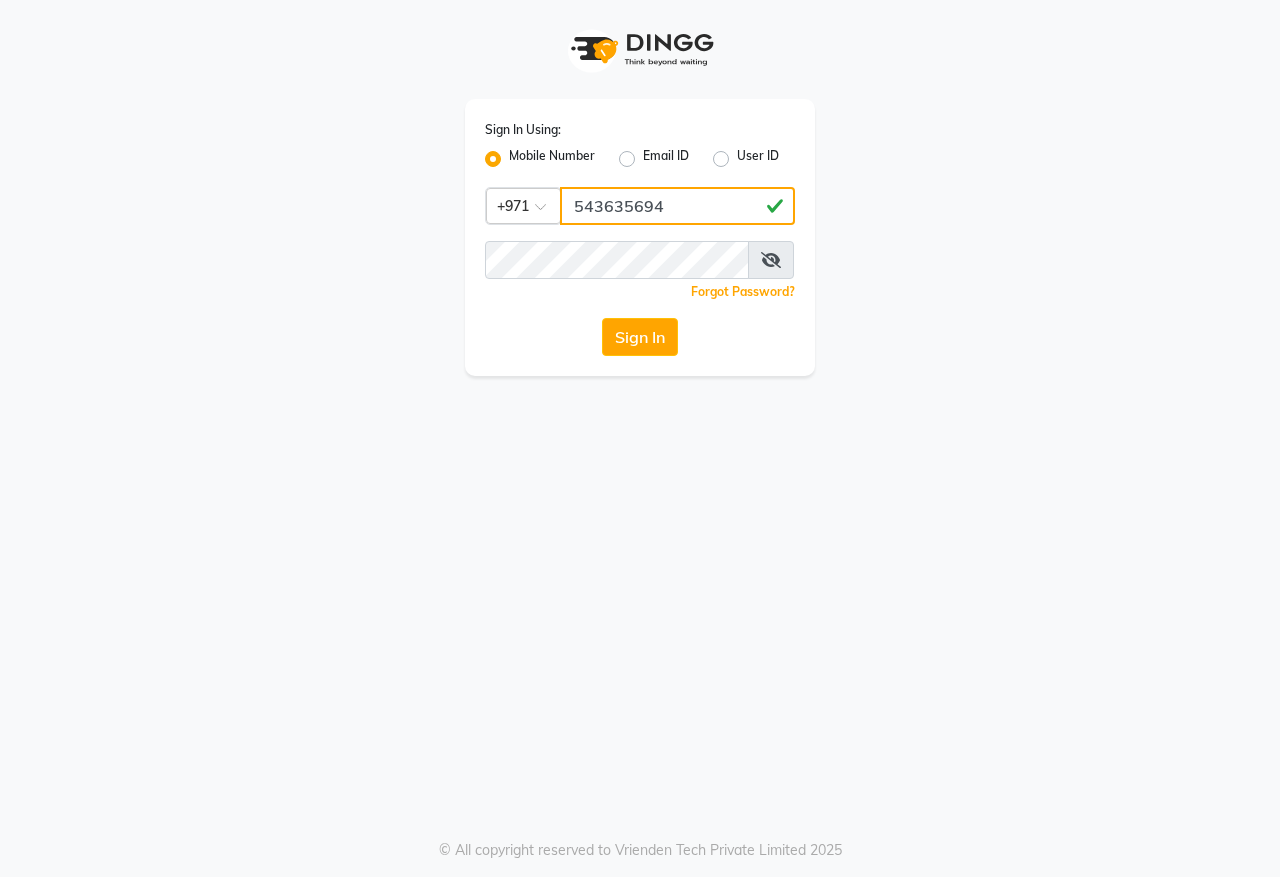 type on "543635694" 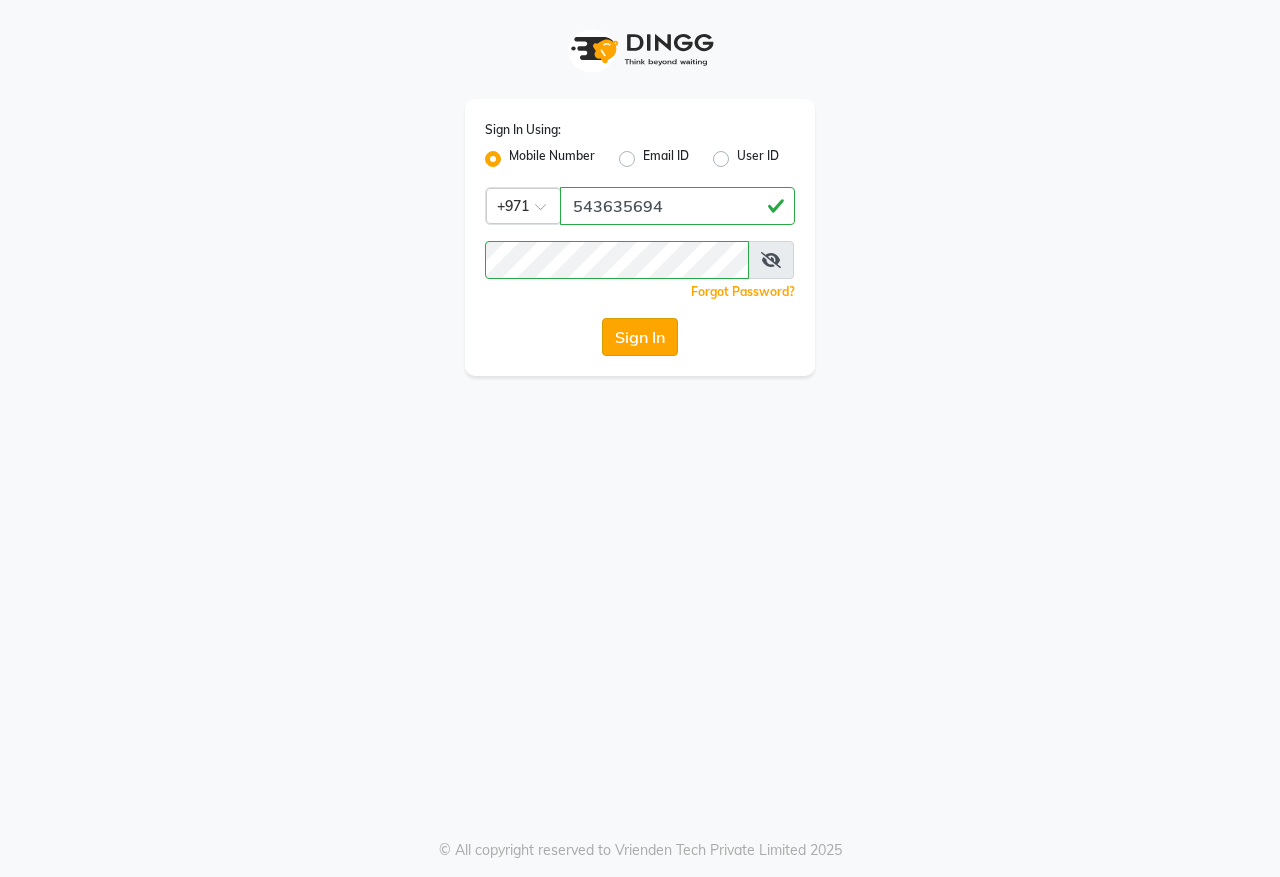 click on "Sign In" 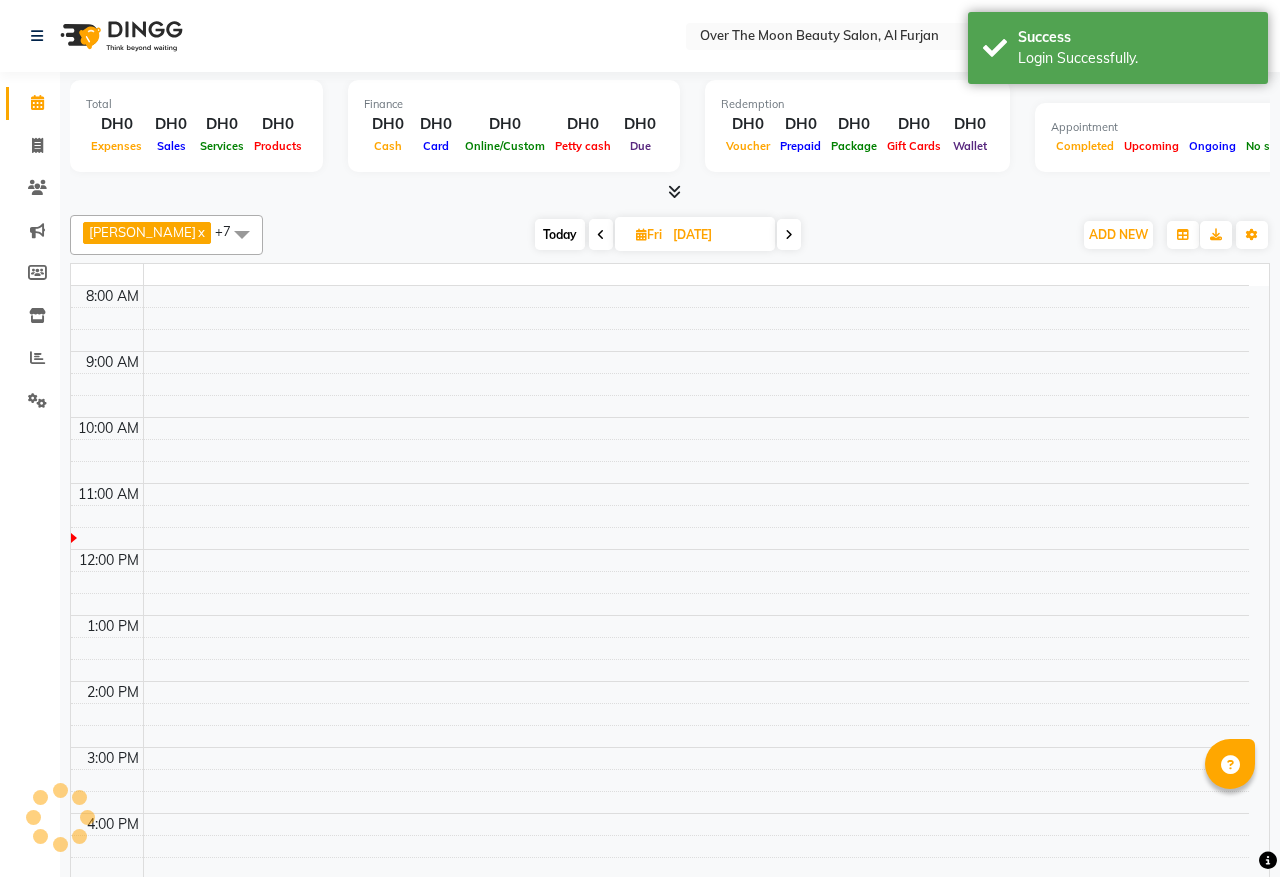 select on "en" 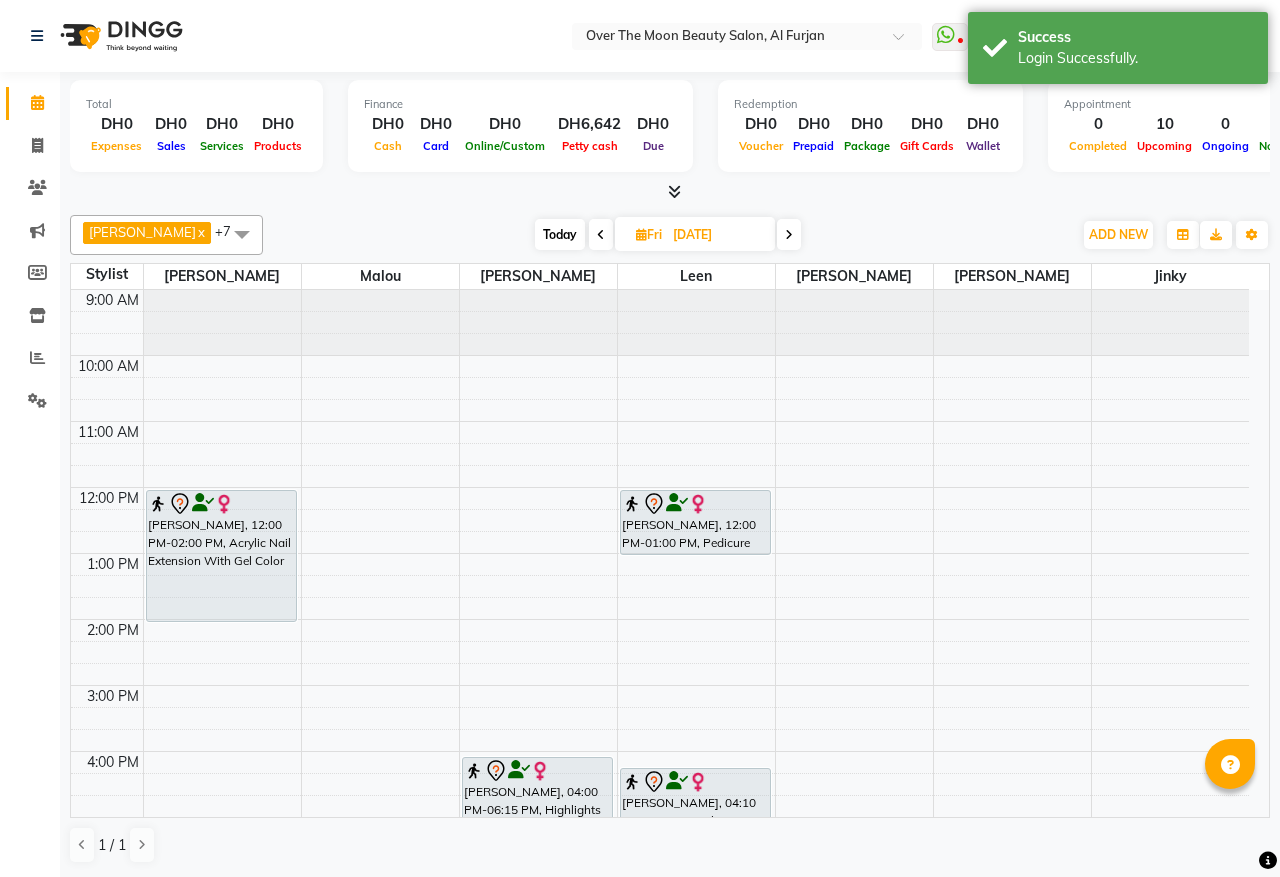 scroll, scrollTop: 0, scrollLeft: 0, axis: both 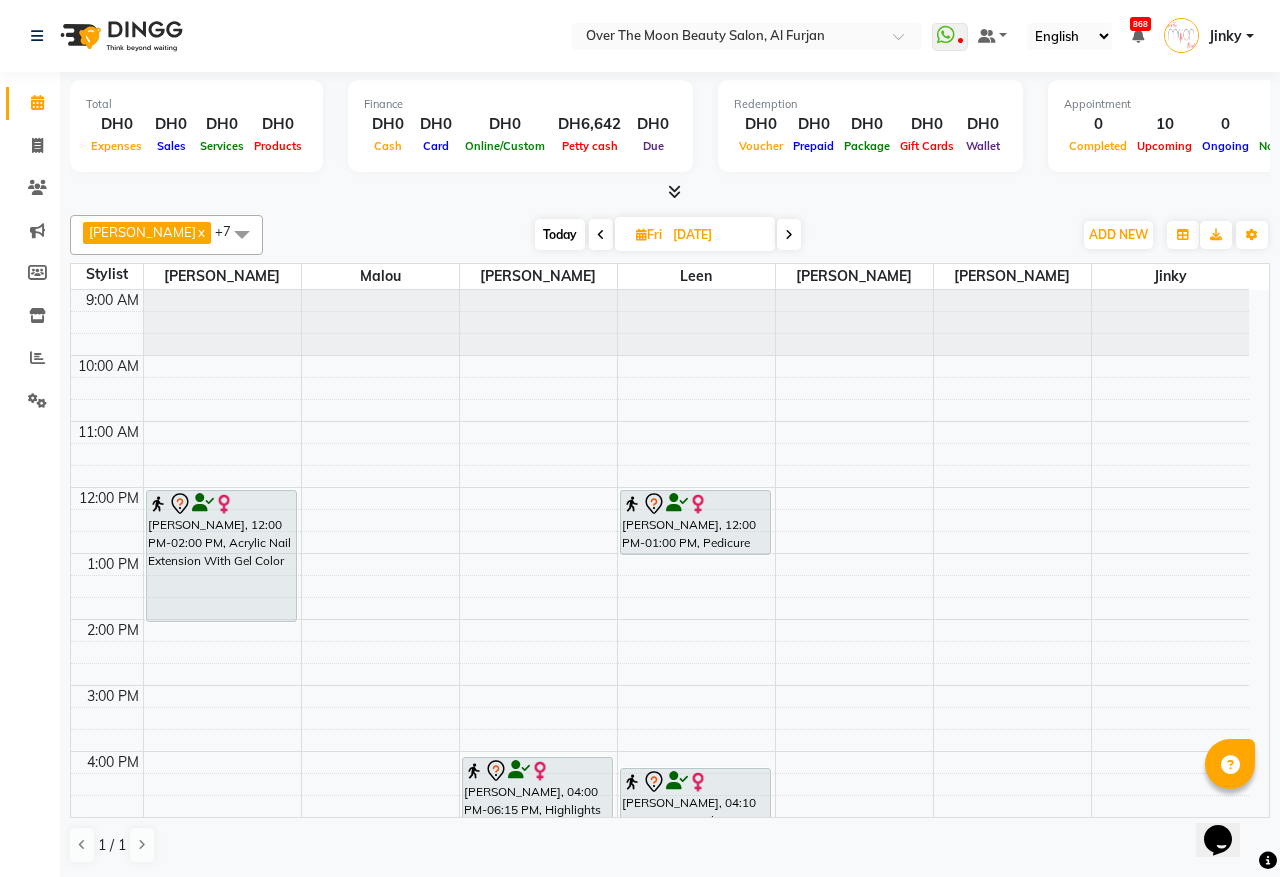 click on "Today" at bounding box center [560, 234] 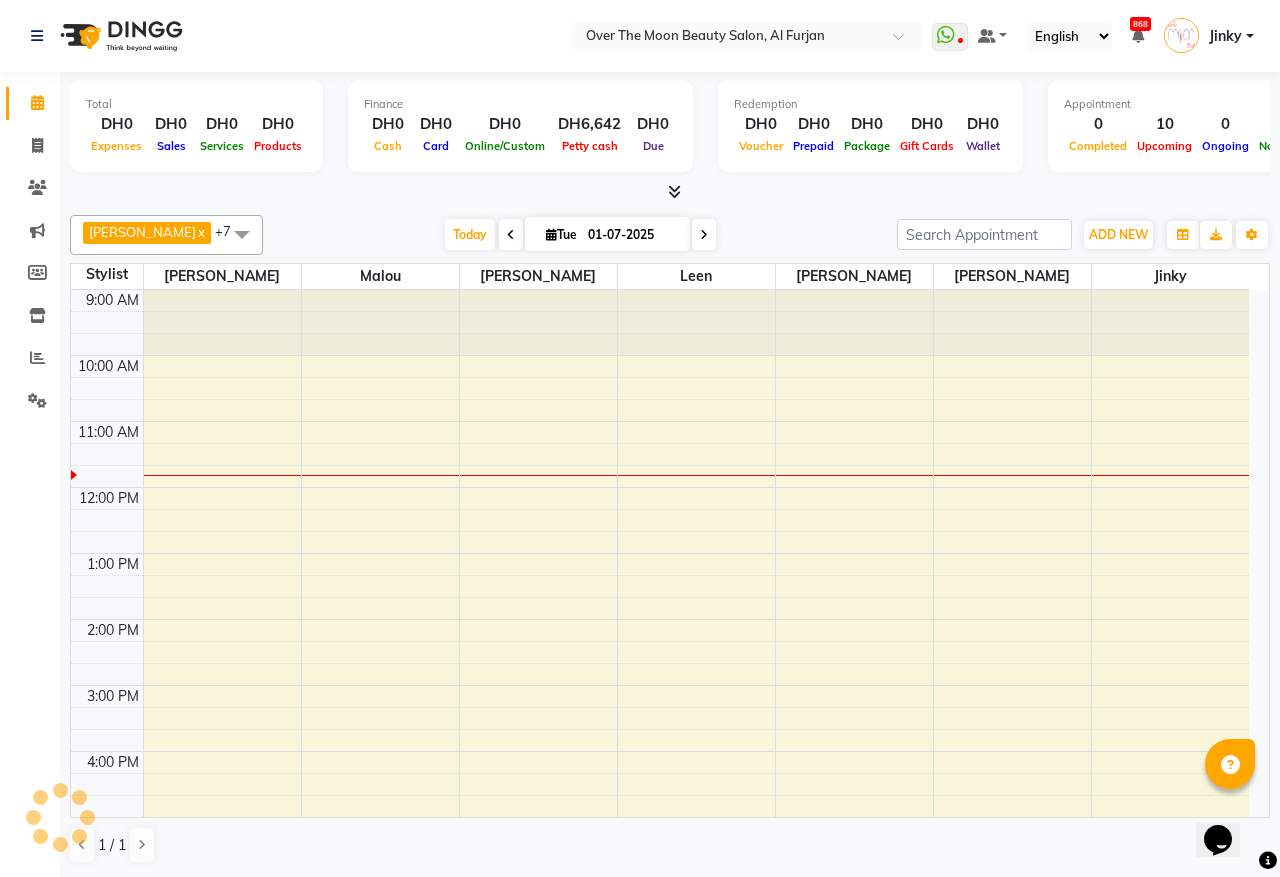scroll, scrollTop: 133, scrollLeft: 0, axis: vertical 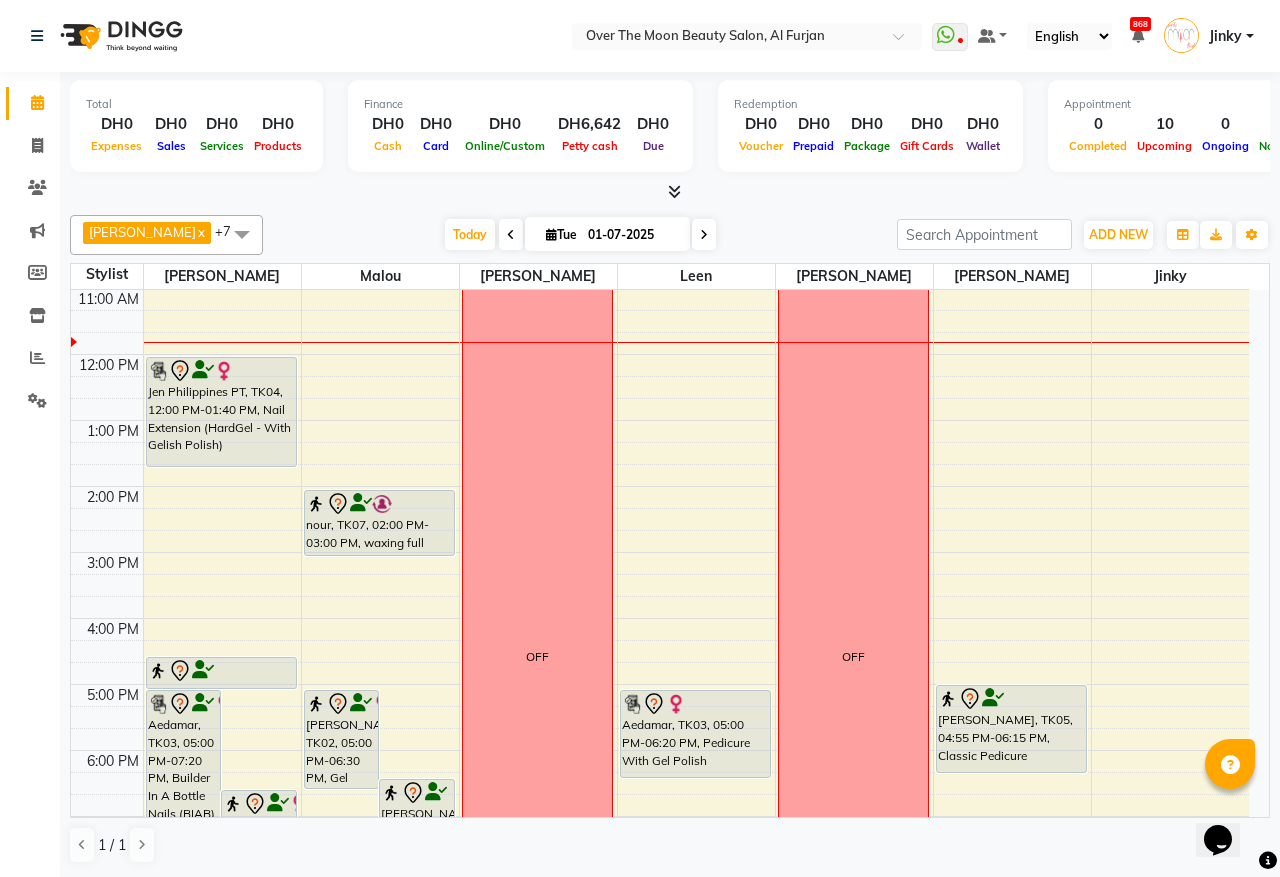 click on "nour, TK07, 02:00 PM-03:00 PM, waxing full body with brazillian with pack" at bounding box center (379, 523) 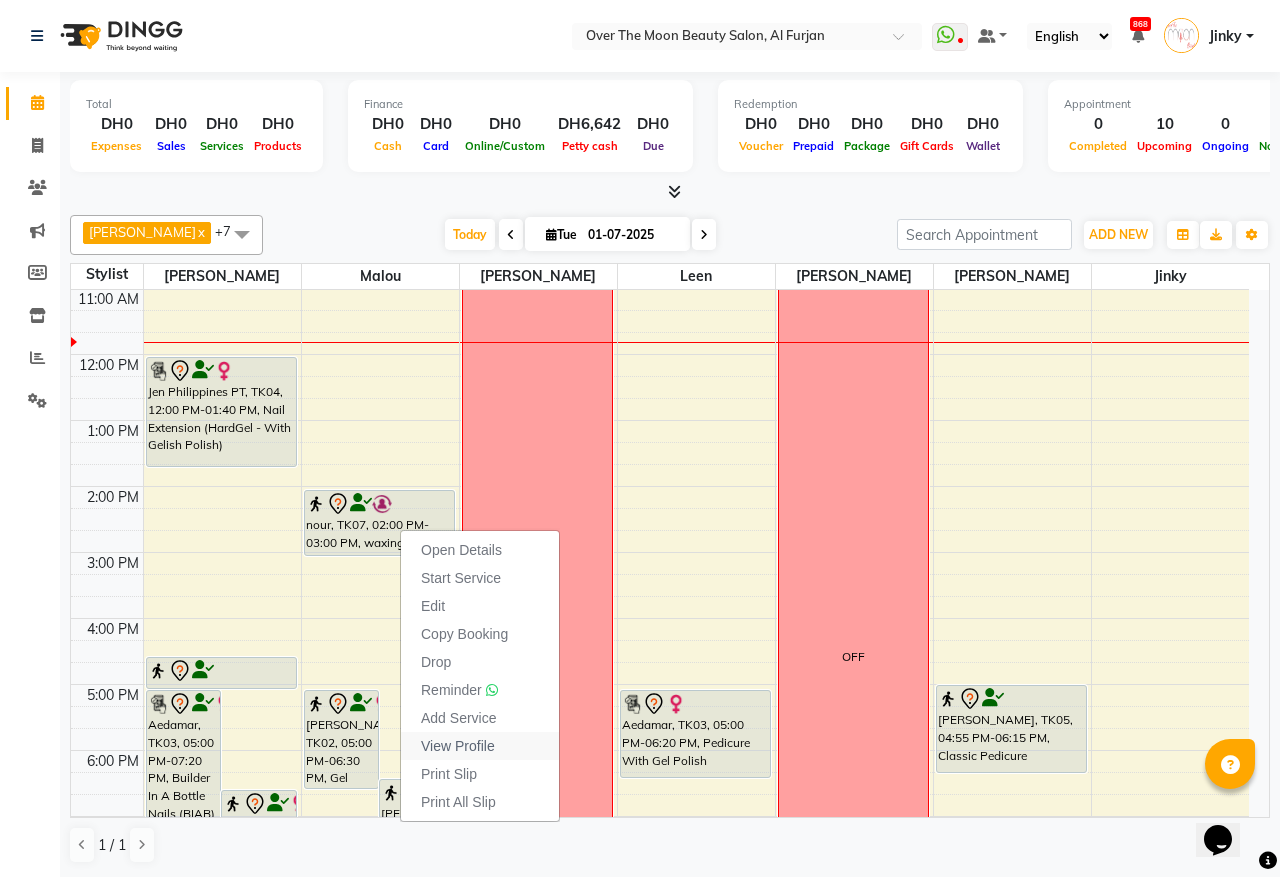 click on "View Profile" at bounding box center [458, 746] 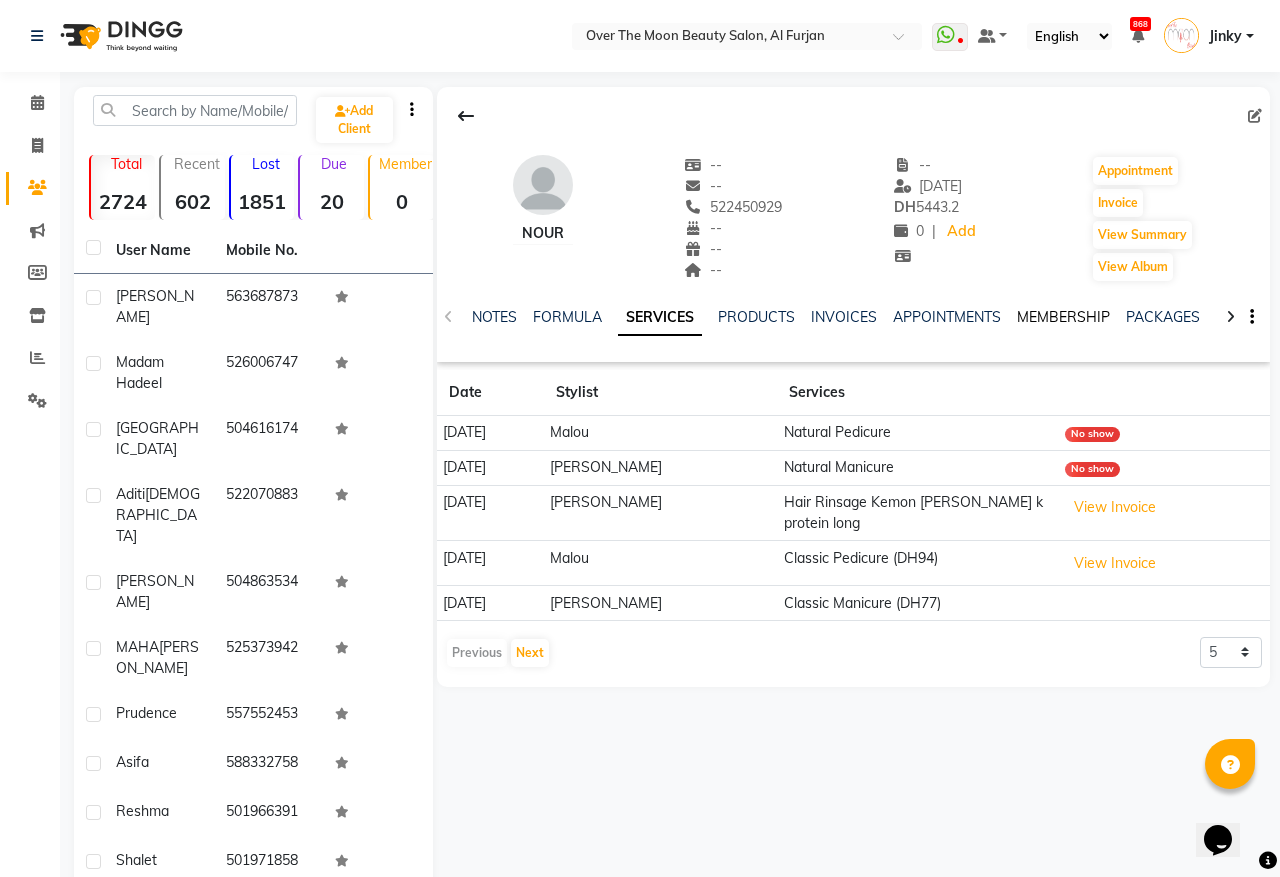 click on "MEMBERSHIP" 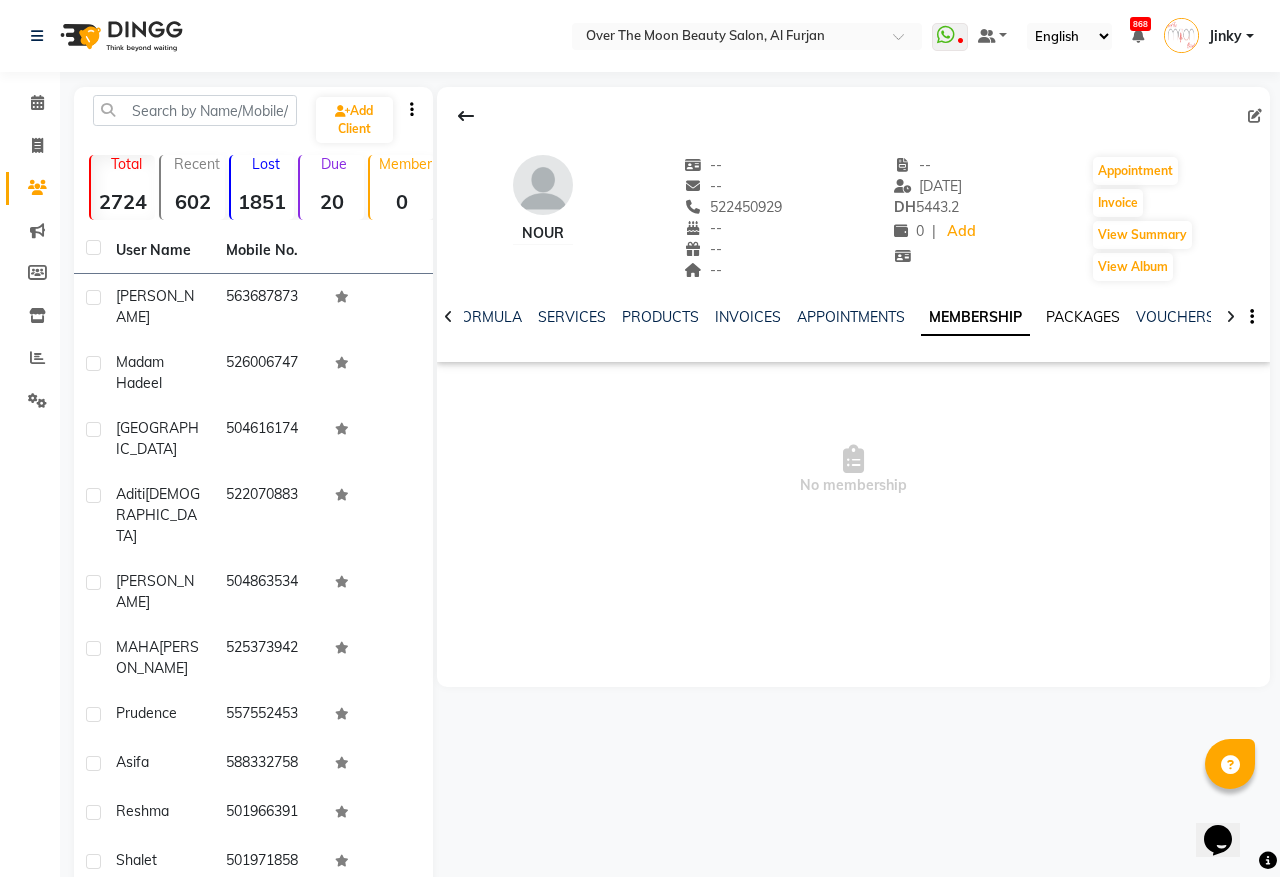 click on "PACKAGES" 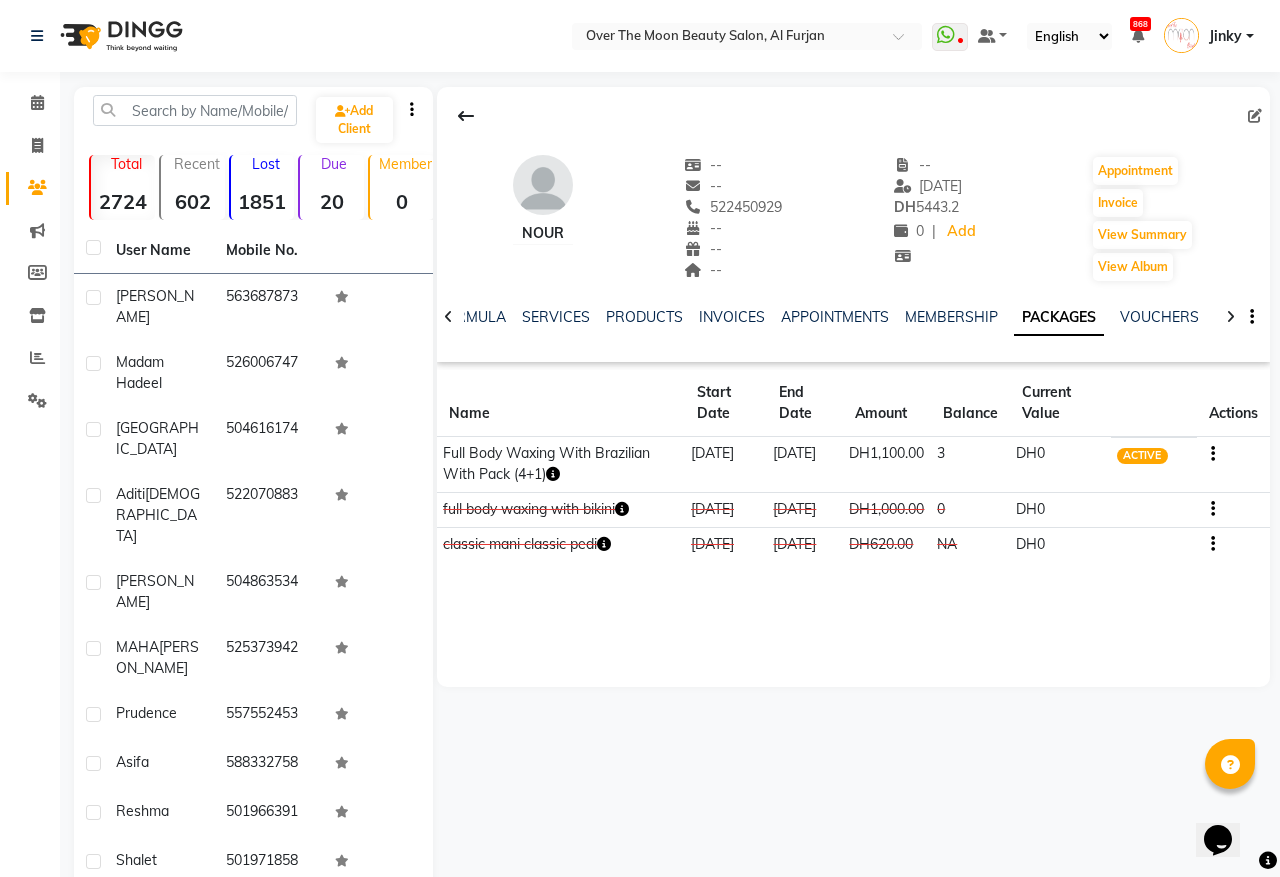 click 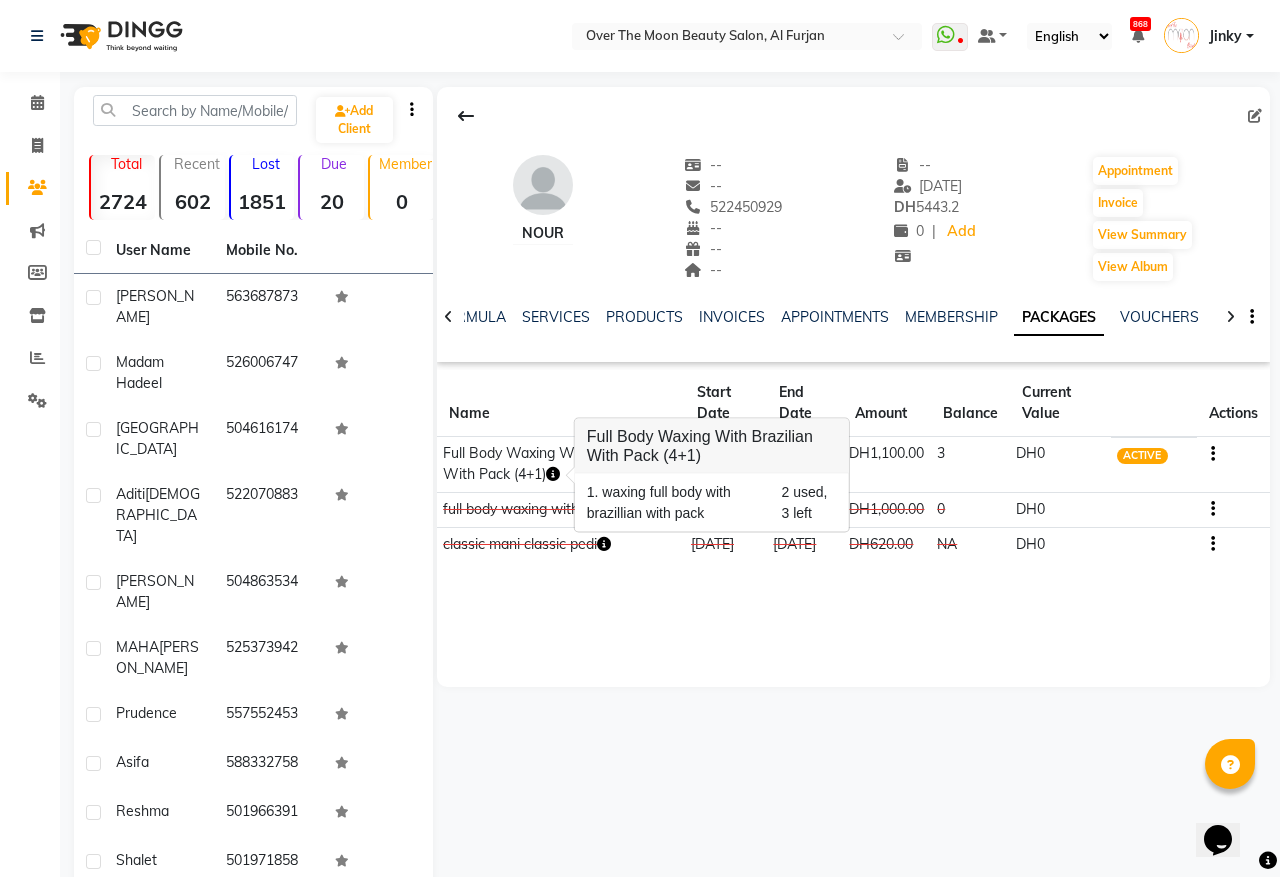 click on "nour    --   --   522450929  --  --  --  -- 18-06-2025 DH    5443.2 0 |  Add   Appointment   Invoice  View Summary  View Album  NOTES FORMULA SERVICES PRODUCTS INVOICES APPOINTMENTS MEMBERSHIP PACKAGES VOUCHERS GIFTCARDS POINTS FORMS FAMILY CARDS WALLET" 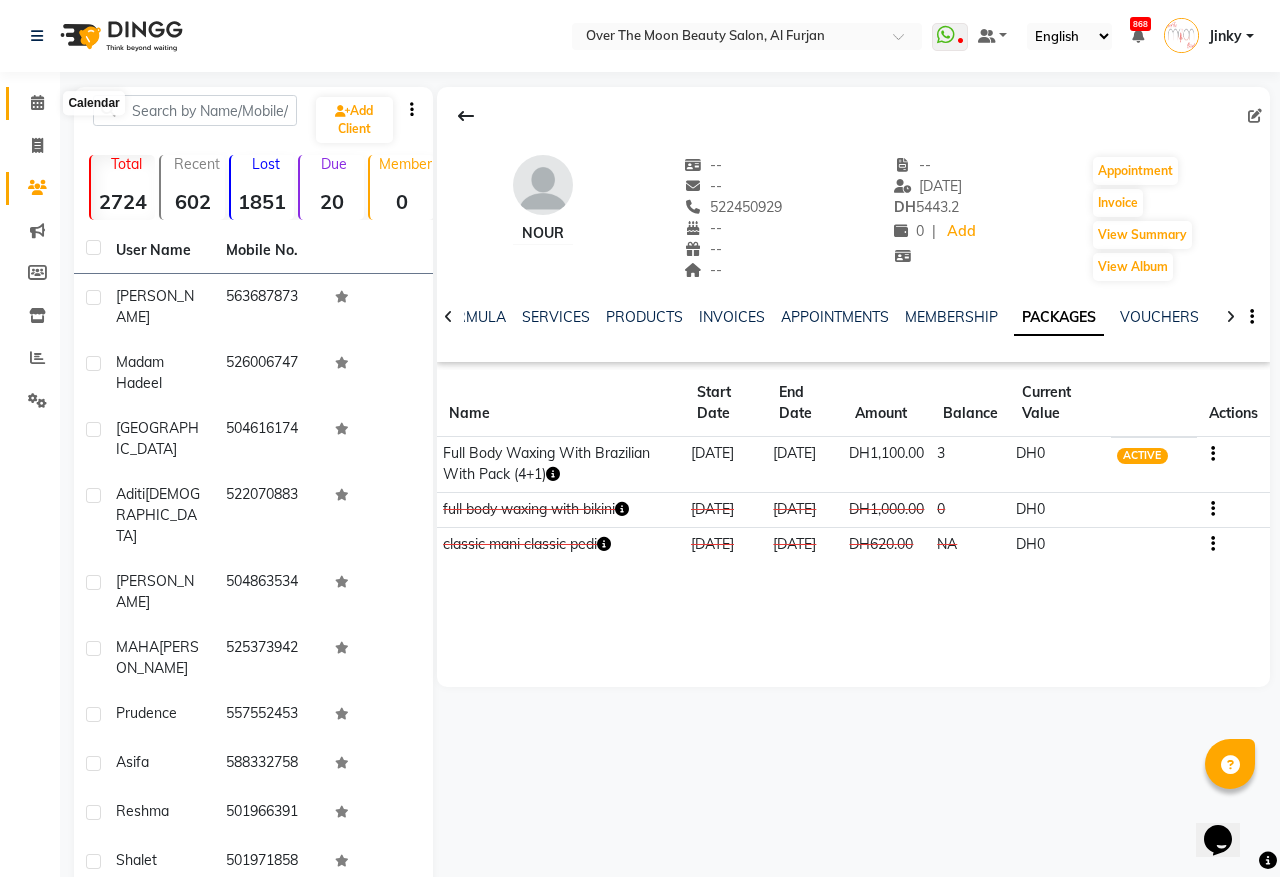 click 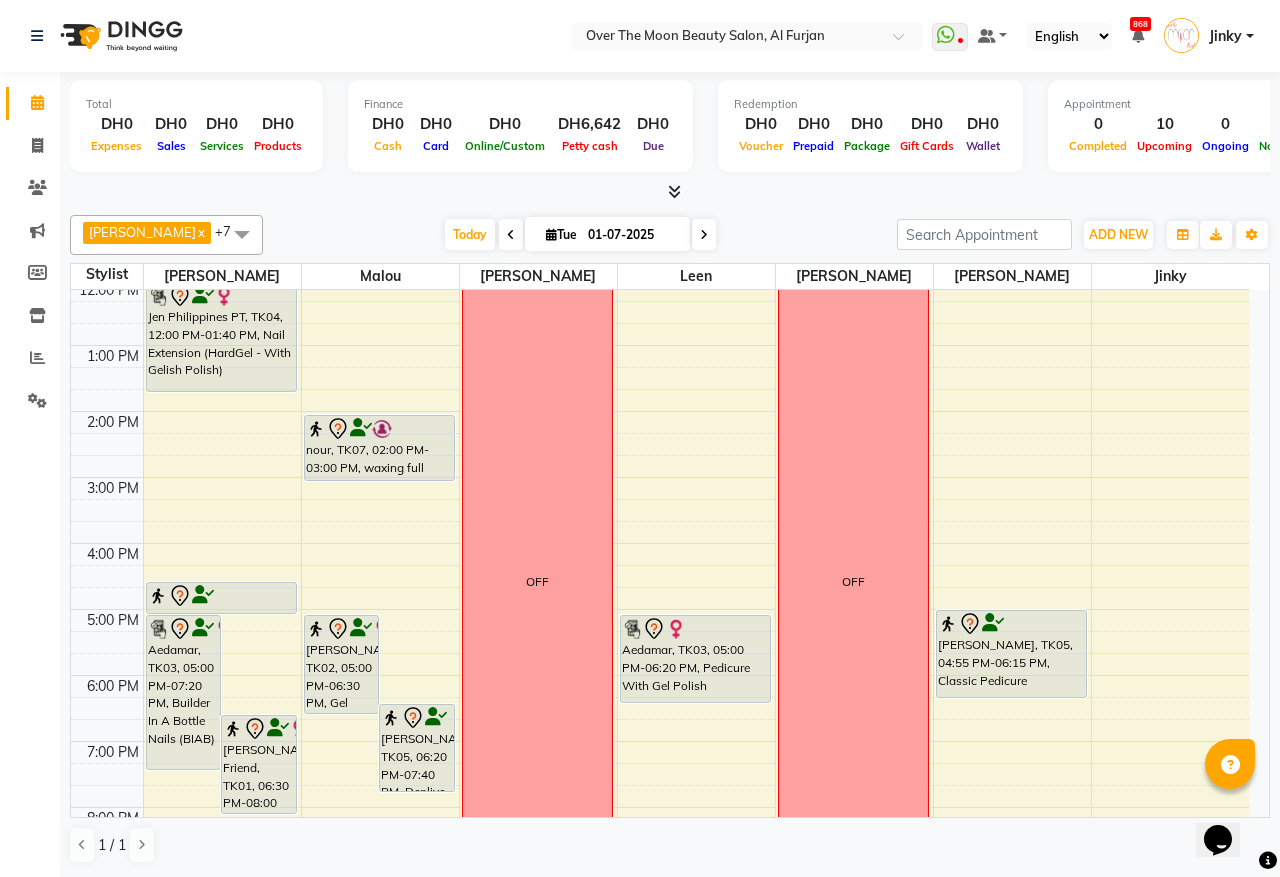scroll, scrollTop: 416, scrollLeft: 0, axis: vertical 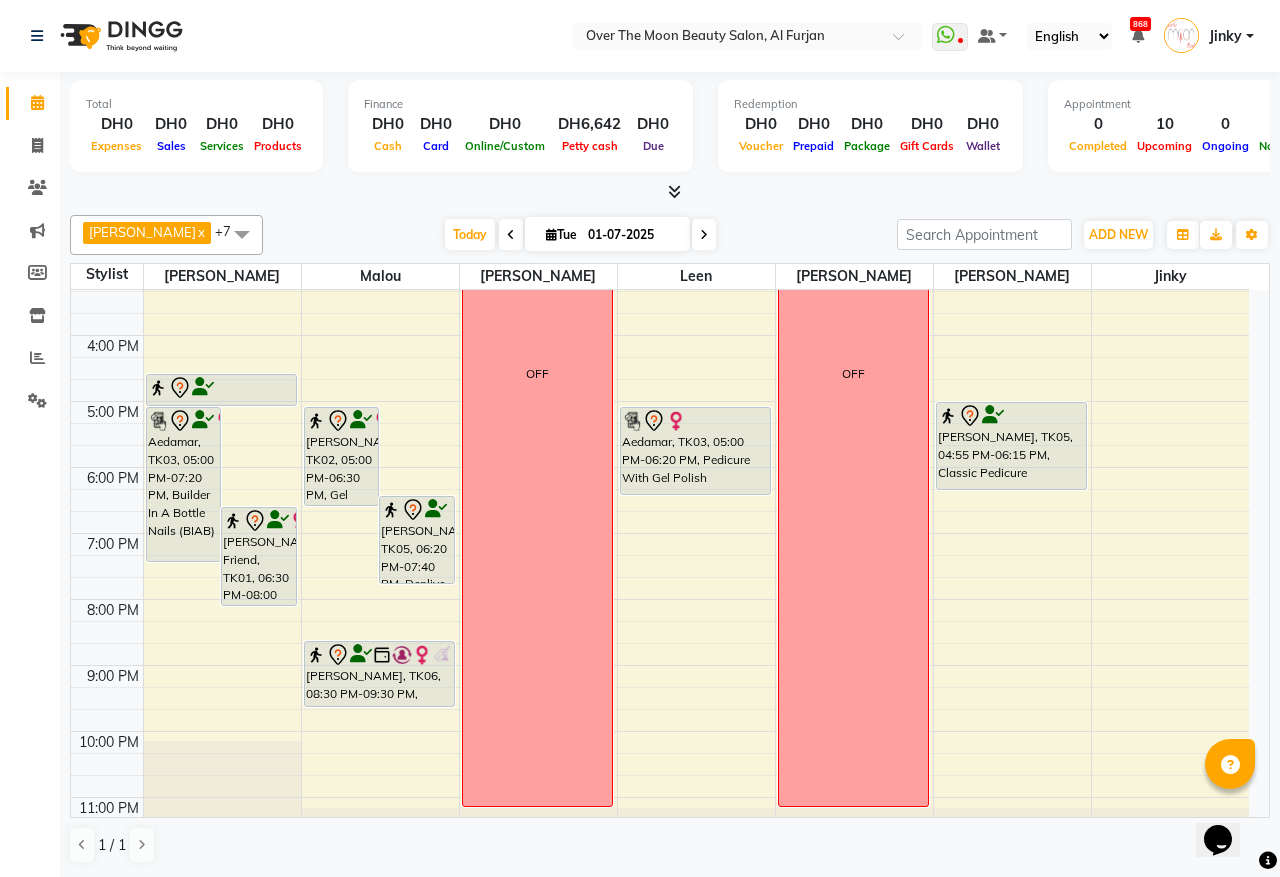 click at bounding box center (221, 388) 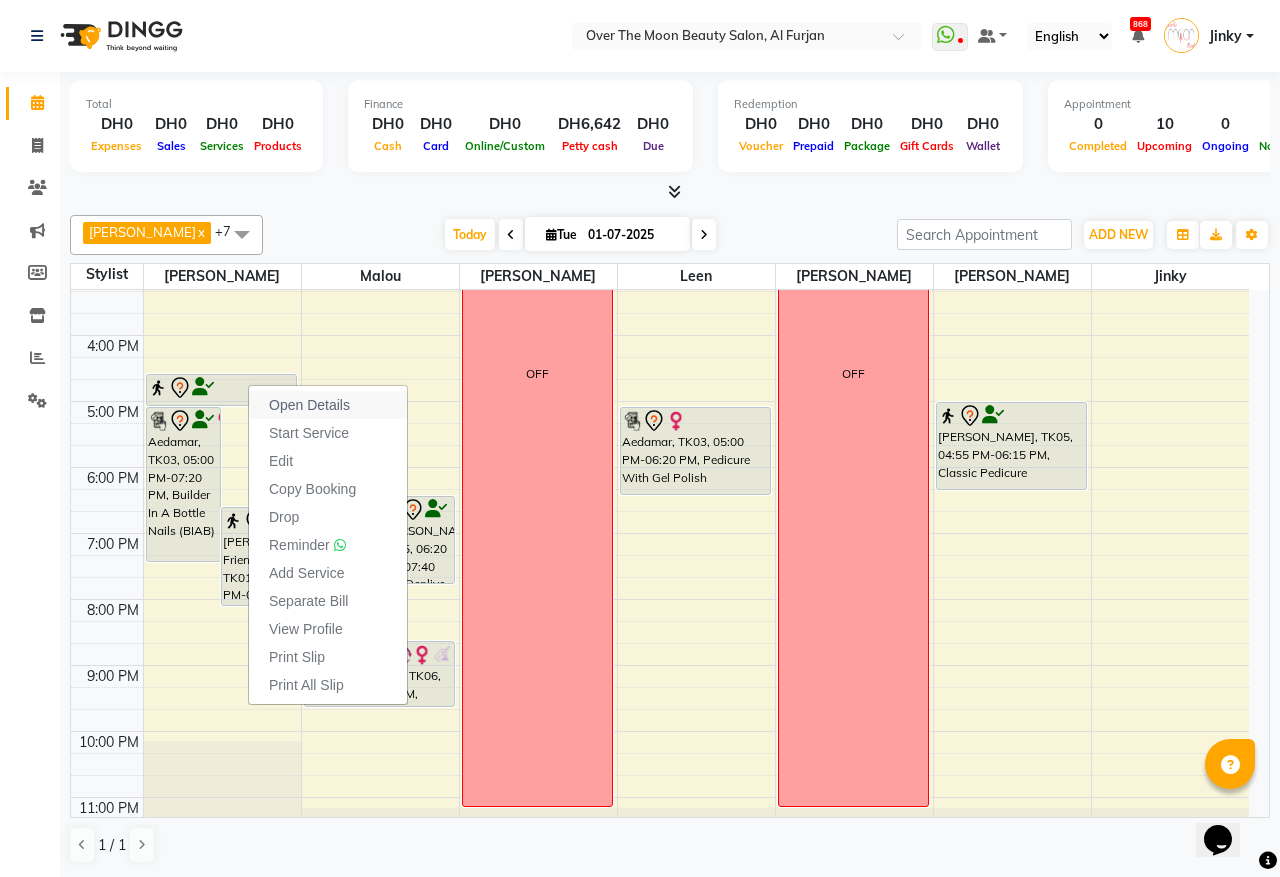 click on "Open Details" at bounding box center [309, 405] 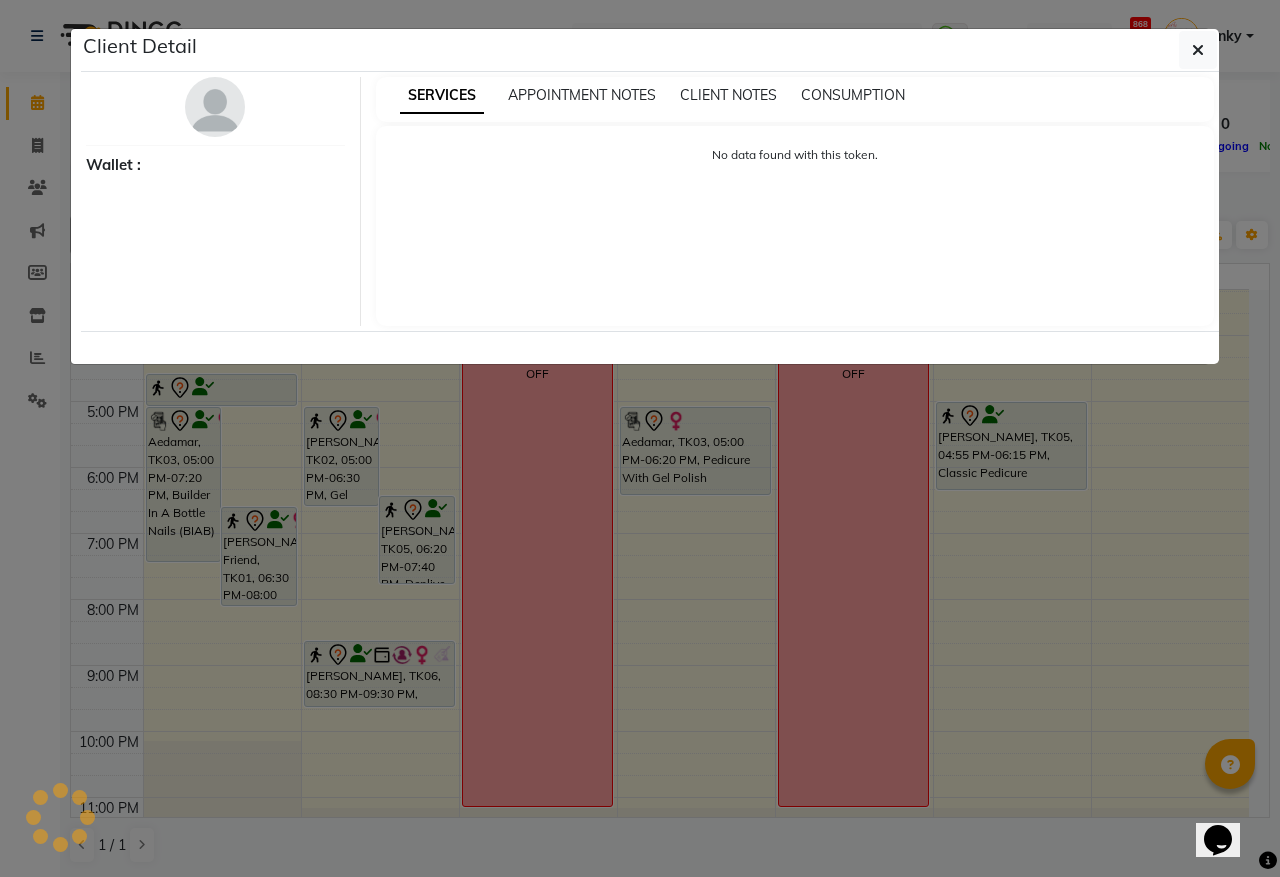 select on "7" 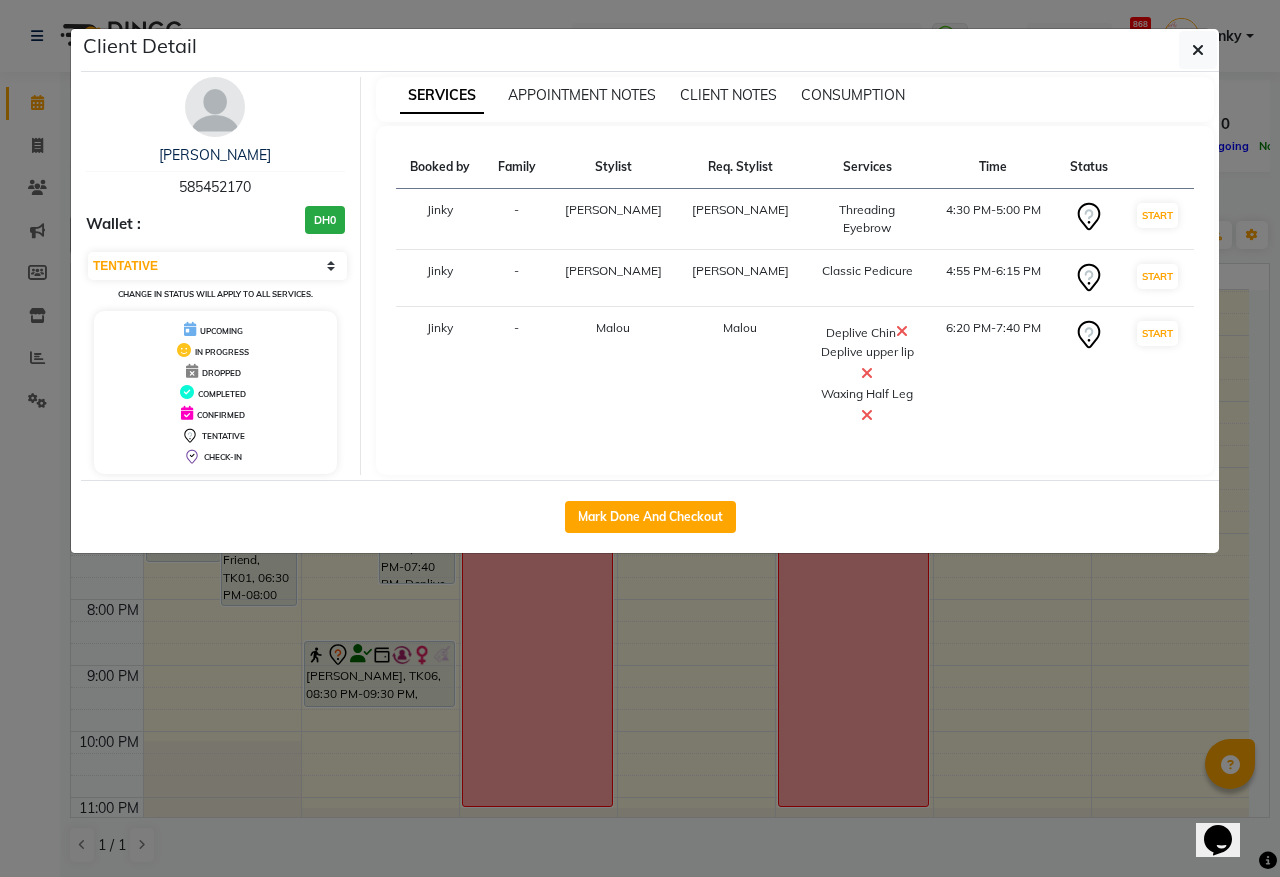drag, startPoint x: 1195, startPoint y: 51, endPoint x: 752, endPoint y: 198, distance: 466.75262 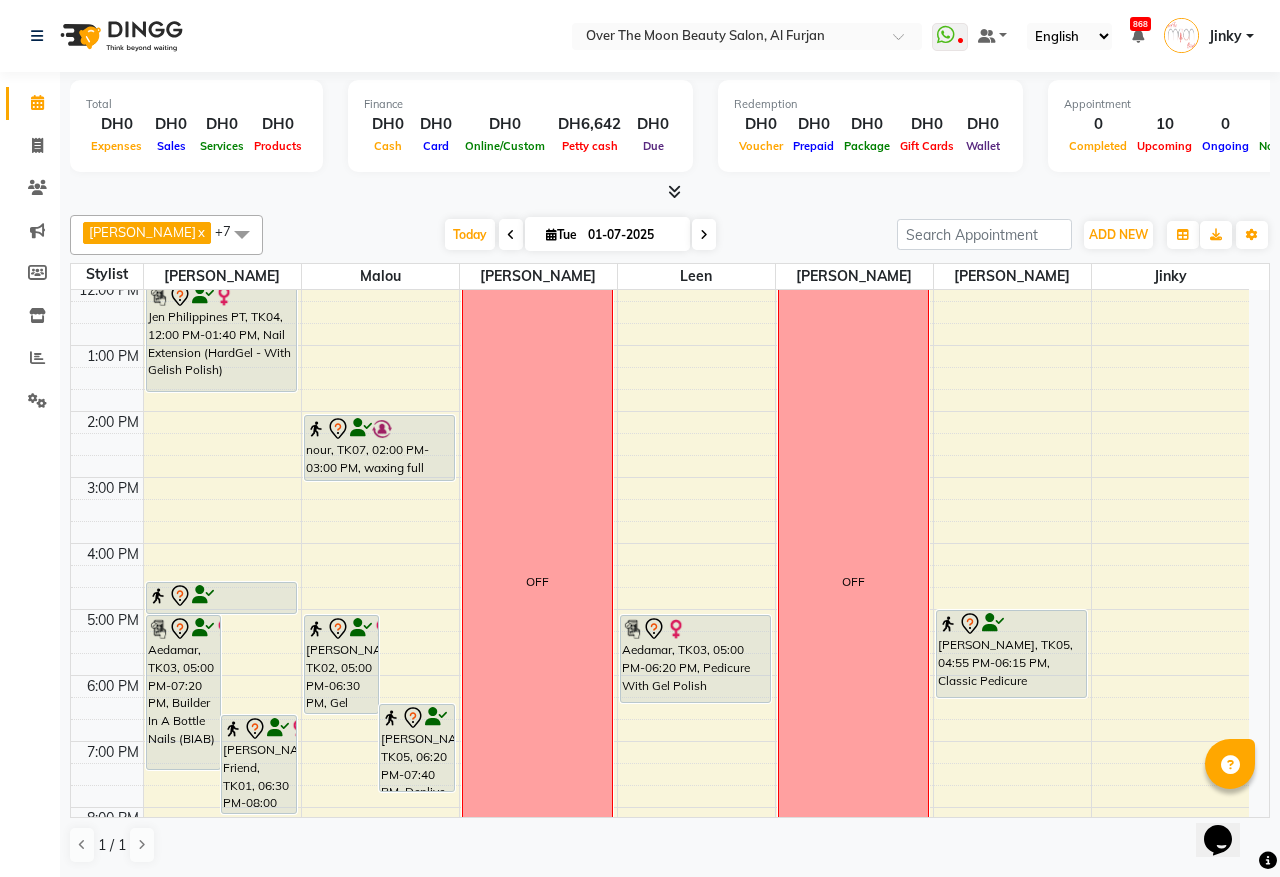 scroll, scrollTop: 0, scrollLeft: 0, axis: both 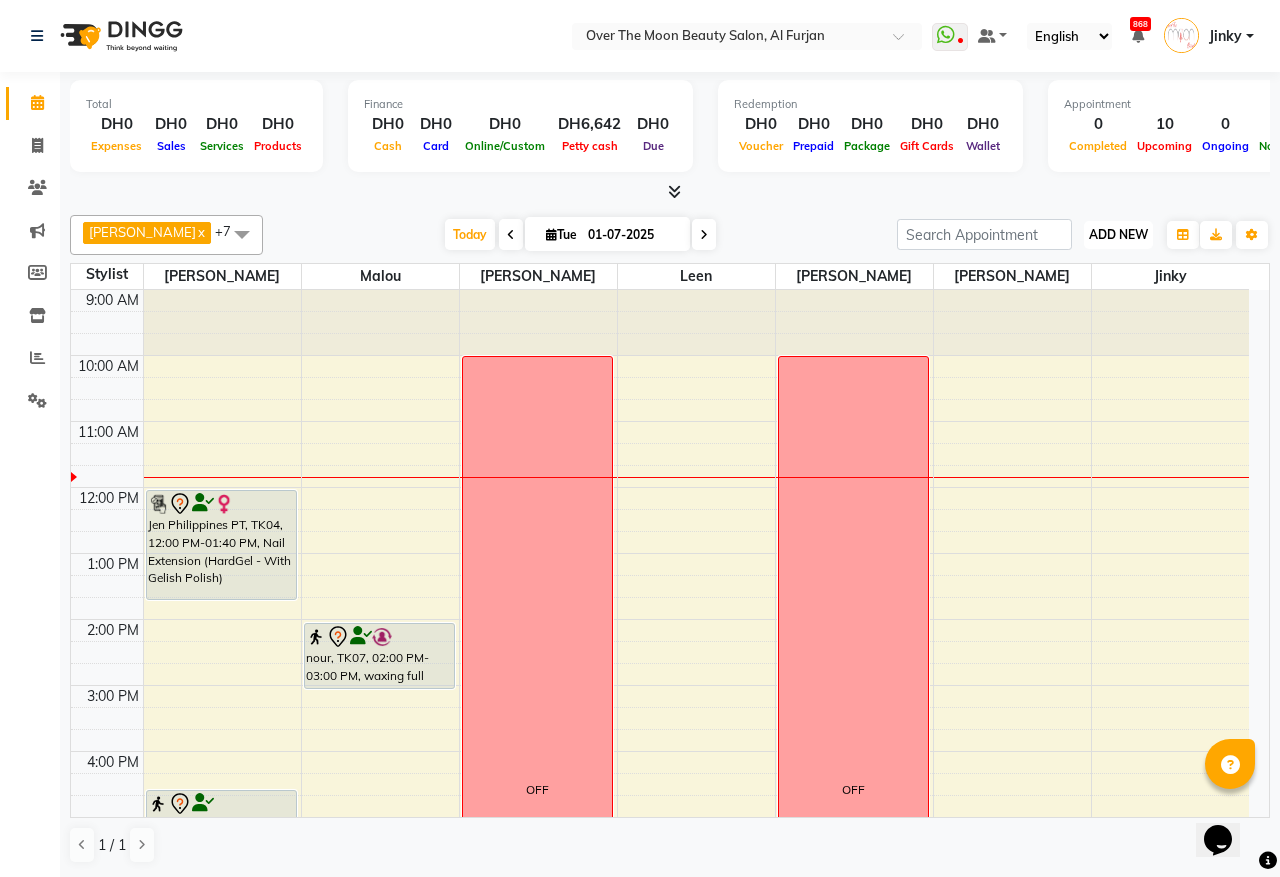 click on "ADD NEW" at bounding box center (1118, 234) 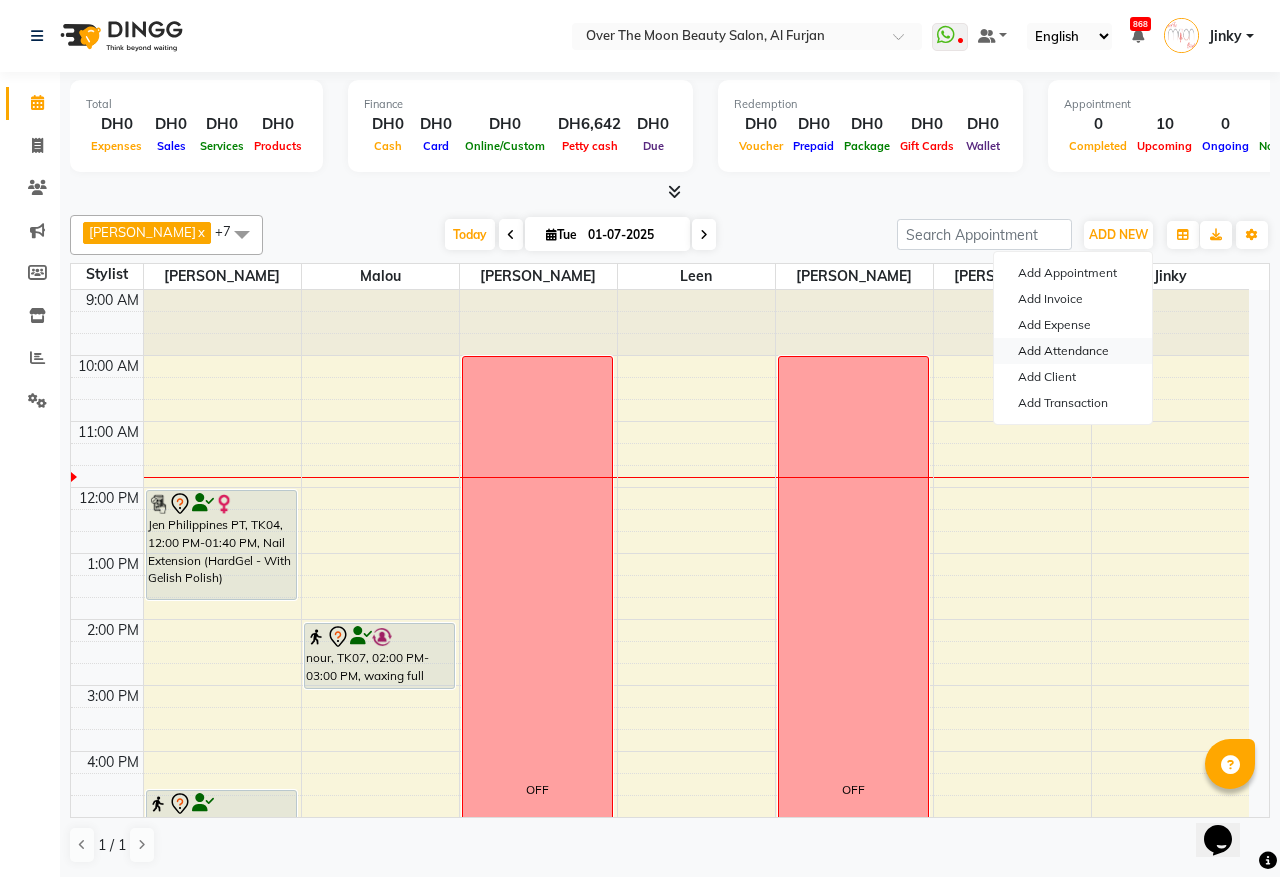 click on "Add Attendance" at bounding box center (1073, 351) 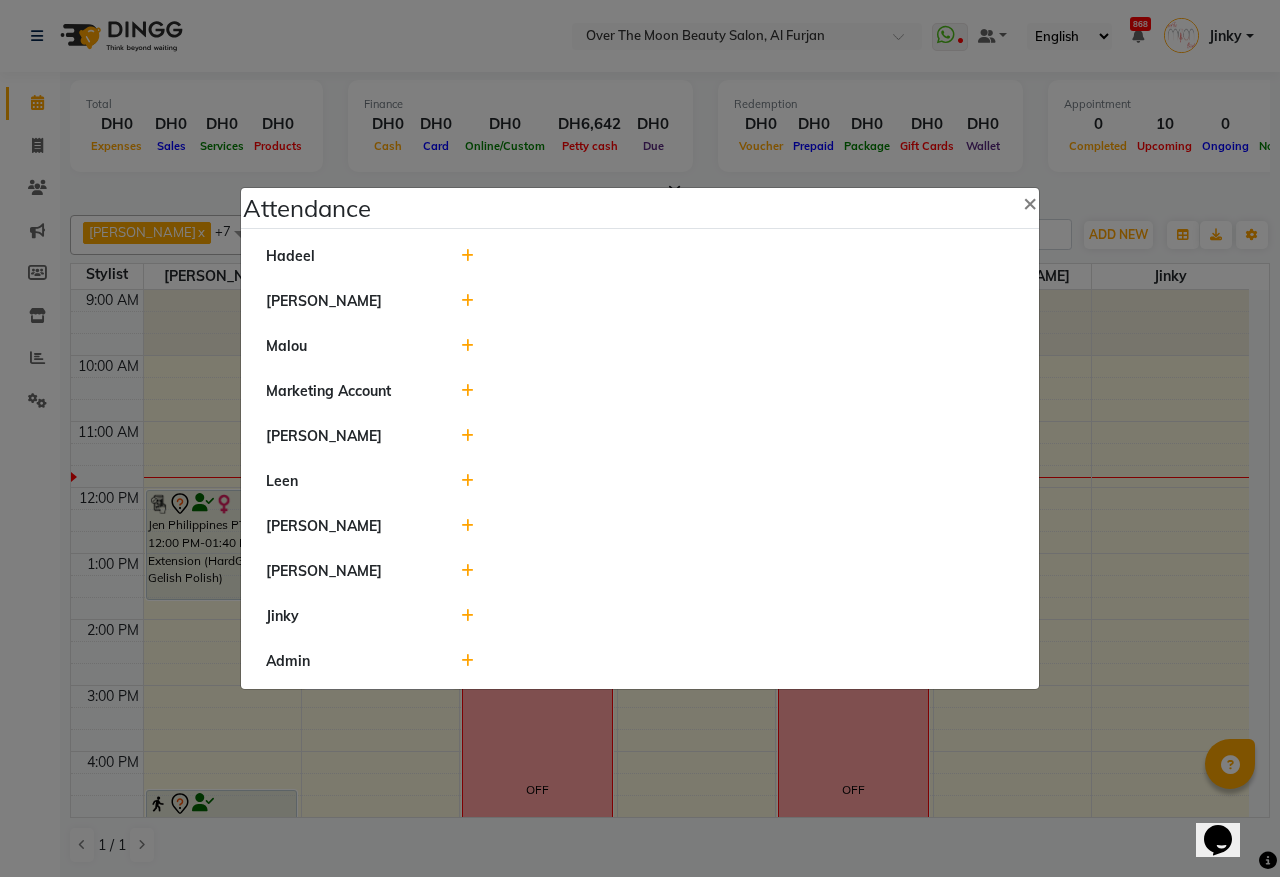 click 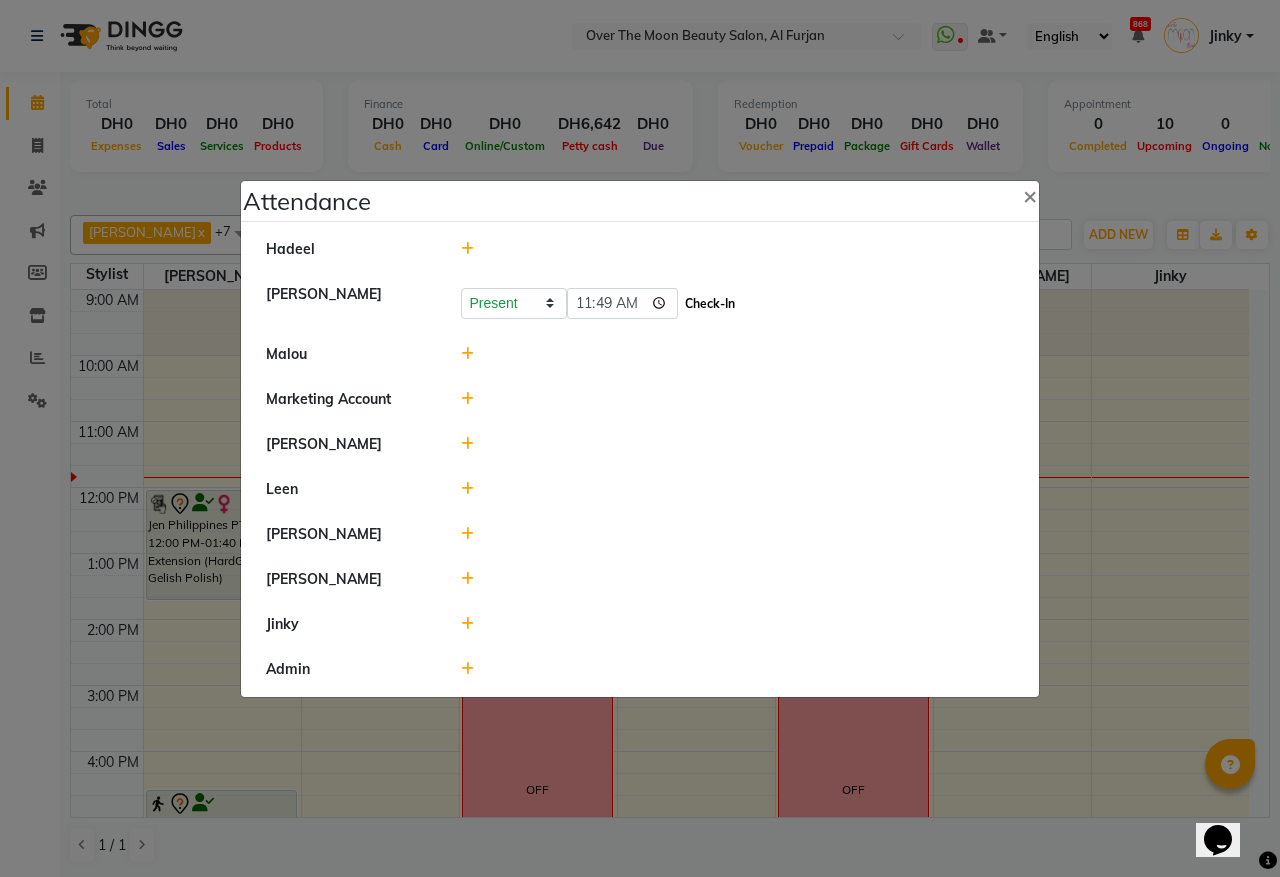 click on "Check-In" 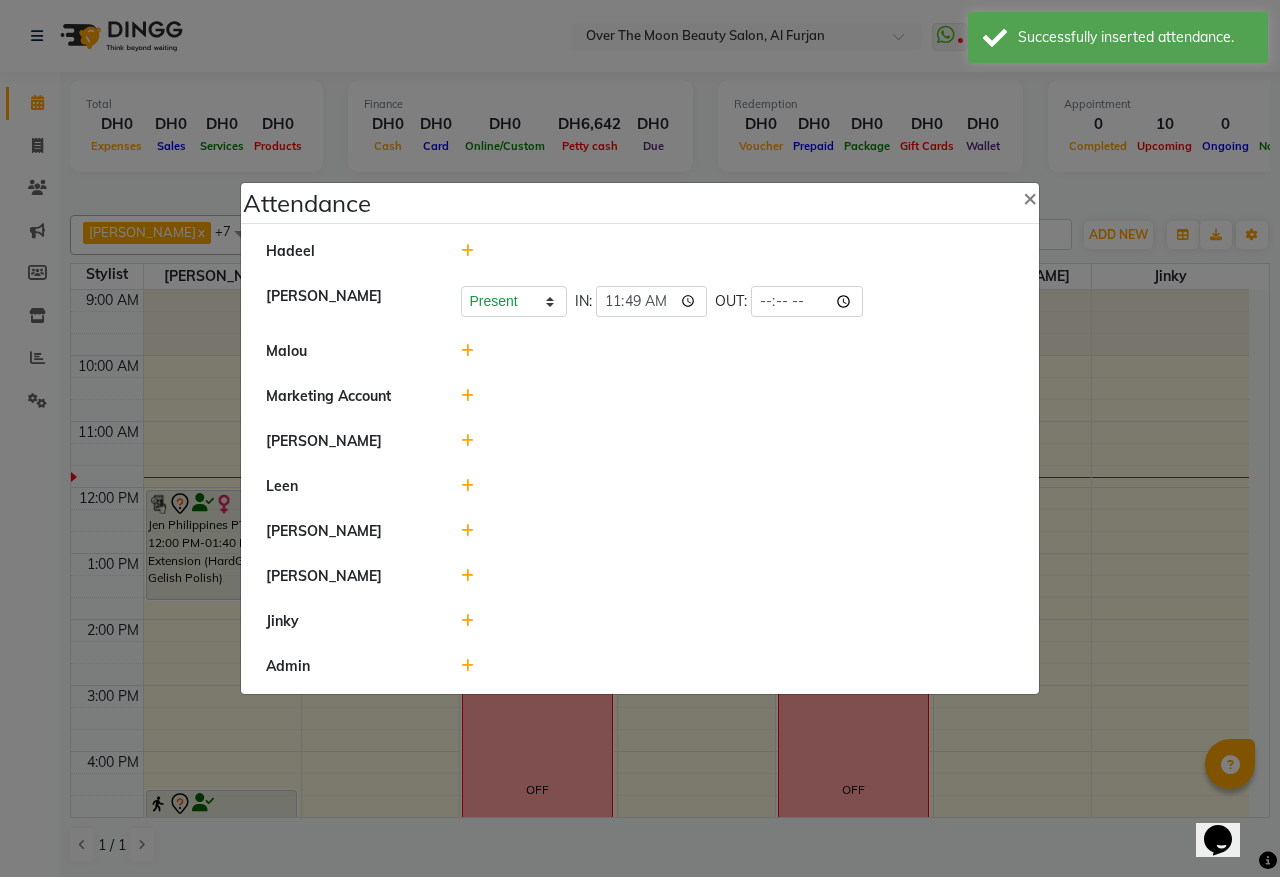 click 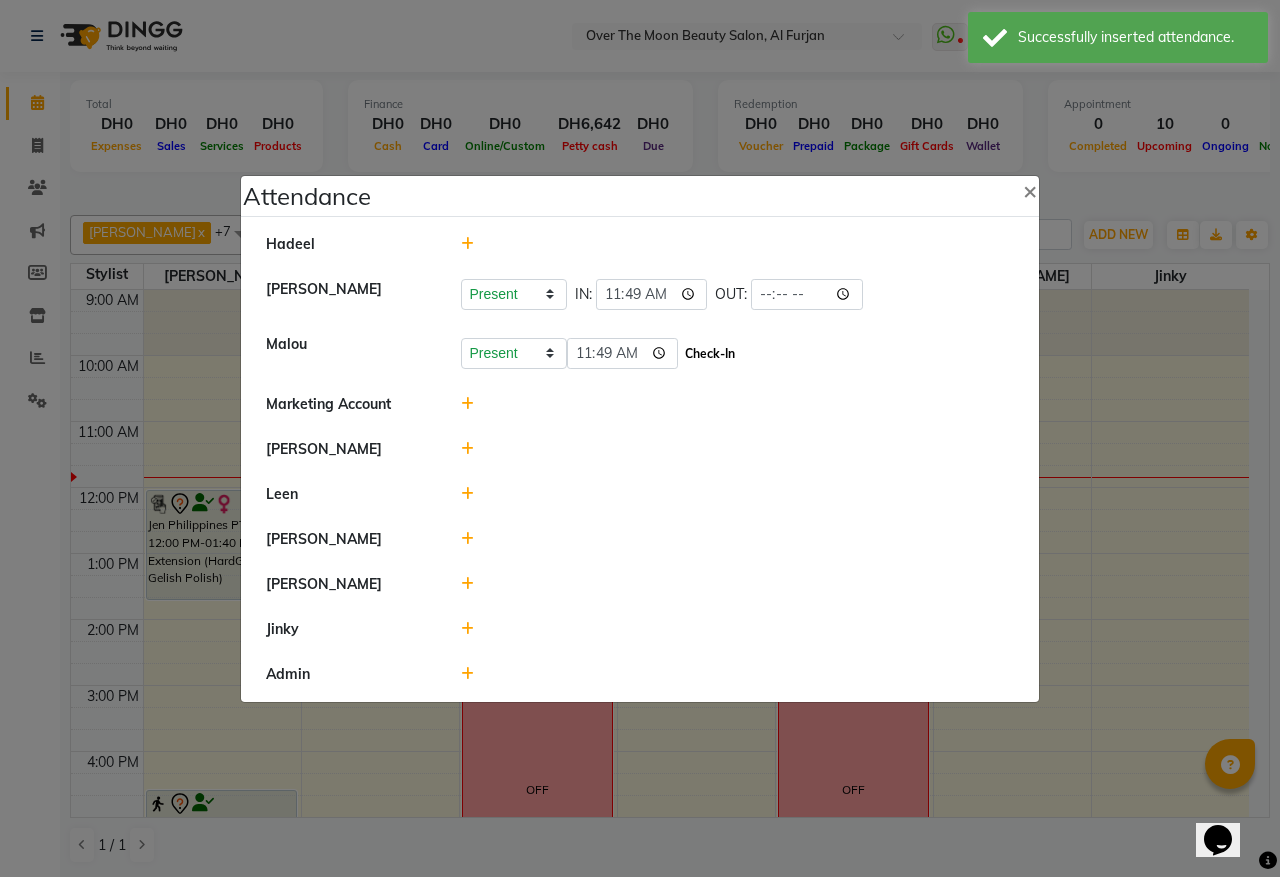 click on "Check-In" 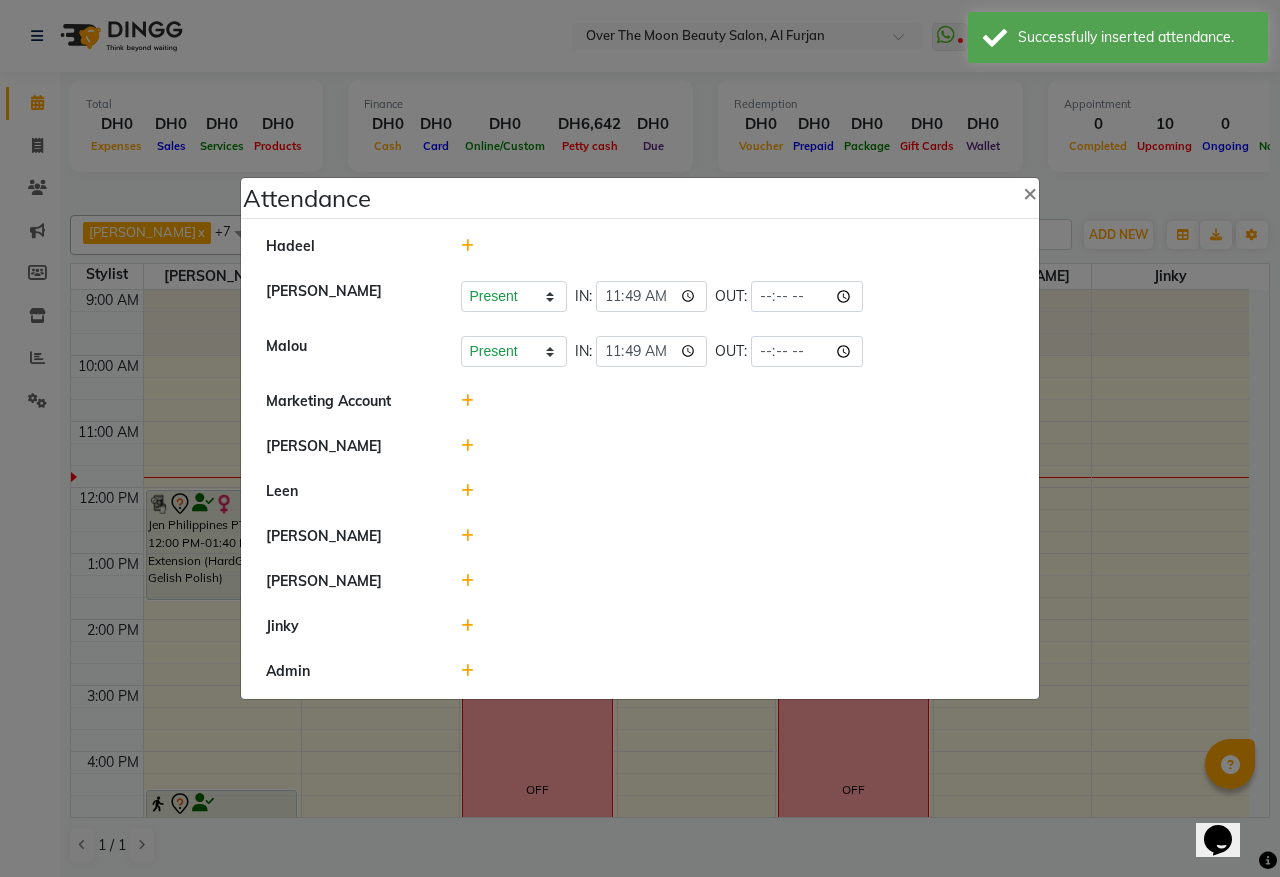 click 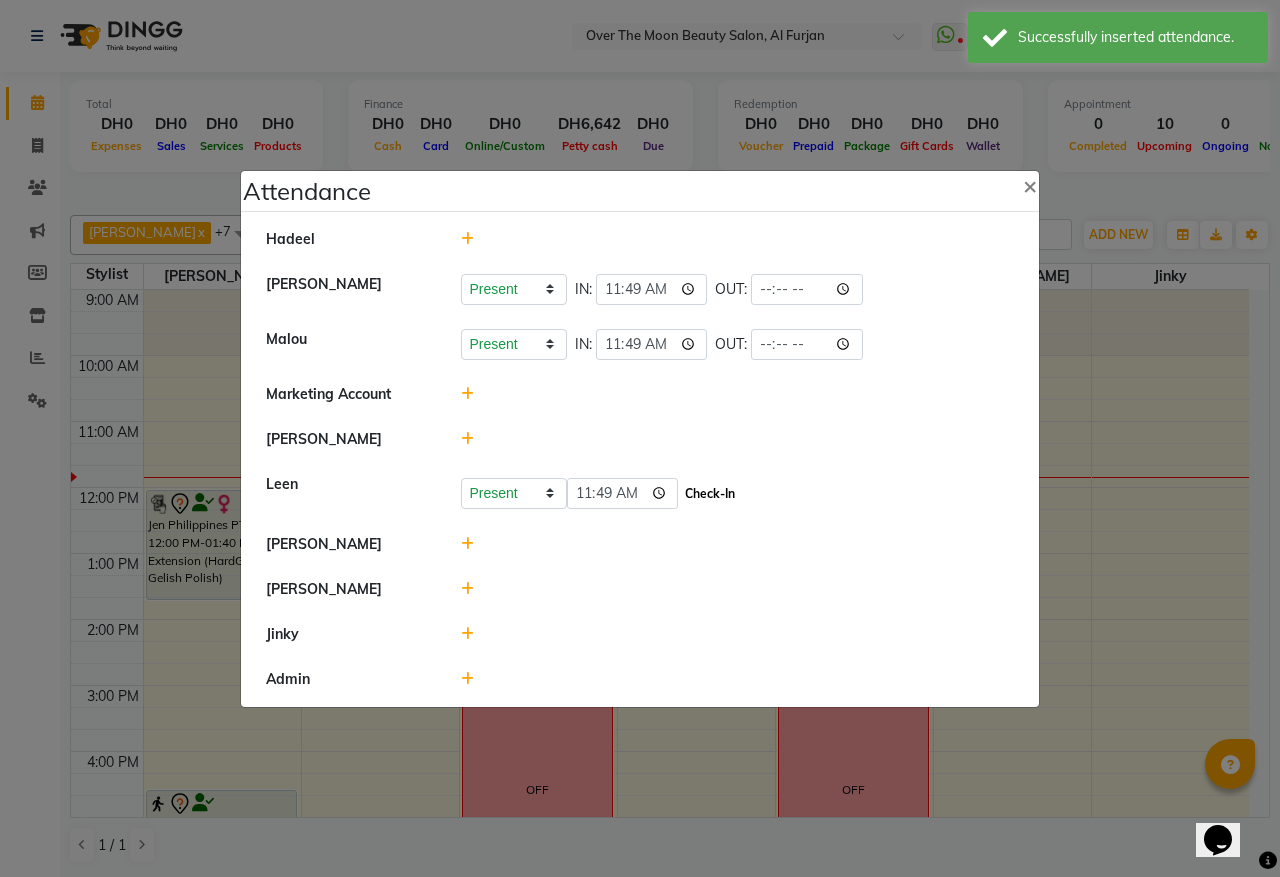 click on "Check-In" 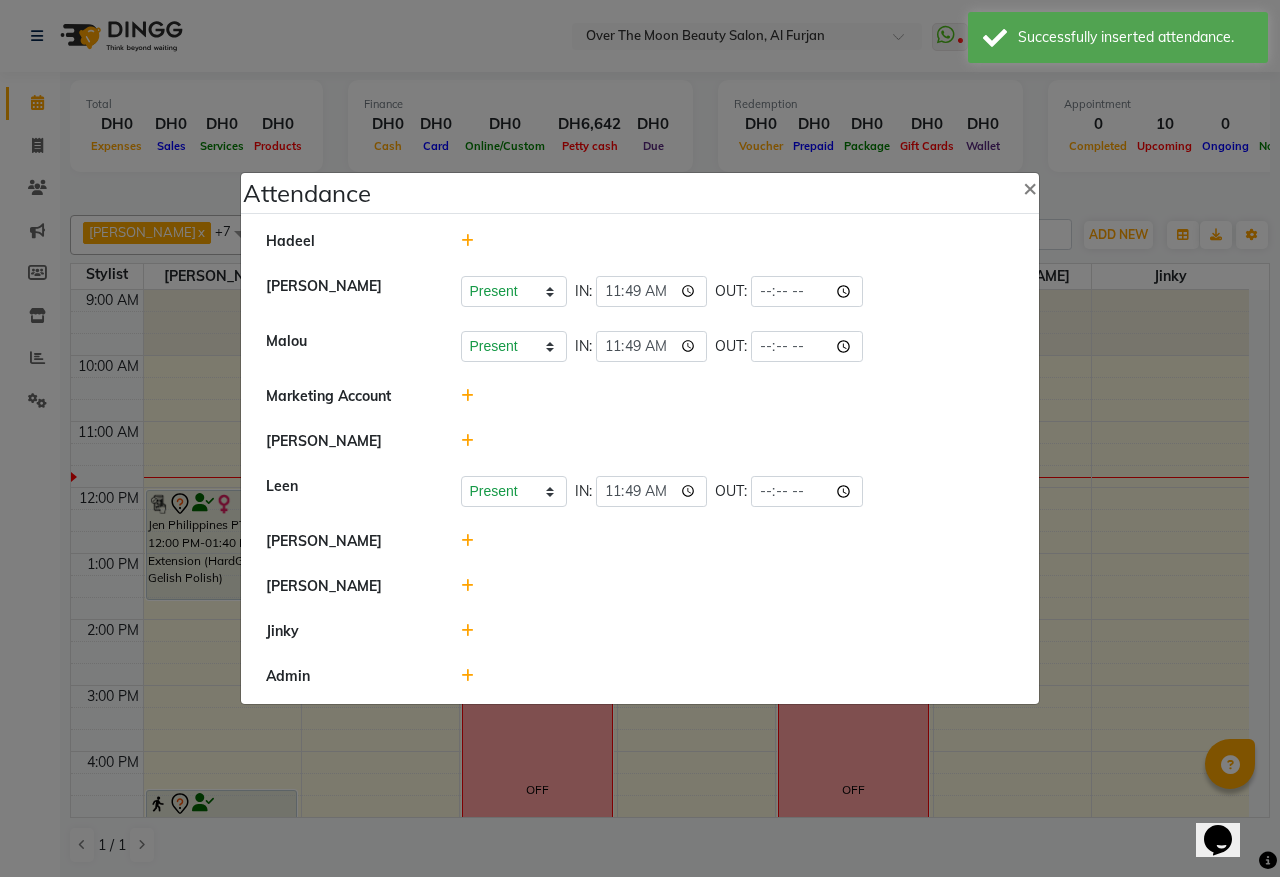 click 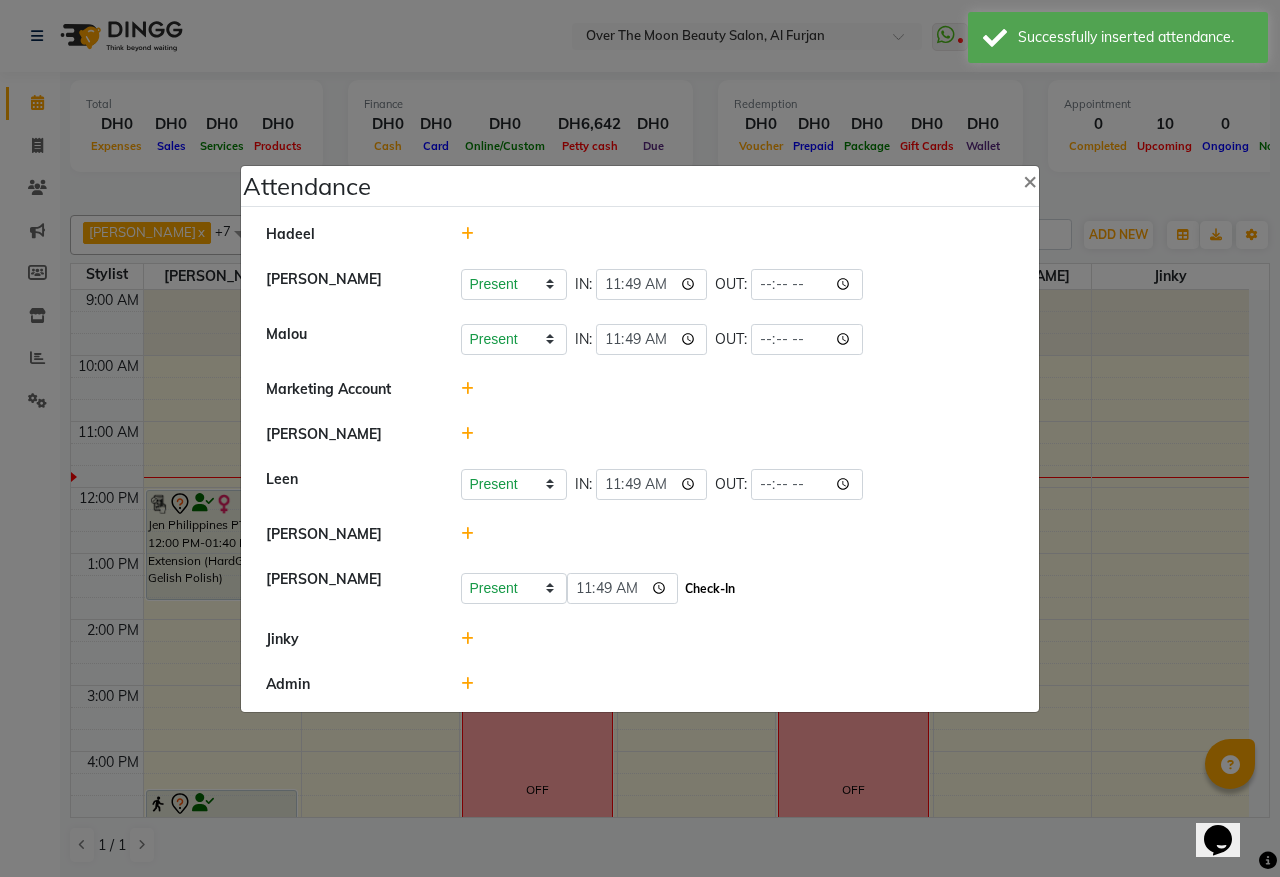 click on "Check-In" 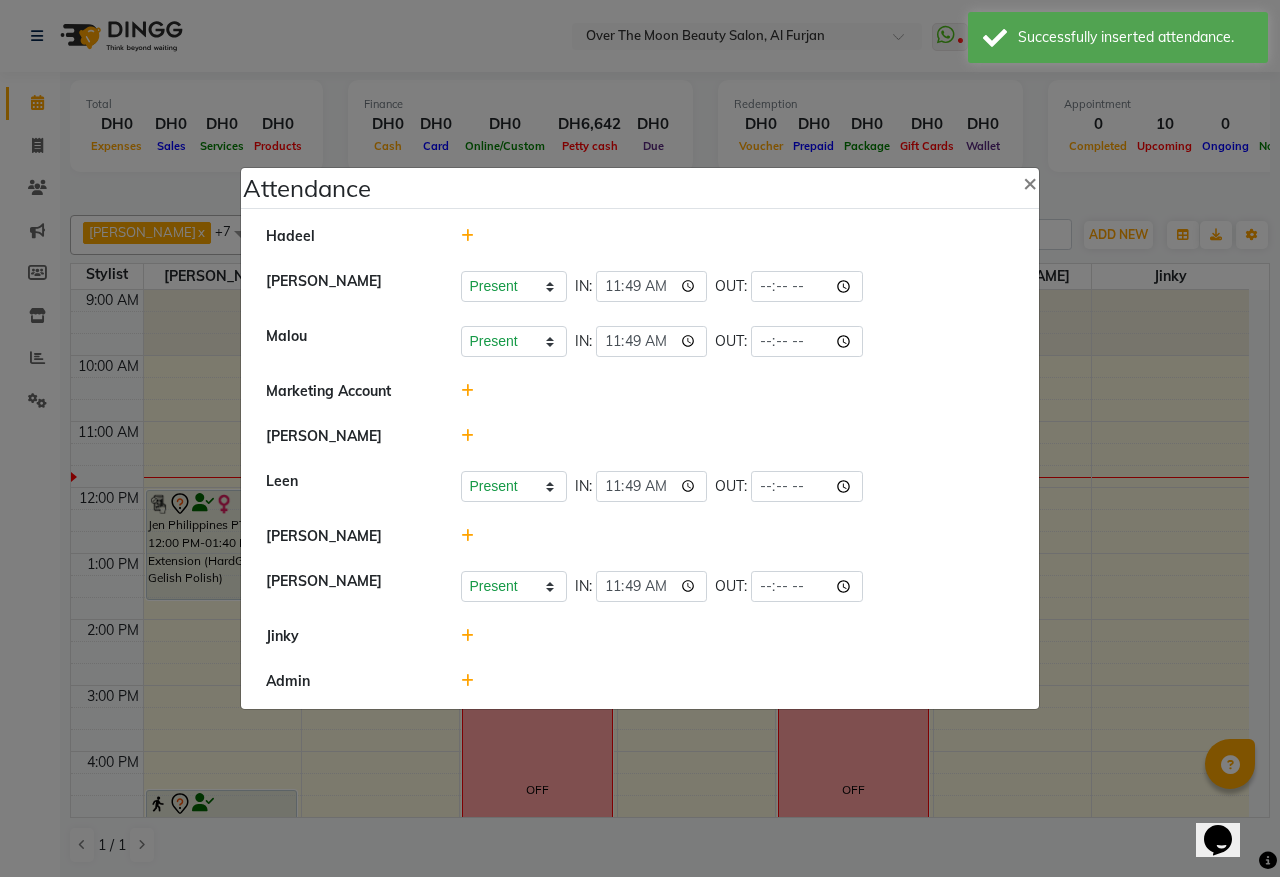 click 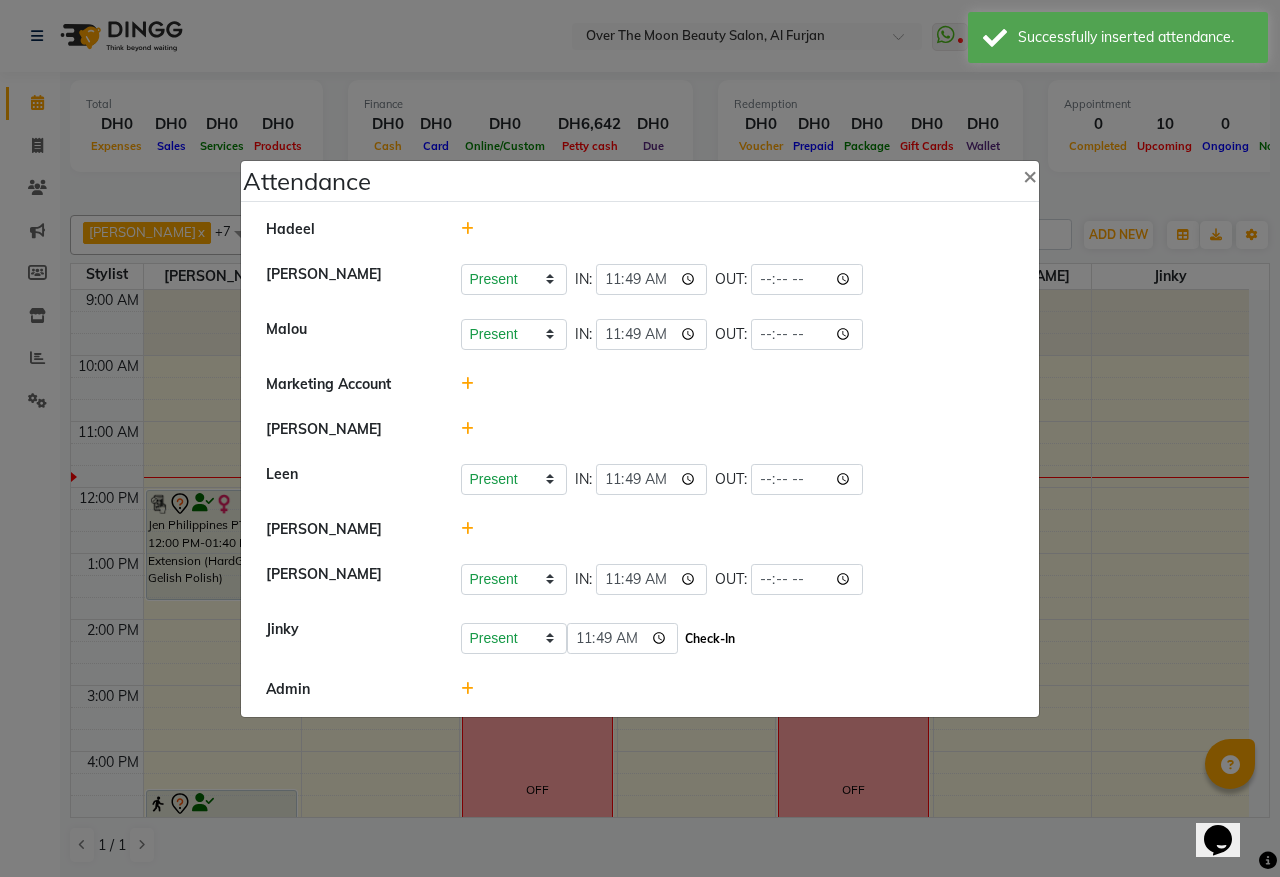 click on "Check-In" 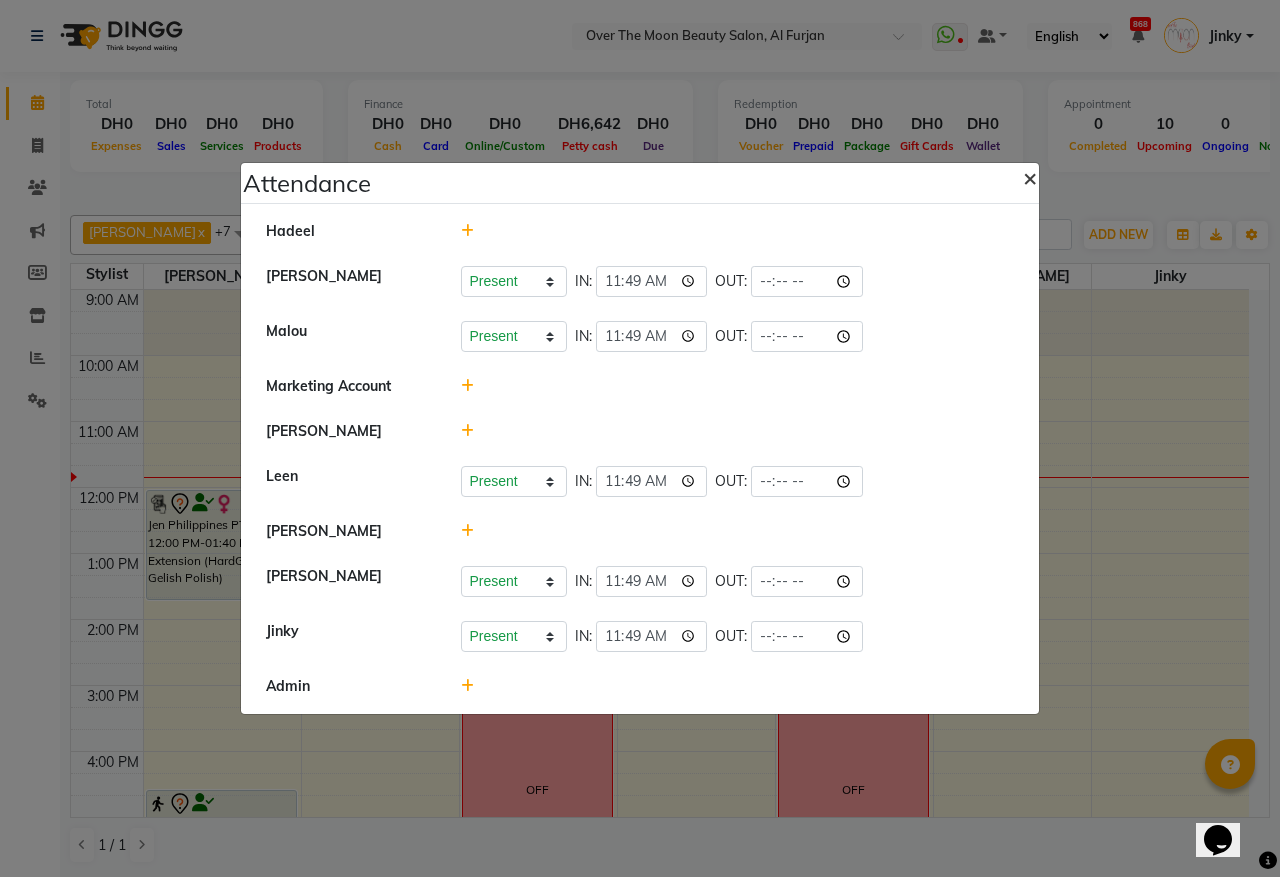 click on "×" 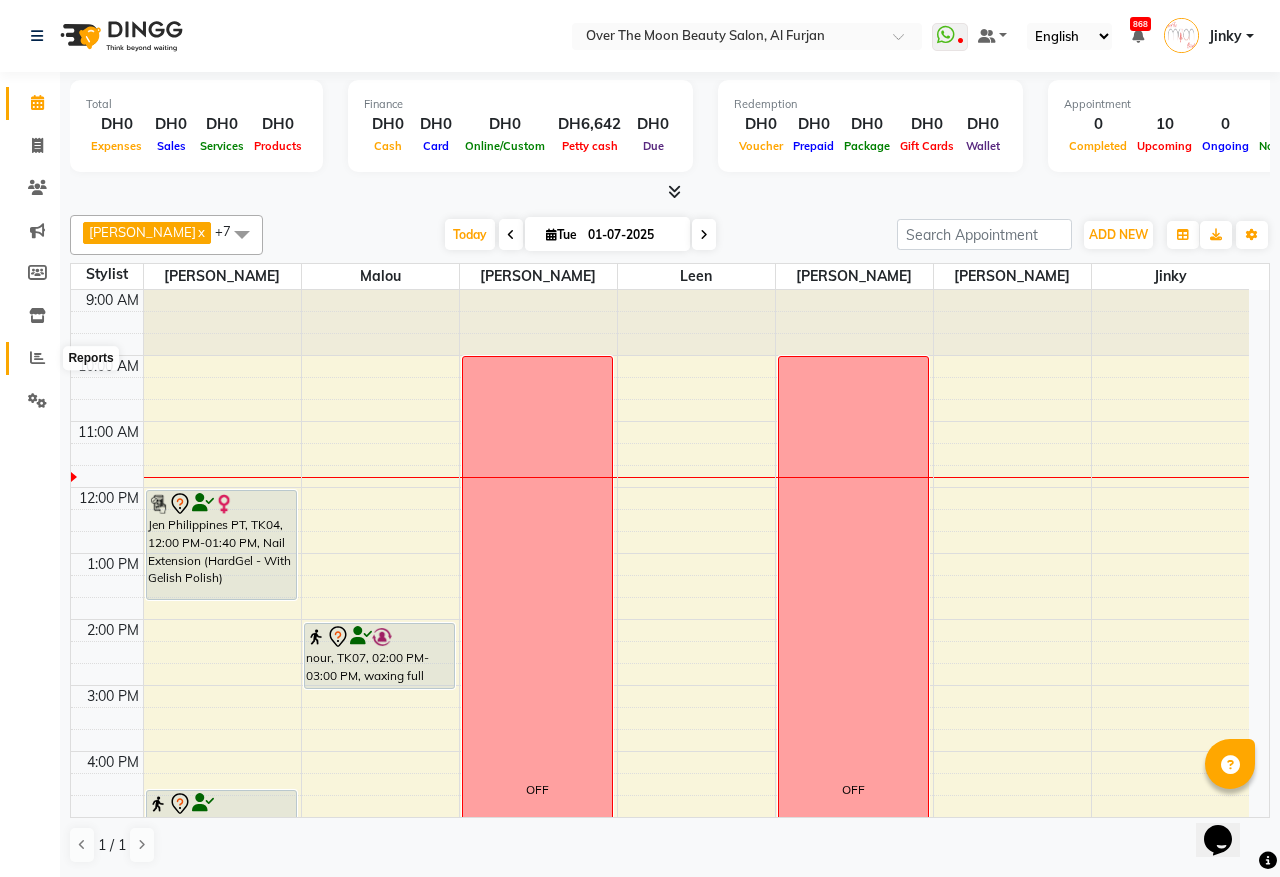 click 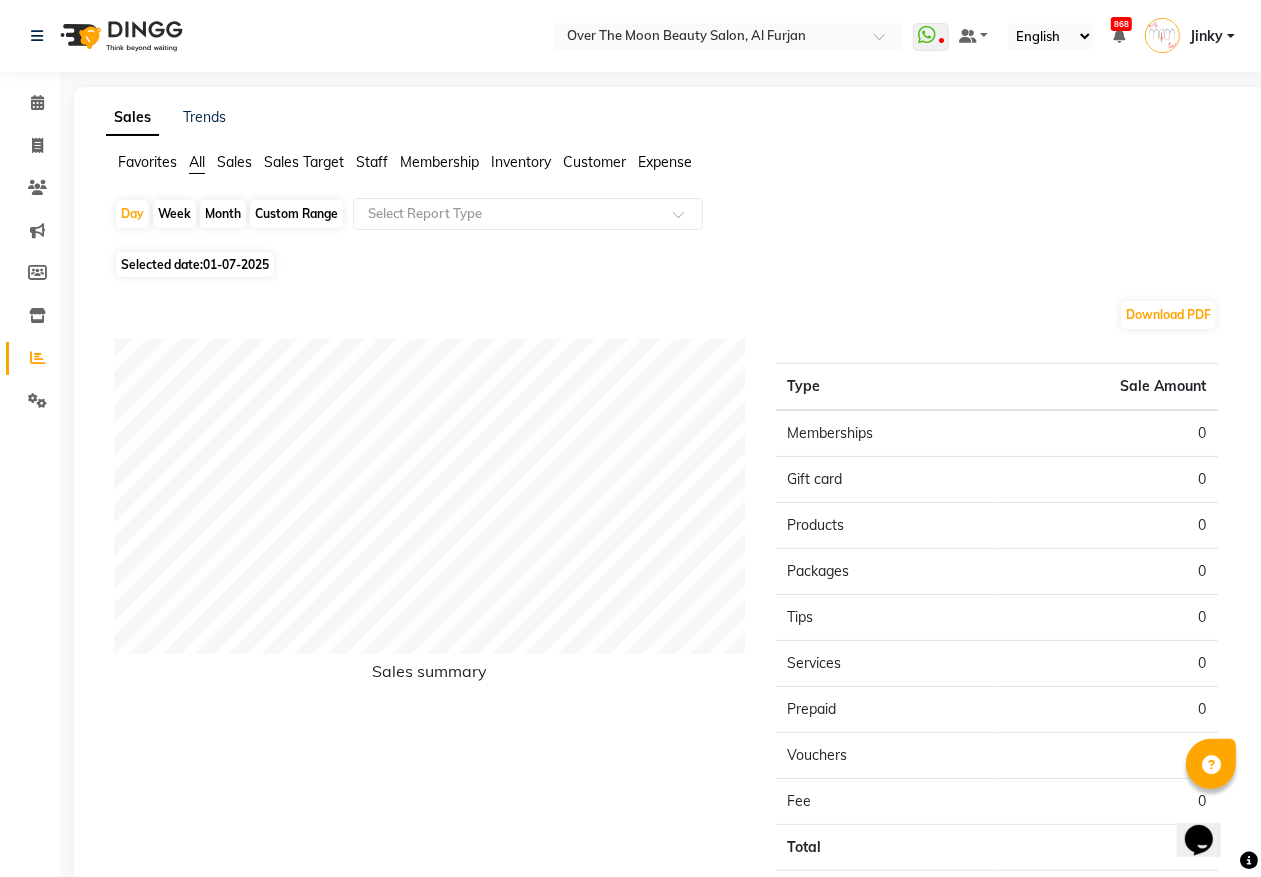 click on "Sales Target" 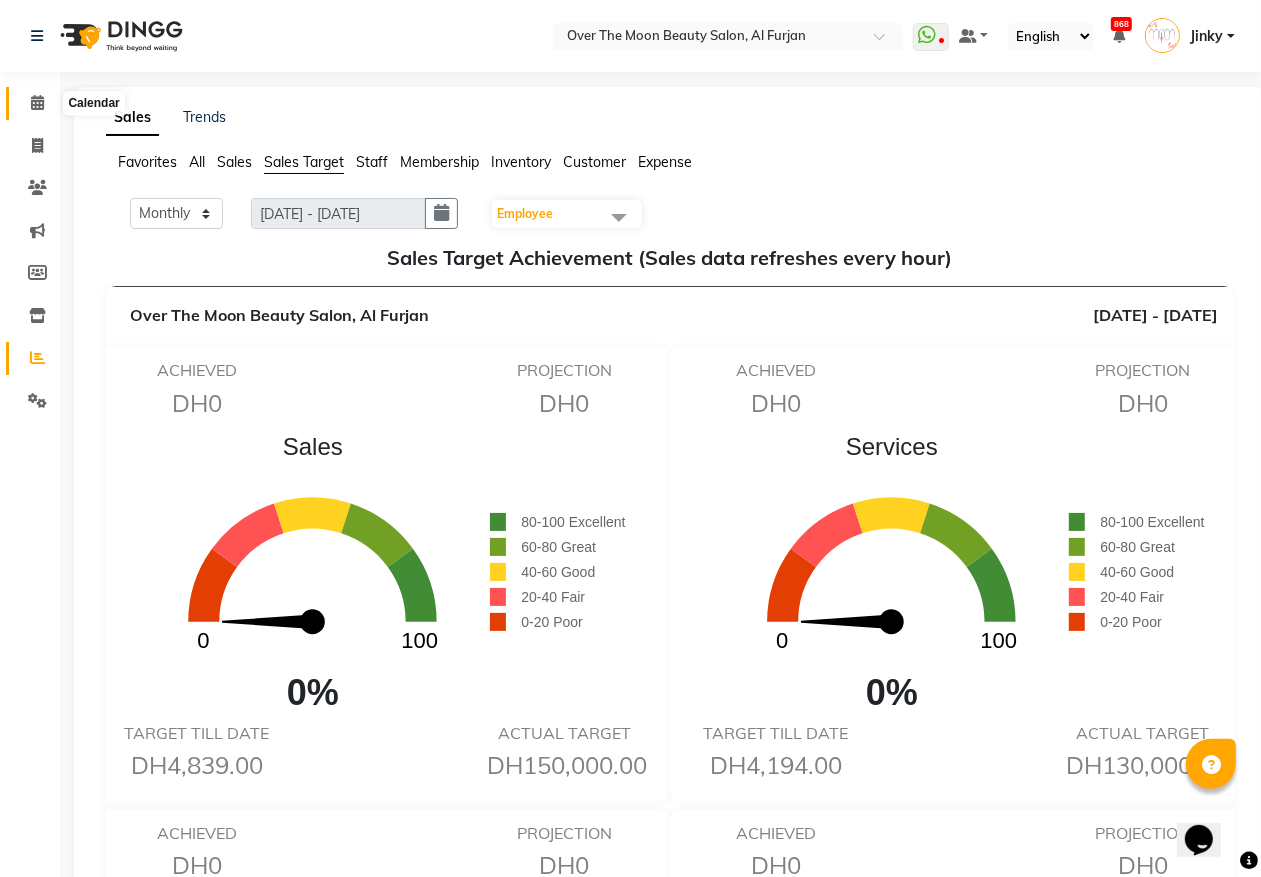 click 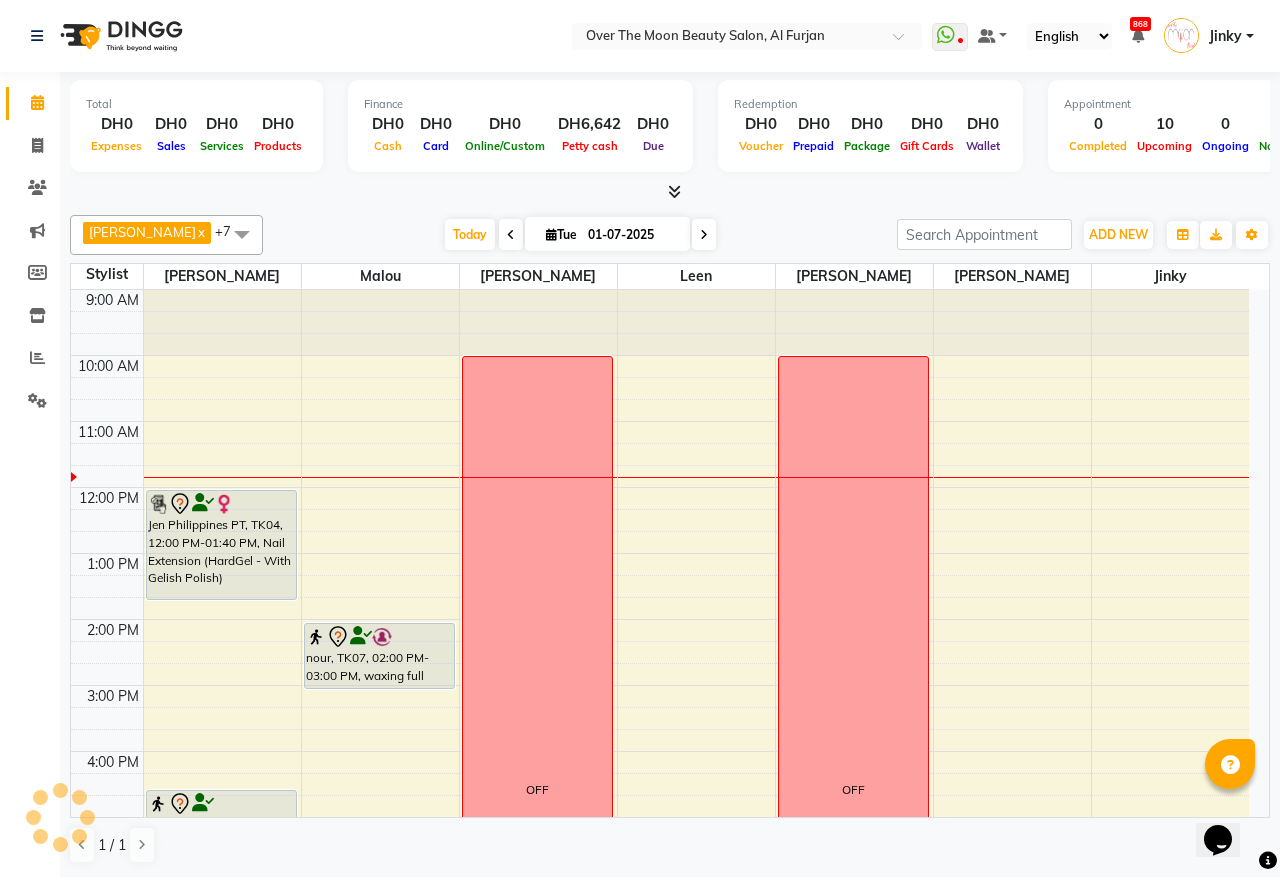 scroll, scrollTop: 0, scrollLeft: 0, axis: both 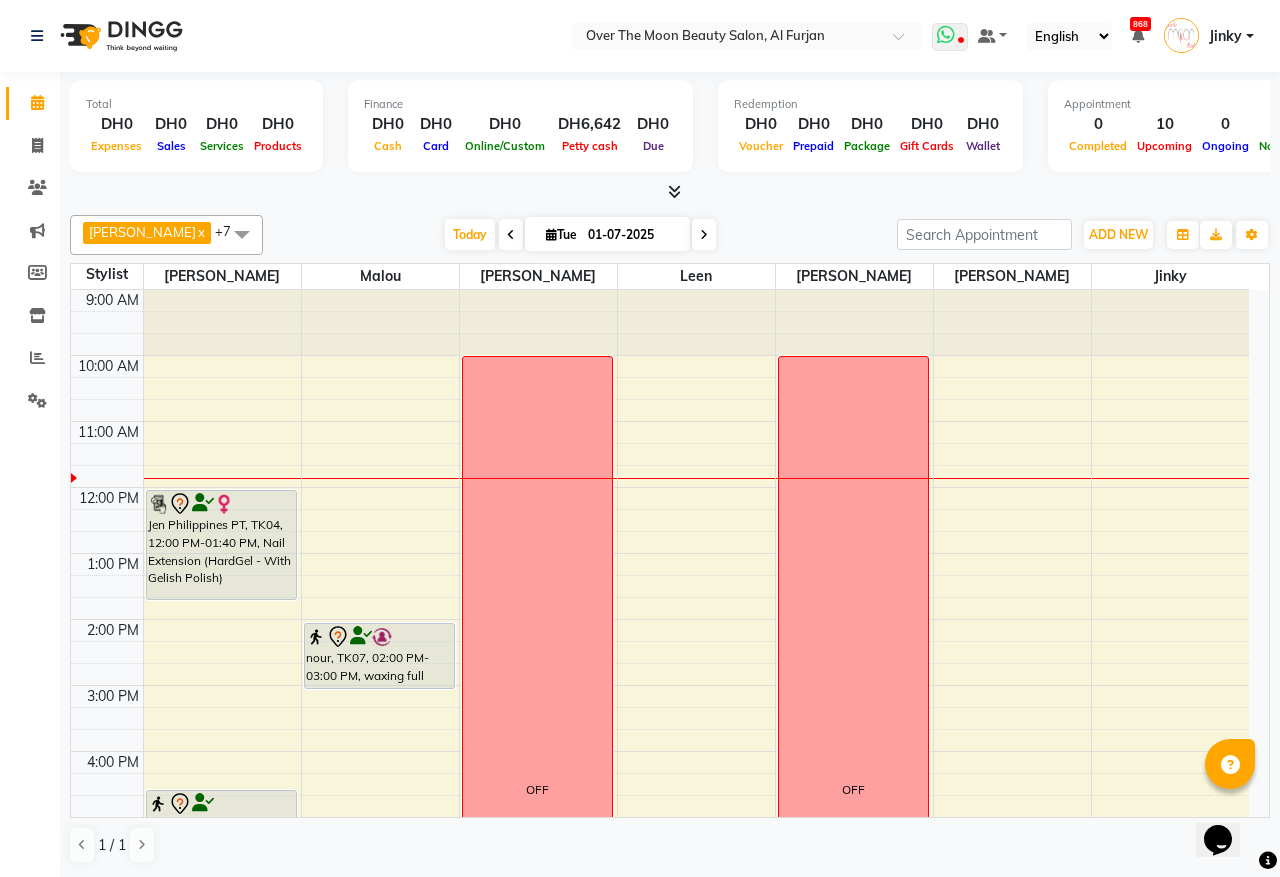 click at bounding box center (946, 35) 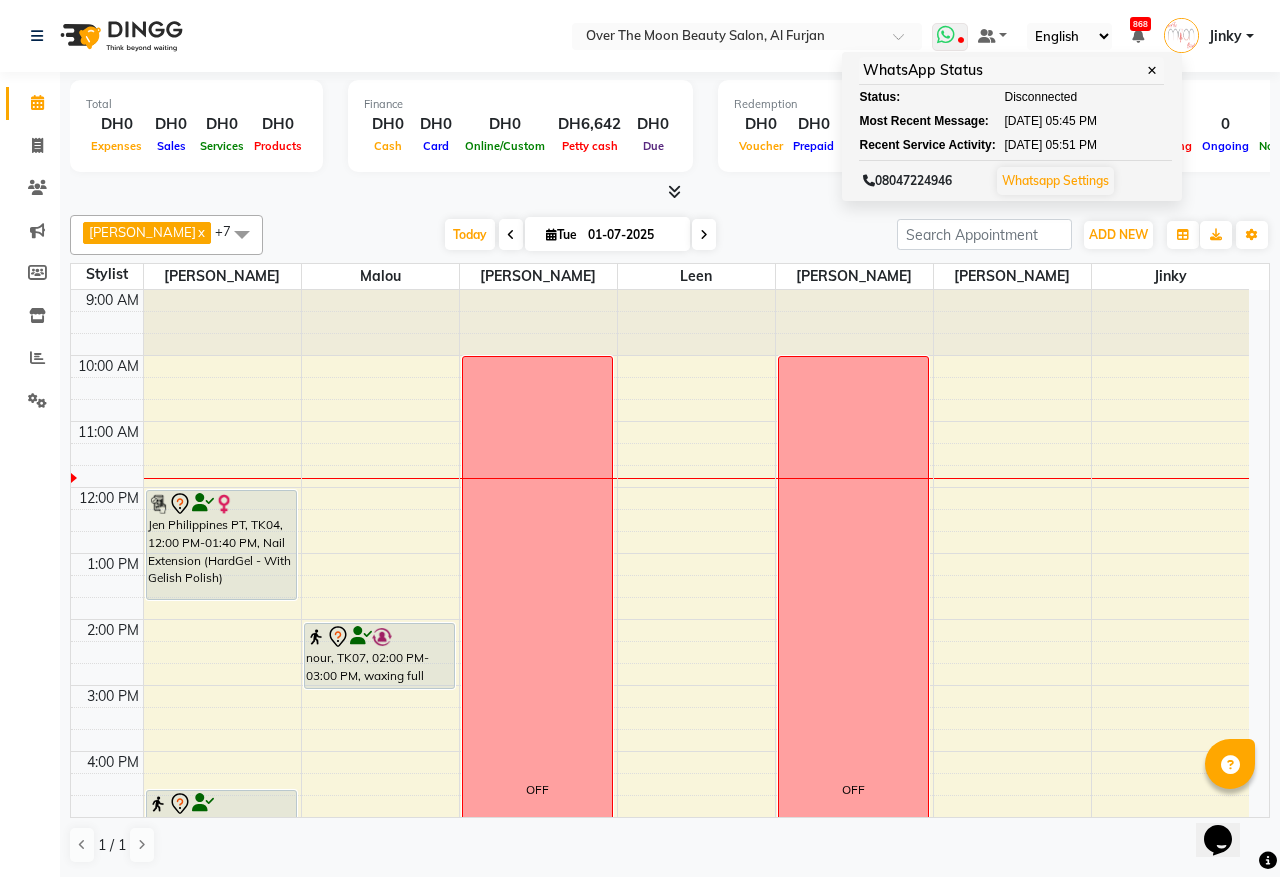 click on "Whatsapp Settings" at bounding box center [1055, 180] 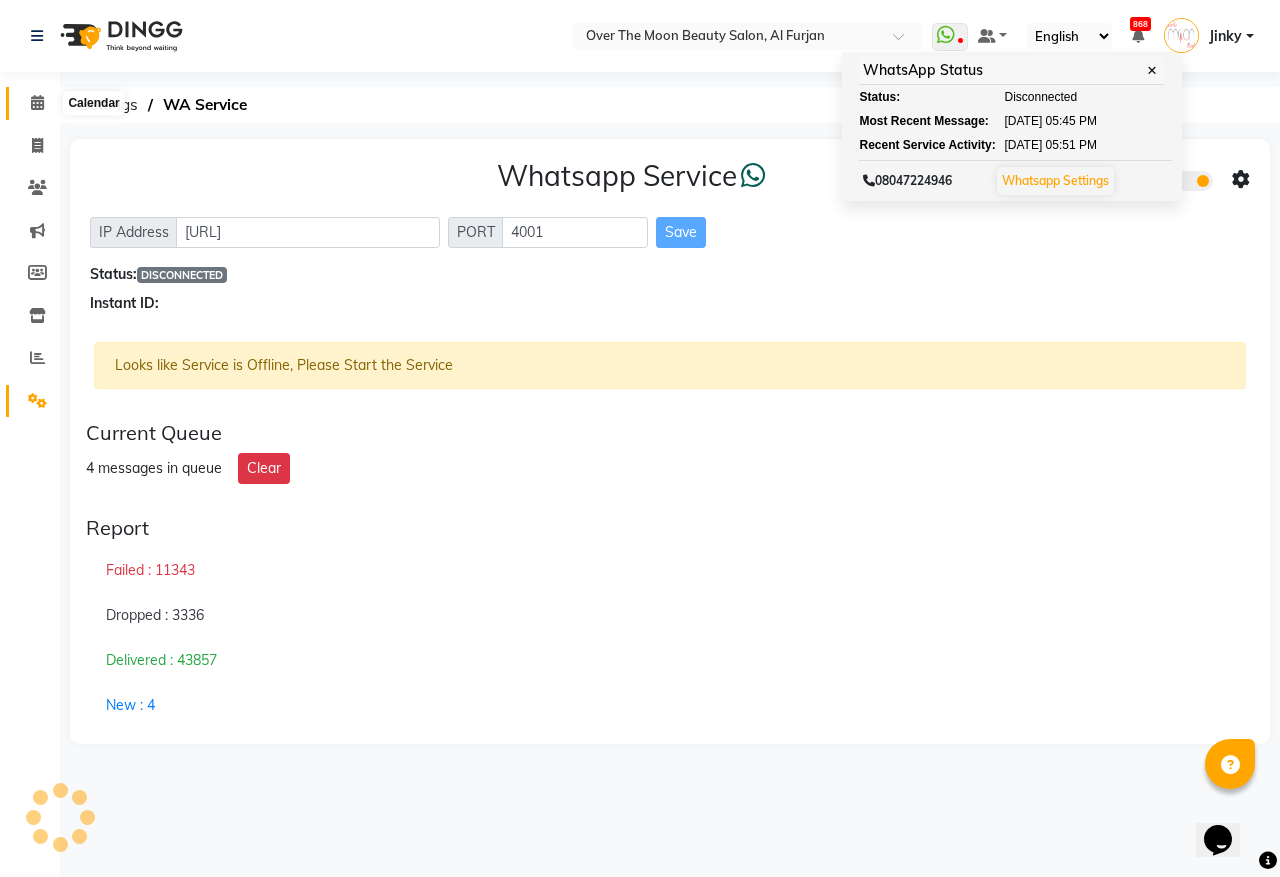 click 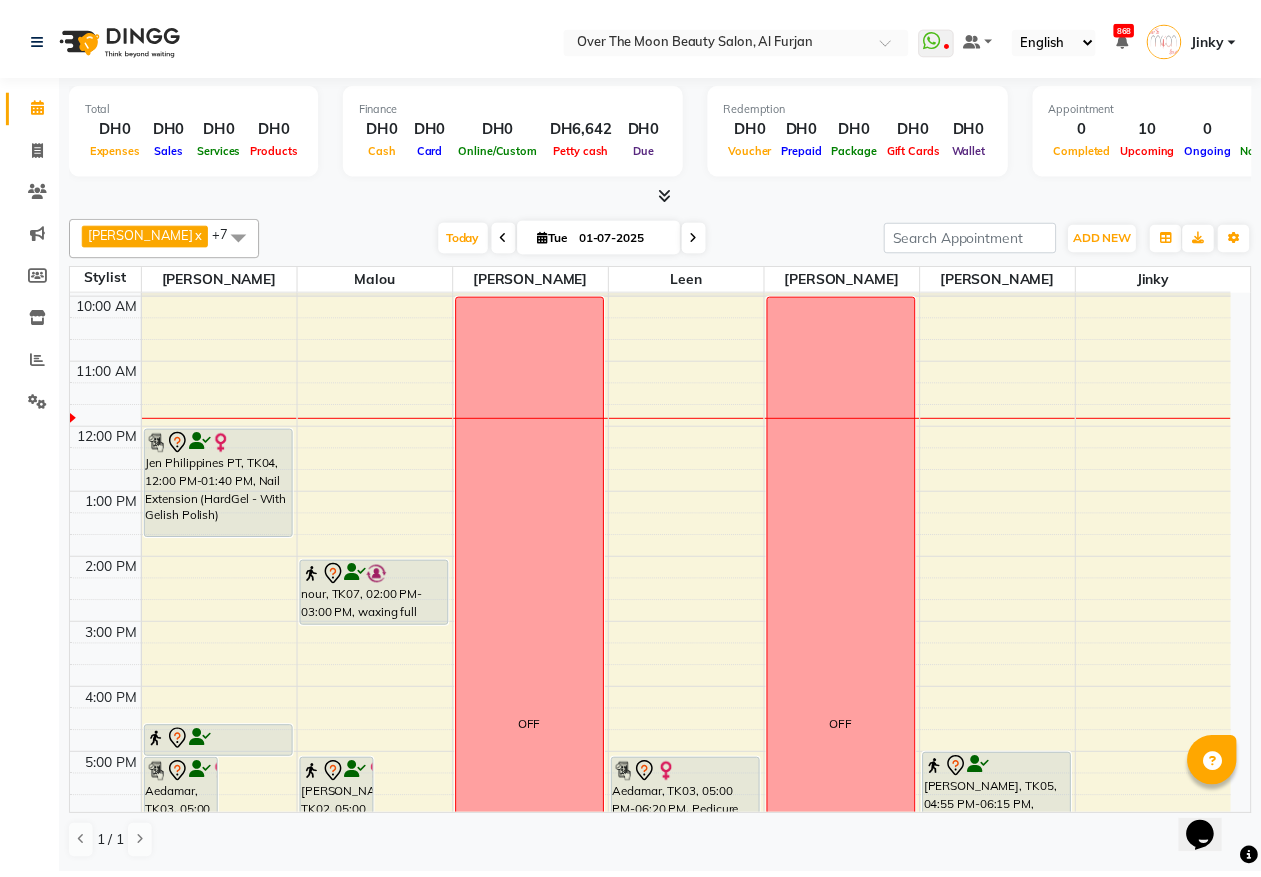 scroll, scrollTop: 208, scrollLeft: 0, axis: vertical 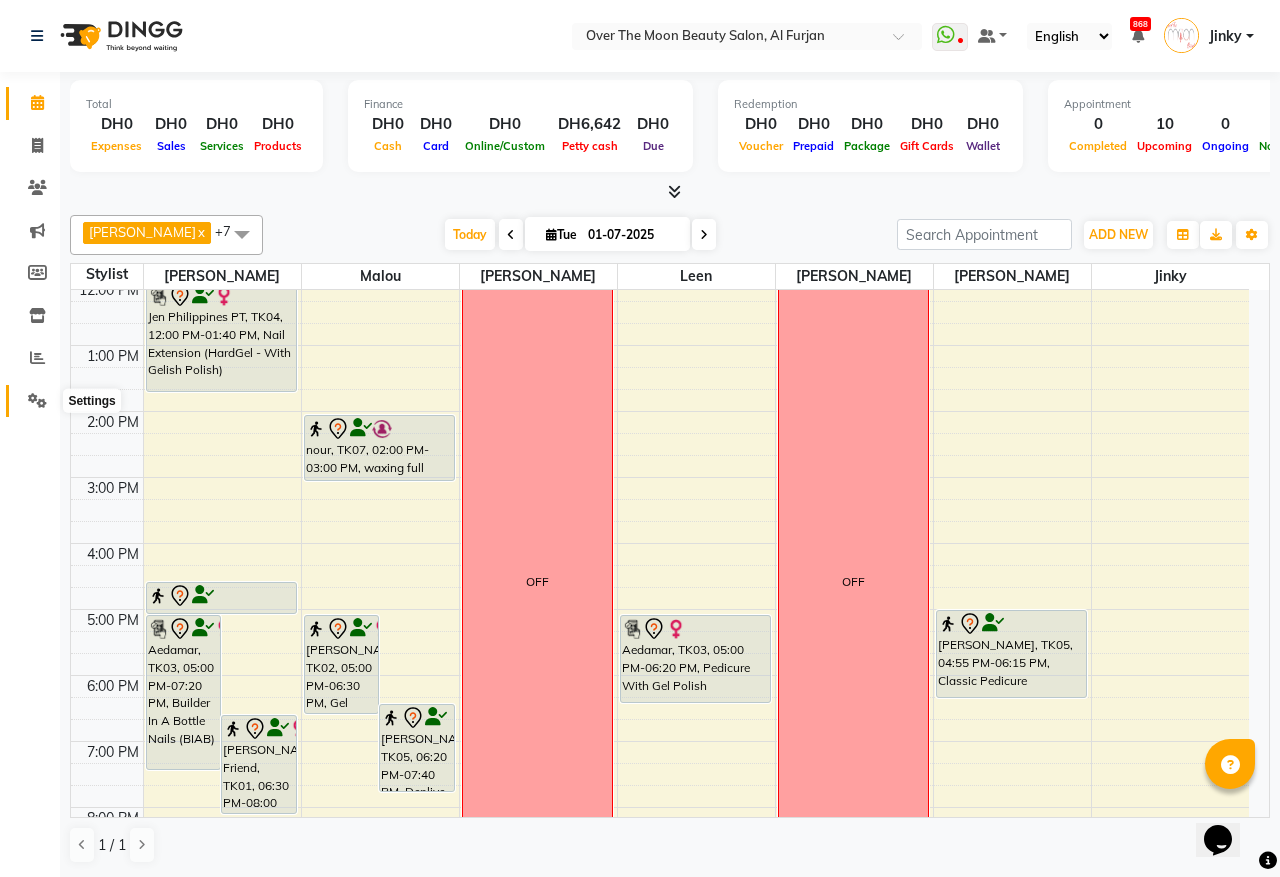 click 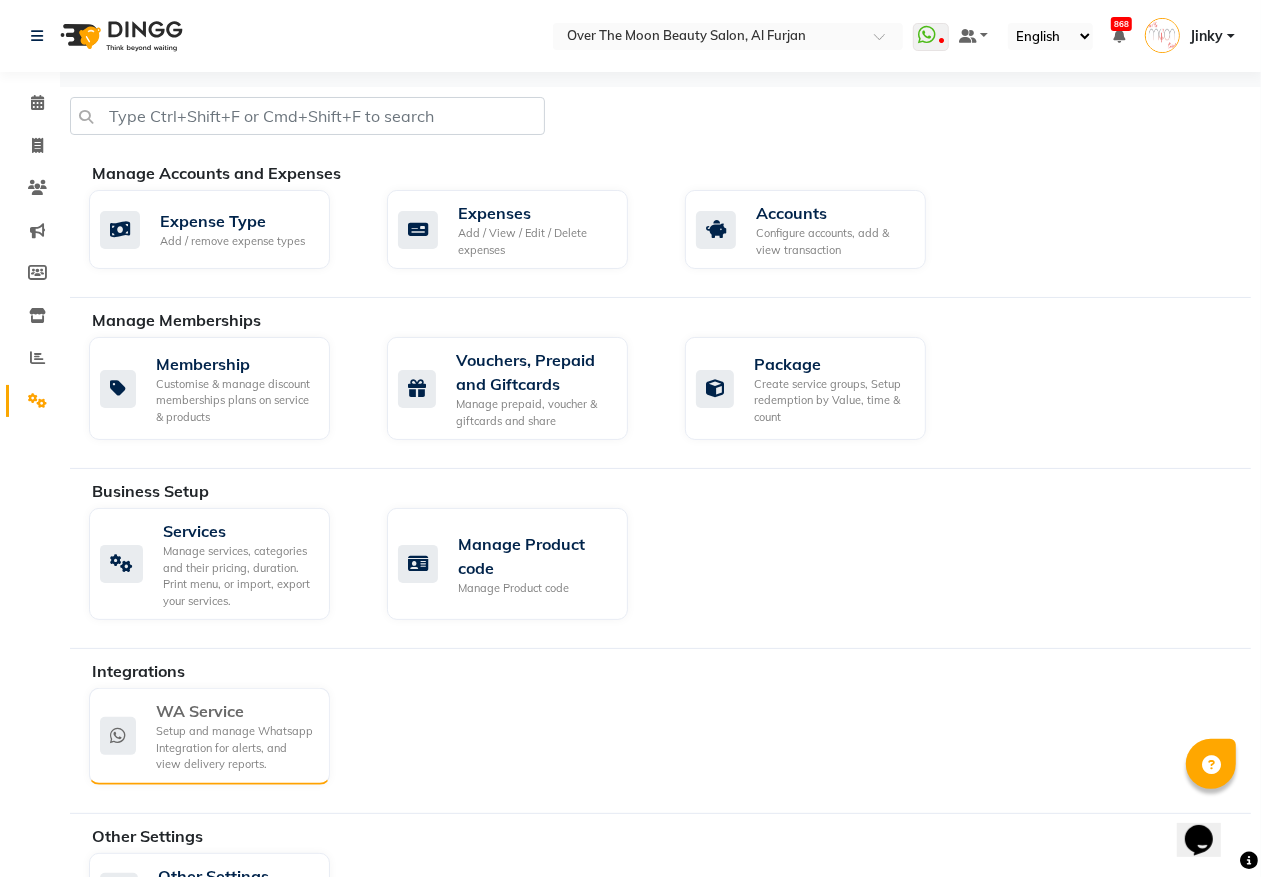 click on "Setup and manage Whatsapp Integration for alerts, and view delivery reports." 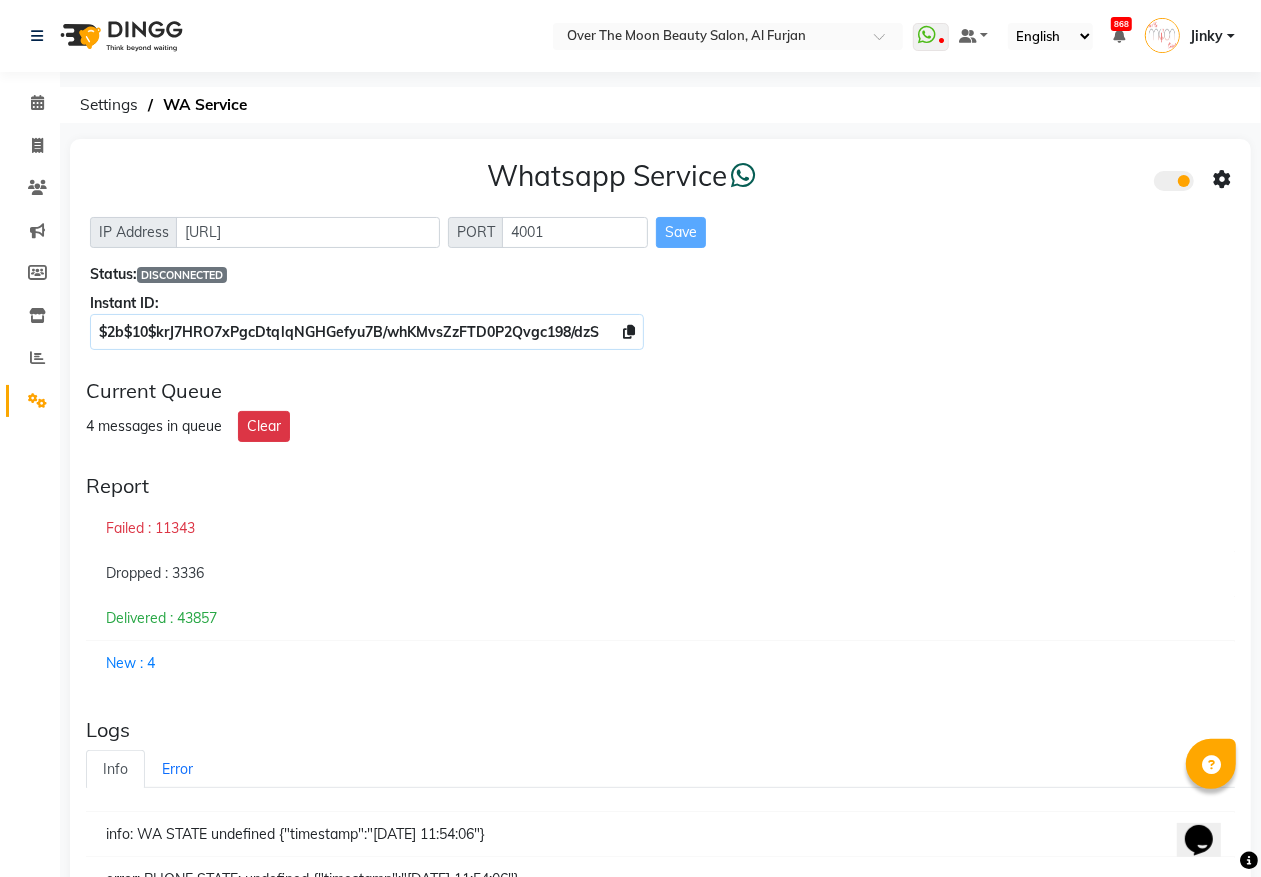 click on "Calendar  Invoice  Clients  Marketing  Members  Inventory  Reports  Settings Completed InProgress Upcoming Dropped Tentative Check-In Confirm Bookings Segments Page Builder" 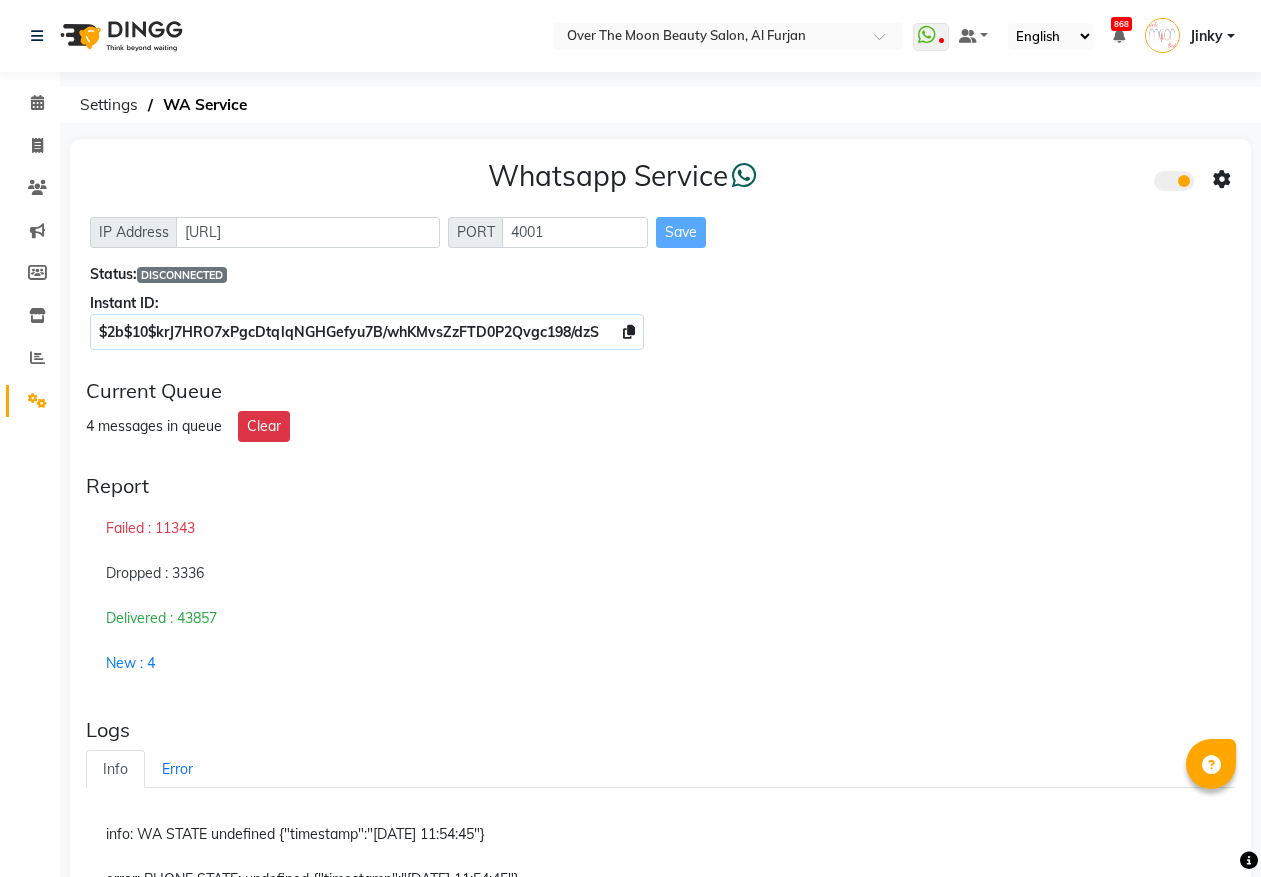 scroll, scrollTop: 0, scrollLeft: 0, axis: both 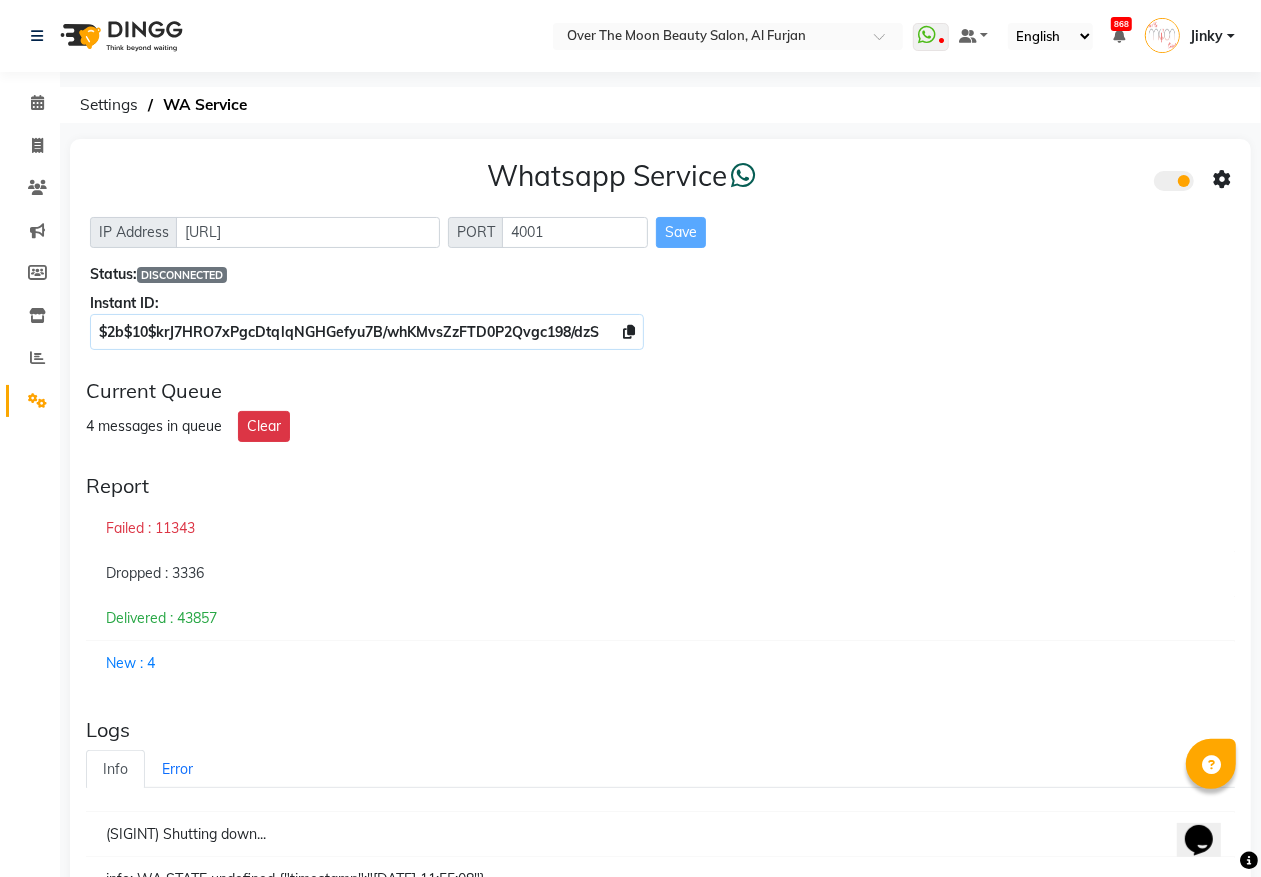 click on "Calendar  Invoice  Clients  Marketing  Members  Inventory  Reports  Settings Completed InProgress Upcoming Dropped Tentative Check-In Confirm Bookings Segments Page Builder" 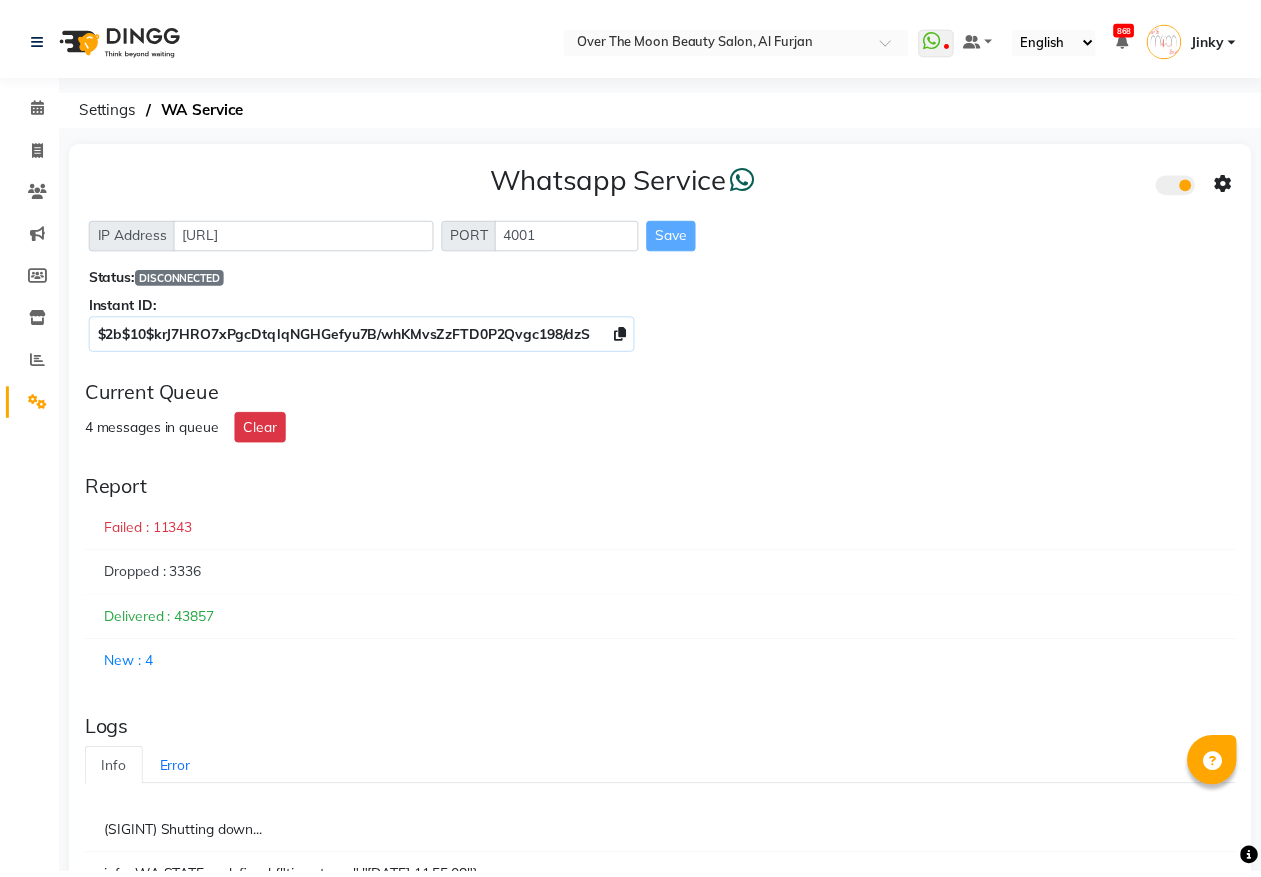 scroll, scrollTop: 0, scrollLeft: 0, axis: both 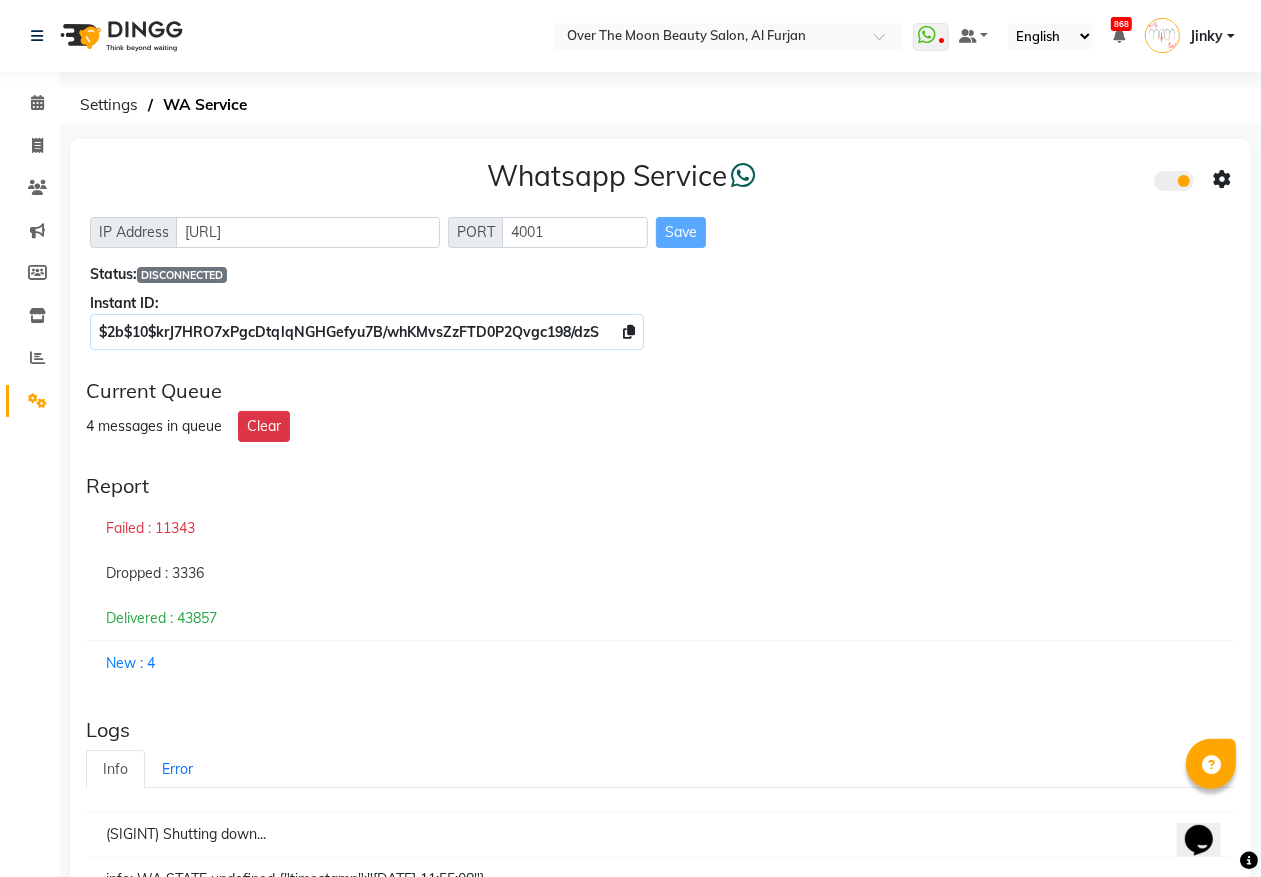 click on "Logs" 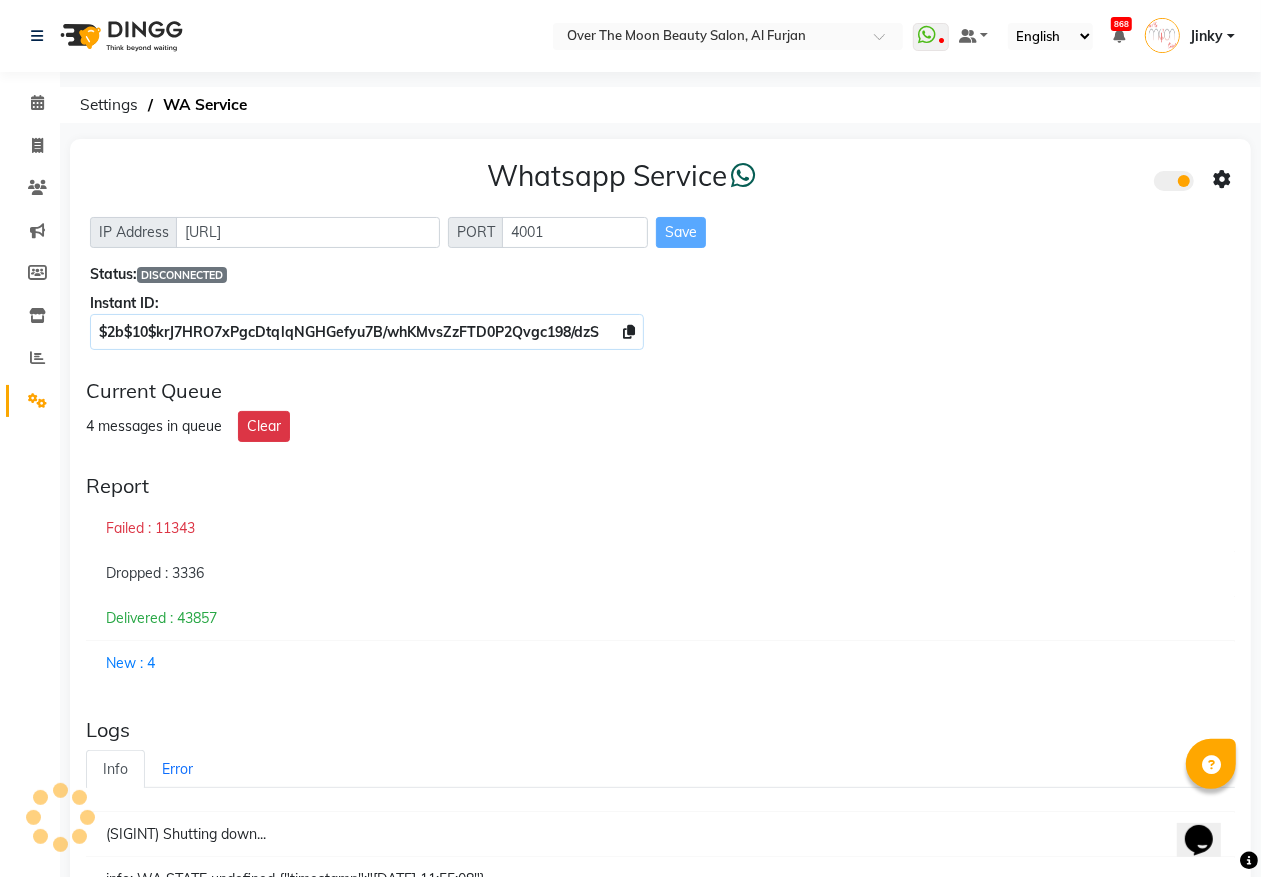 click on "Calendar  Invoice  Clients  Marketing  Members  Inventory  Reports  Settings Completed InProgress Upcoming Dropped Tentative Check-In Confirm Bookings Segments Page Builder" 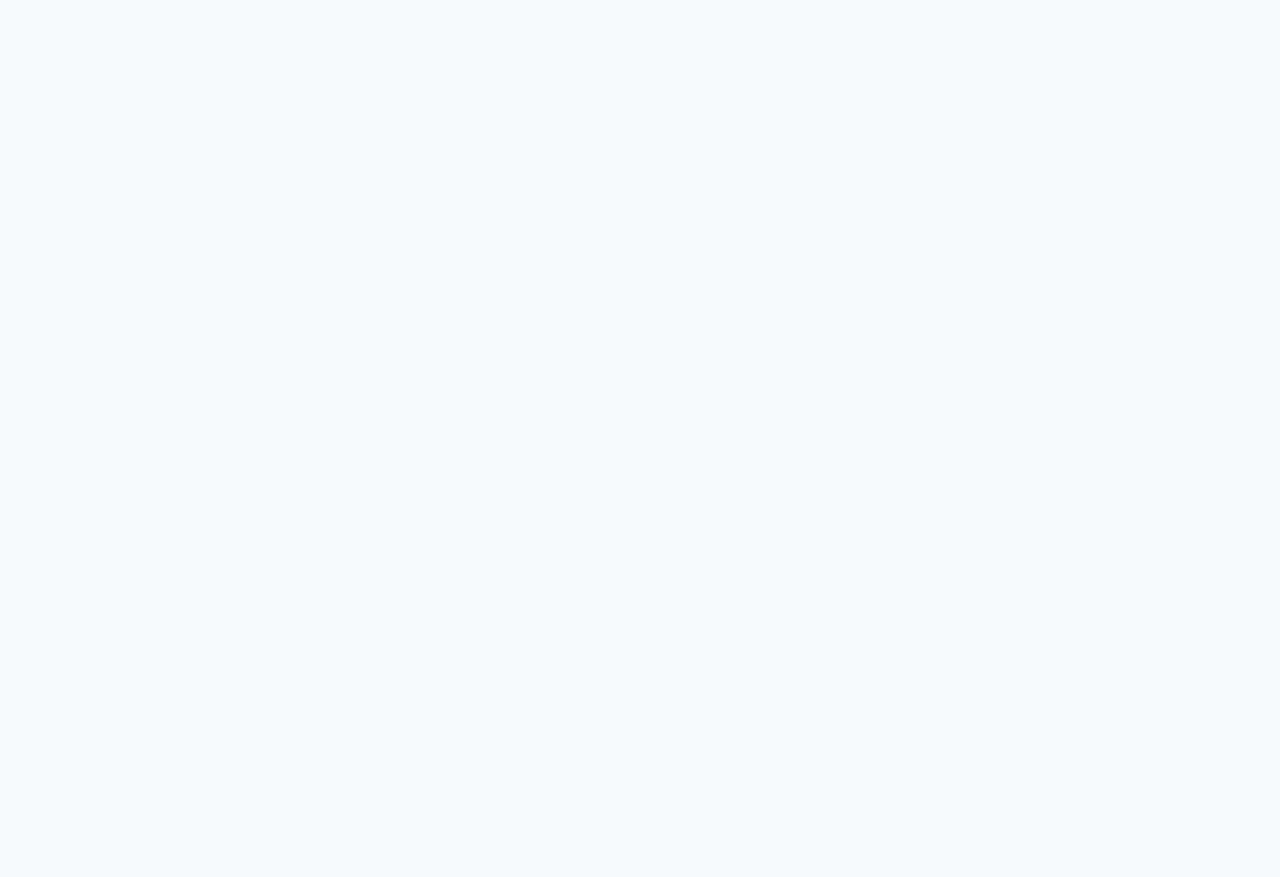 scroll, scrollTop: 0, scrollLeft: 0, axis: both 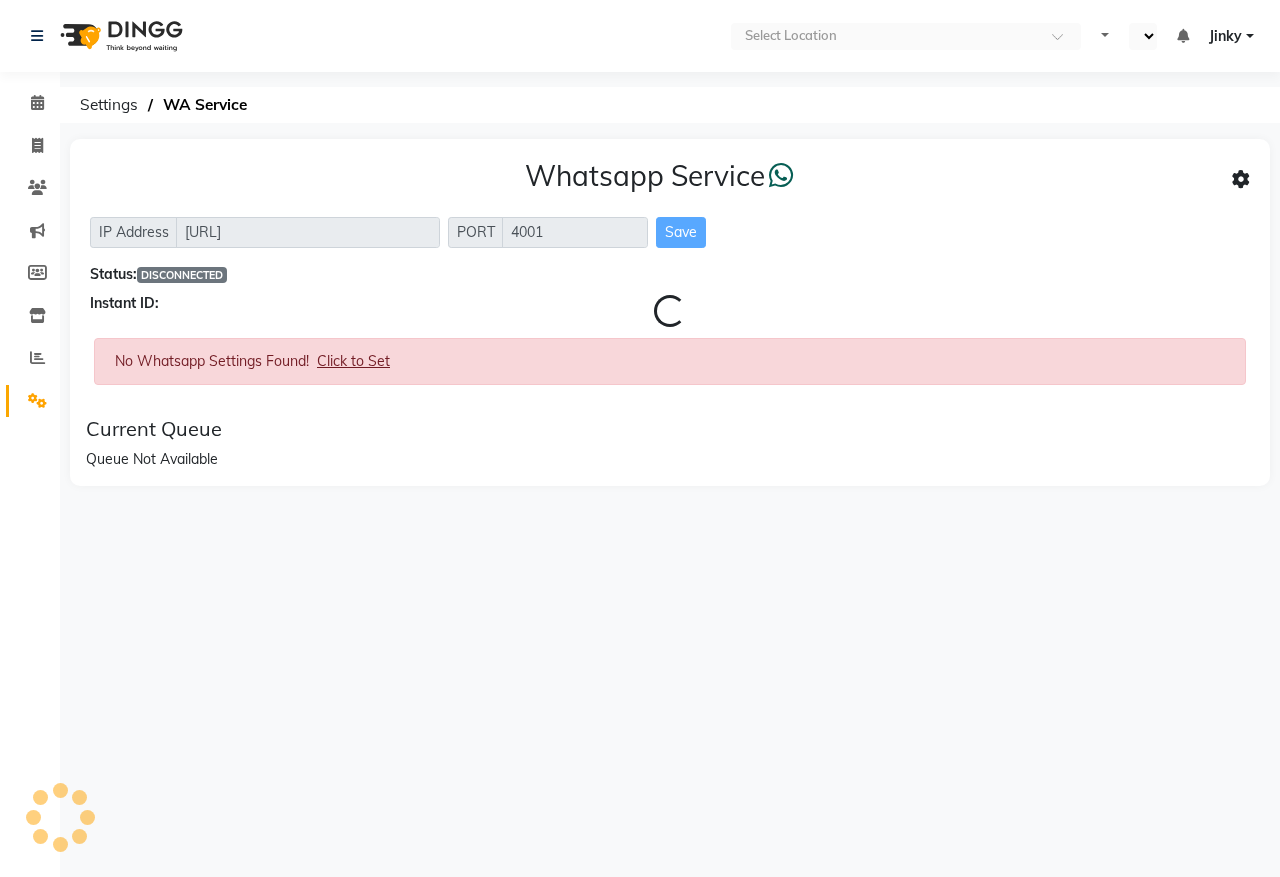 select on "en" 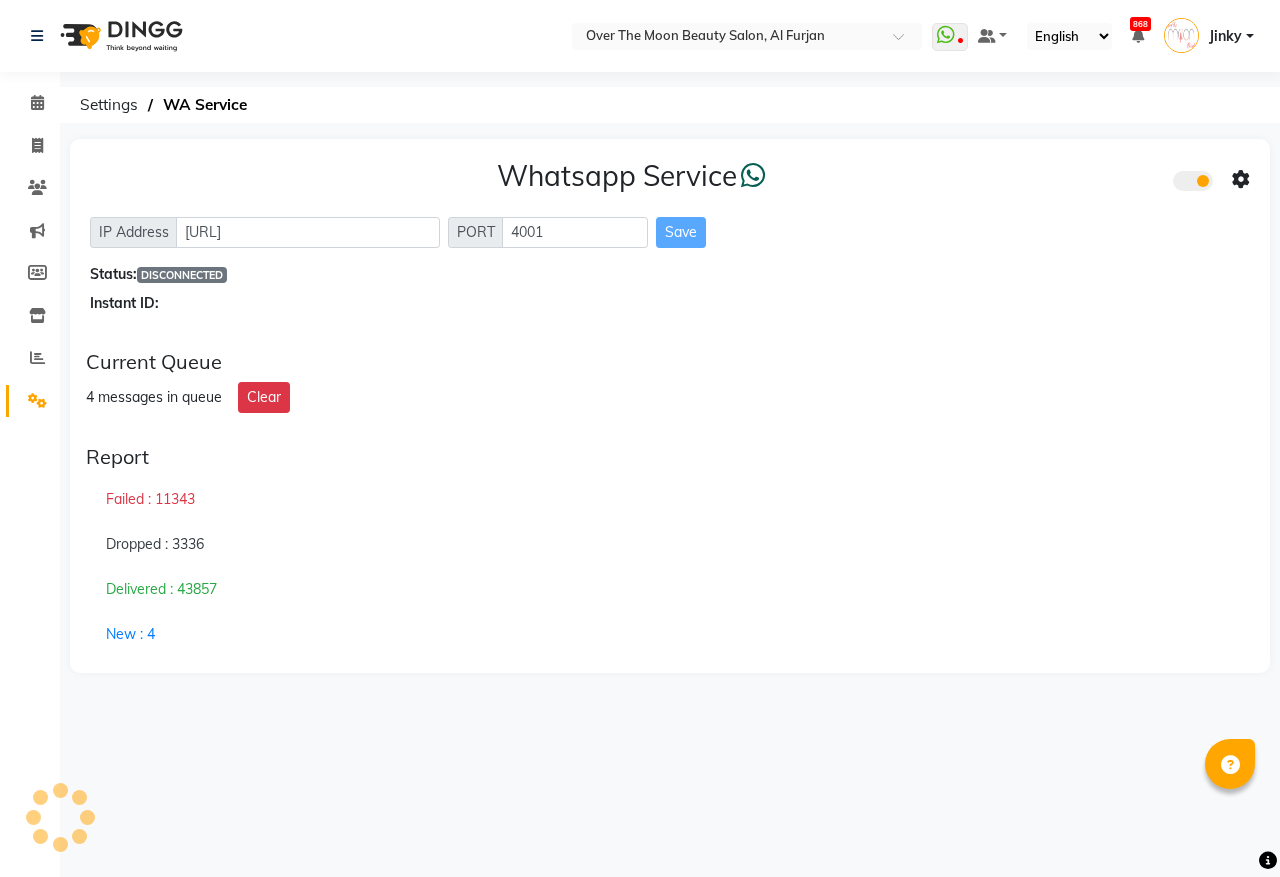click on "Calendar  Invoice  Clients  Marketing  Members  Inventory  Reports  Settings Completed InProgress Upcoming Dropped Tentative Check-In Confirm Bookings Segments Page Builder" 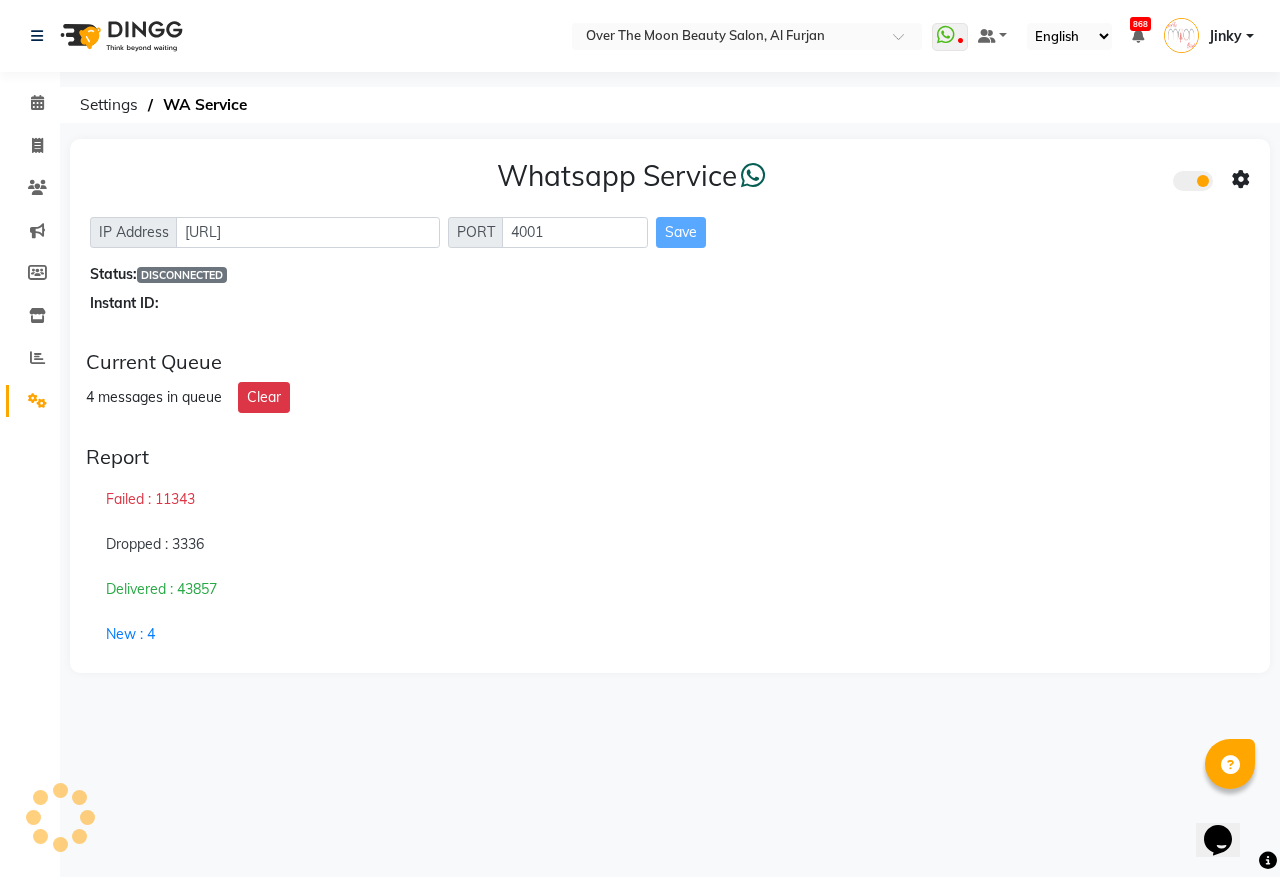 scroll, scrollTop: 0, scrollLeft: 0, axis: both 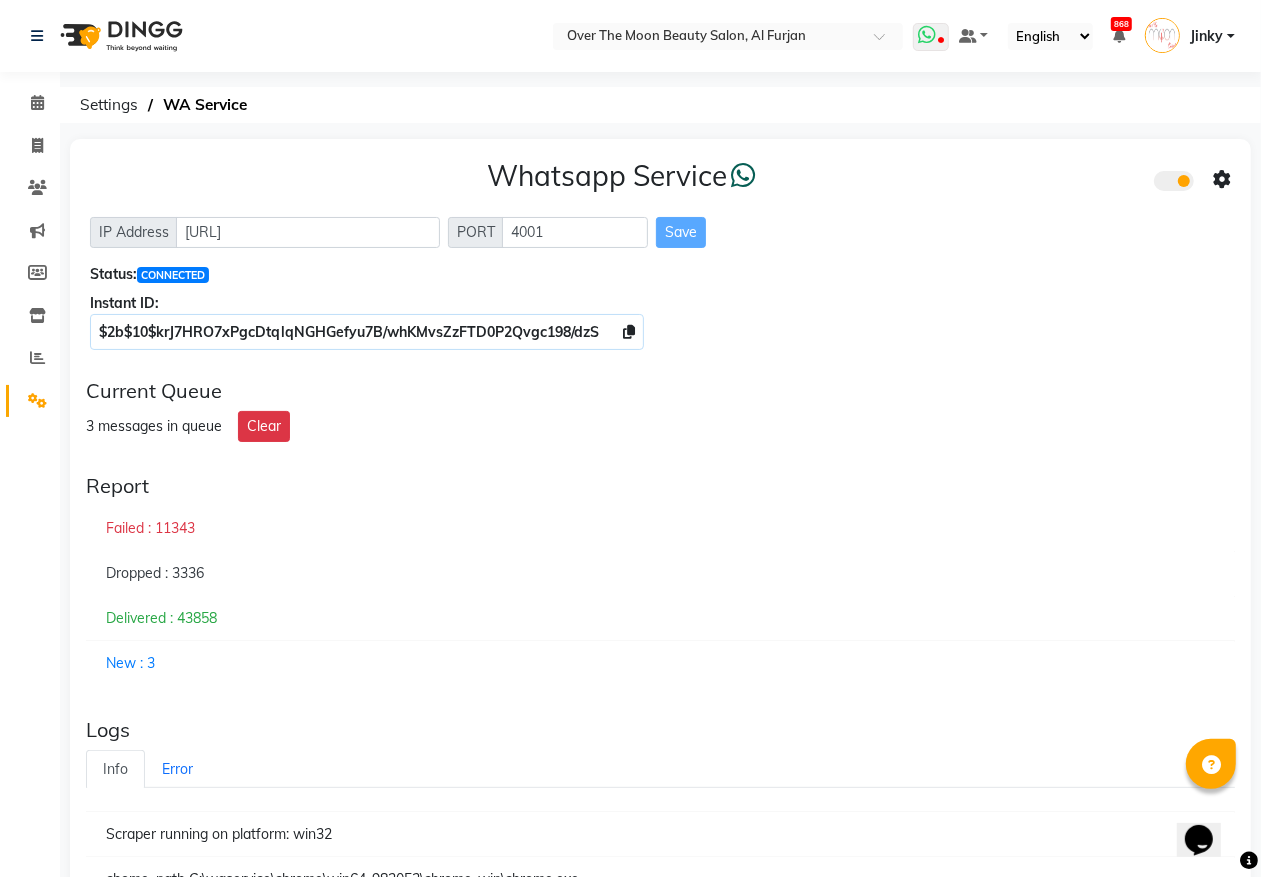 click at bounding box center (927, 35) 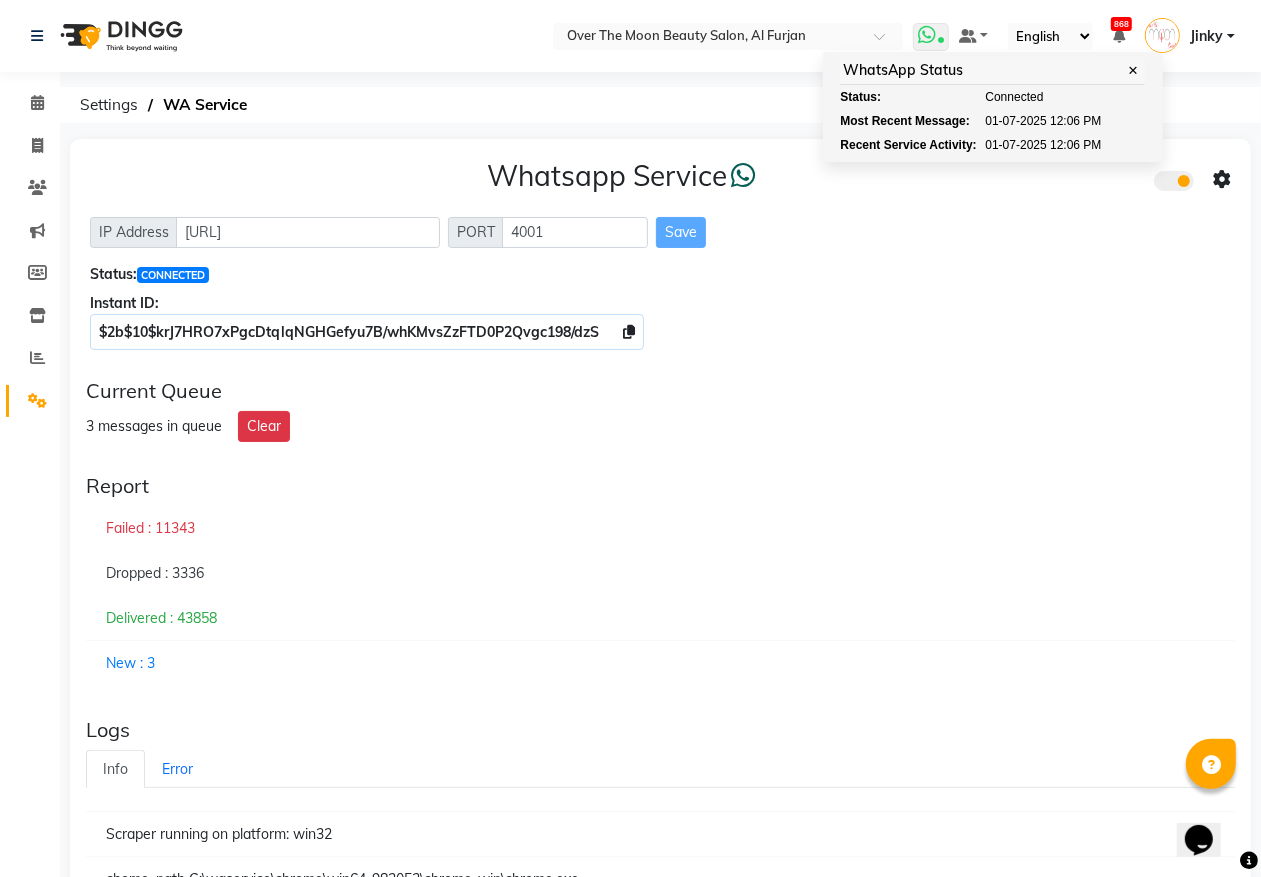 click at bounding box center [927, 35] 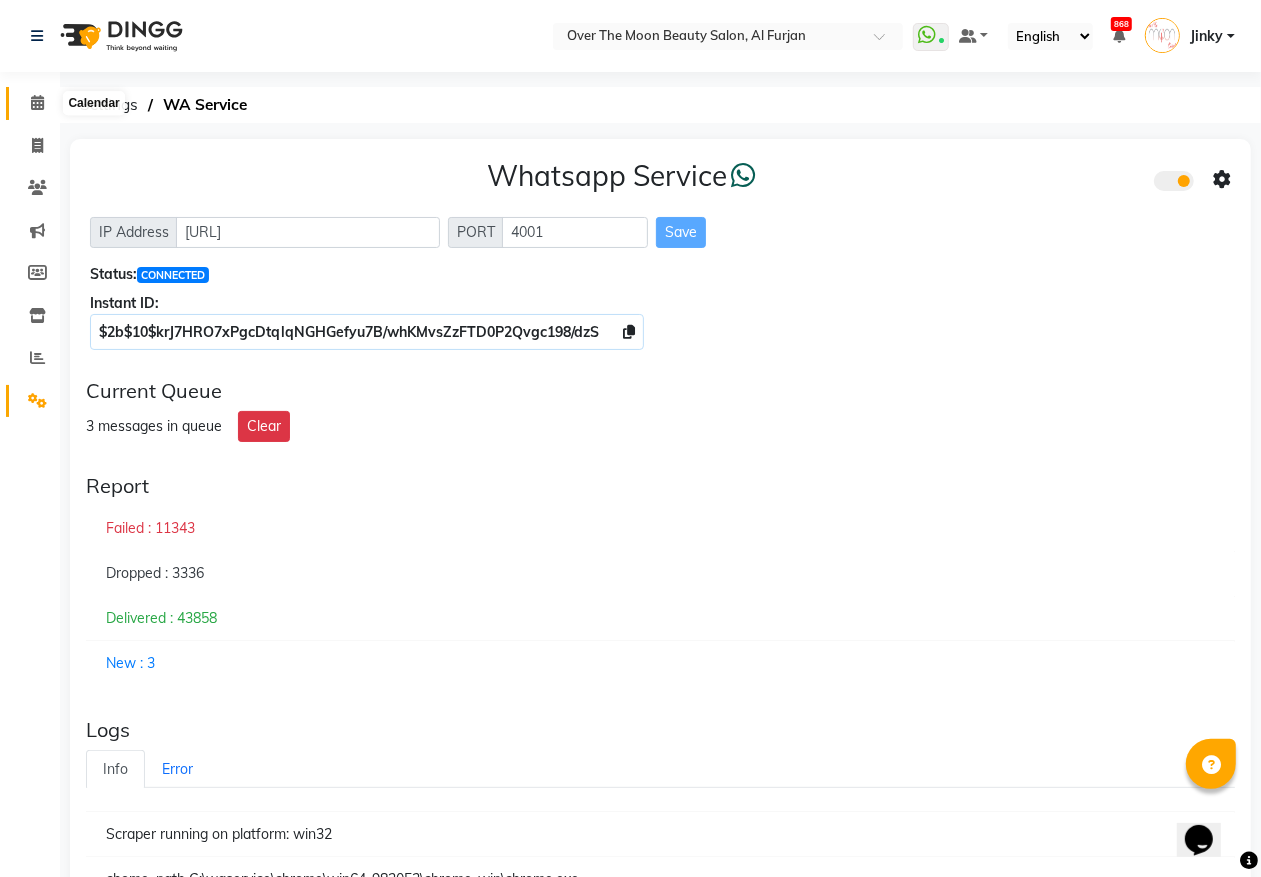 click 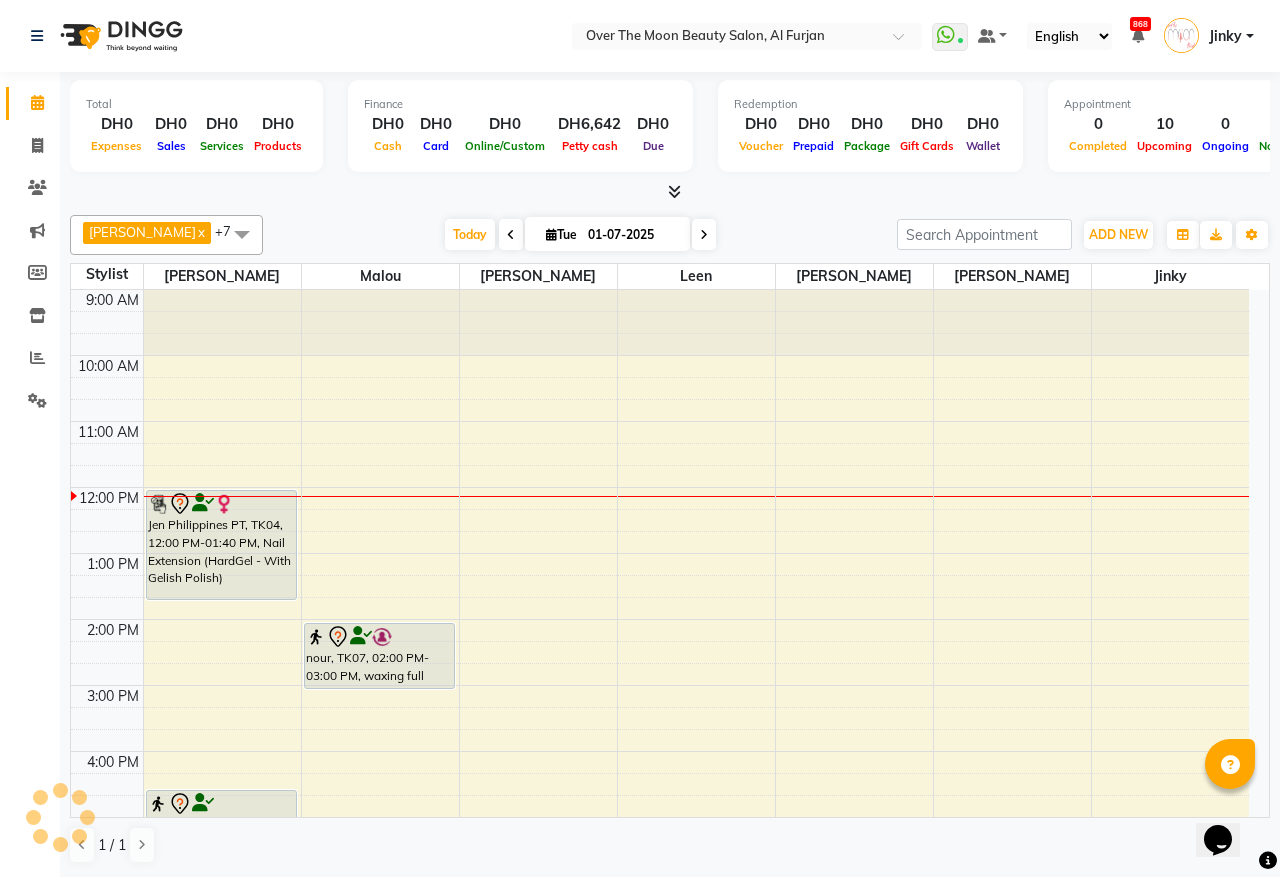 scroll, scrollTop: 0, scrollLeft: 0, axis: both 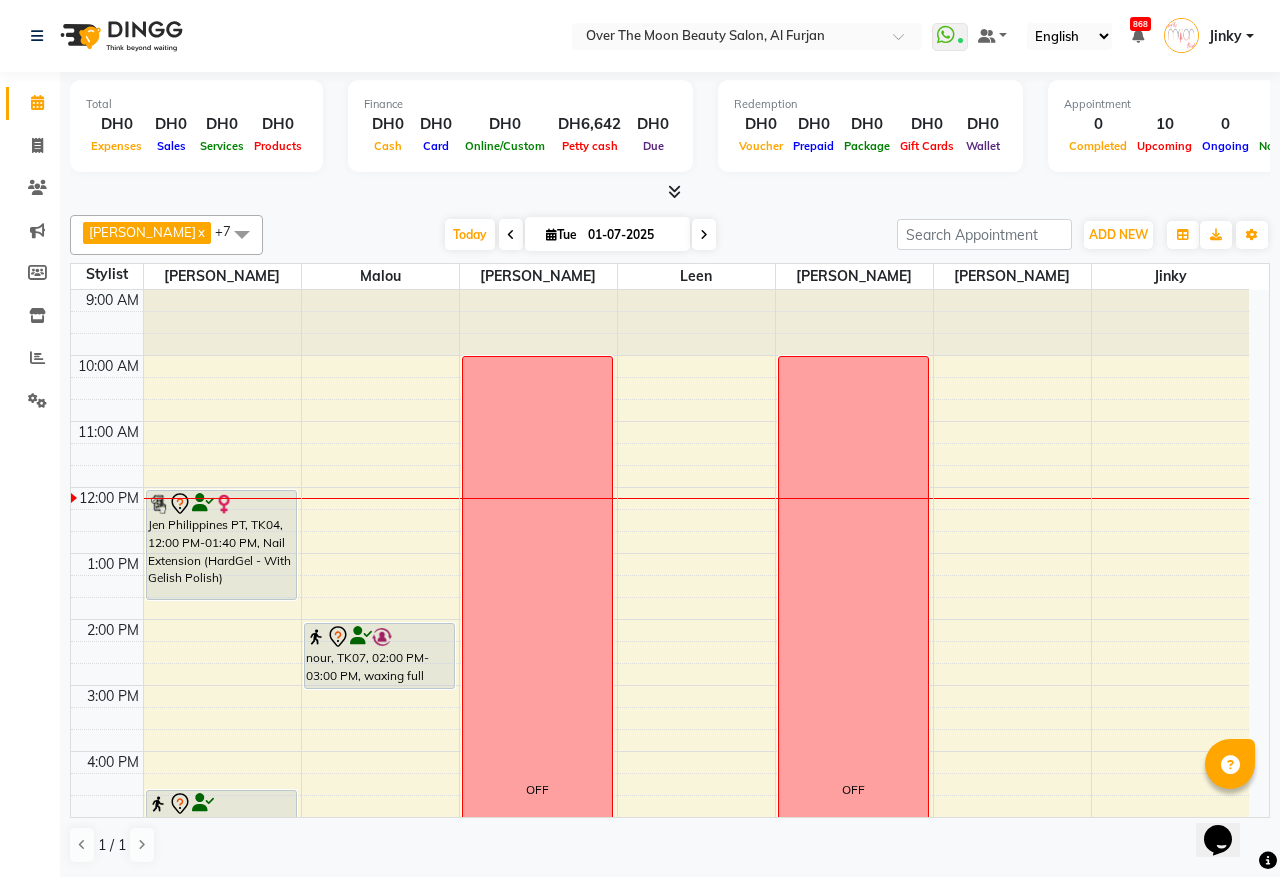 click on "9:00 AM 10:00 AM 11:00 AM 12:00 PM 1:00 PM 2:00 PM 3:00 PM 4:00 PM 5:00 PM 6:00 PM 7:00 PM 8:00 PM 9:00 PM 10:00 PM 11:00 PM             Aedamar, TK03, 05:00 PM-07:20 PM, Builder In A Bottle Nails (BIAB)             [PERSON_NAME] Friend, TK01, 06:30 PM-08:00 PM, Threading Eyebrow,Manicure With Gel Polish             Jen Philippines PT, TK04, 12:00 PM-01:40 PM, Nail Extension (HardGel - With Gelish Polish)             [PERSON_NAME], TK05, 04:30 PM-05:00 PM, Threading Eyebrow             Ivana, TK02, 05:00 PM-06:30 PM, Gel Removal With Foil Feet,Pedicure With Gel Polish             [PERSON_NAME], TK05, 06:20 PM-07:40 PM, Deplive [GEOGRAPHIC_DATA],Waxing Half Leg,Deplive upper lip             nour, TK07, 02:00 PM-03:00 PM, waxing full body with brazillian with pack             [PERSON_NAME], TK06, 08:30 PM-09:30 PM, Combination Massage  OFF              Aedamar, TK03, 05:00 PM-06:20 PM, Pedicure With Gel Polish  OFF              [PERSON_NAME], TK05, 04:55 PM-06:15 PM, Classic Pedicure" at bounding box center [660, 784] 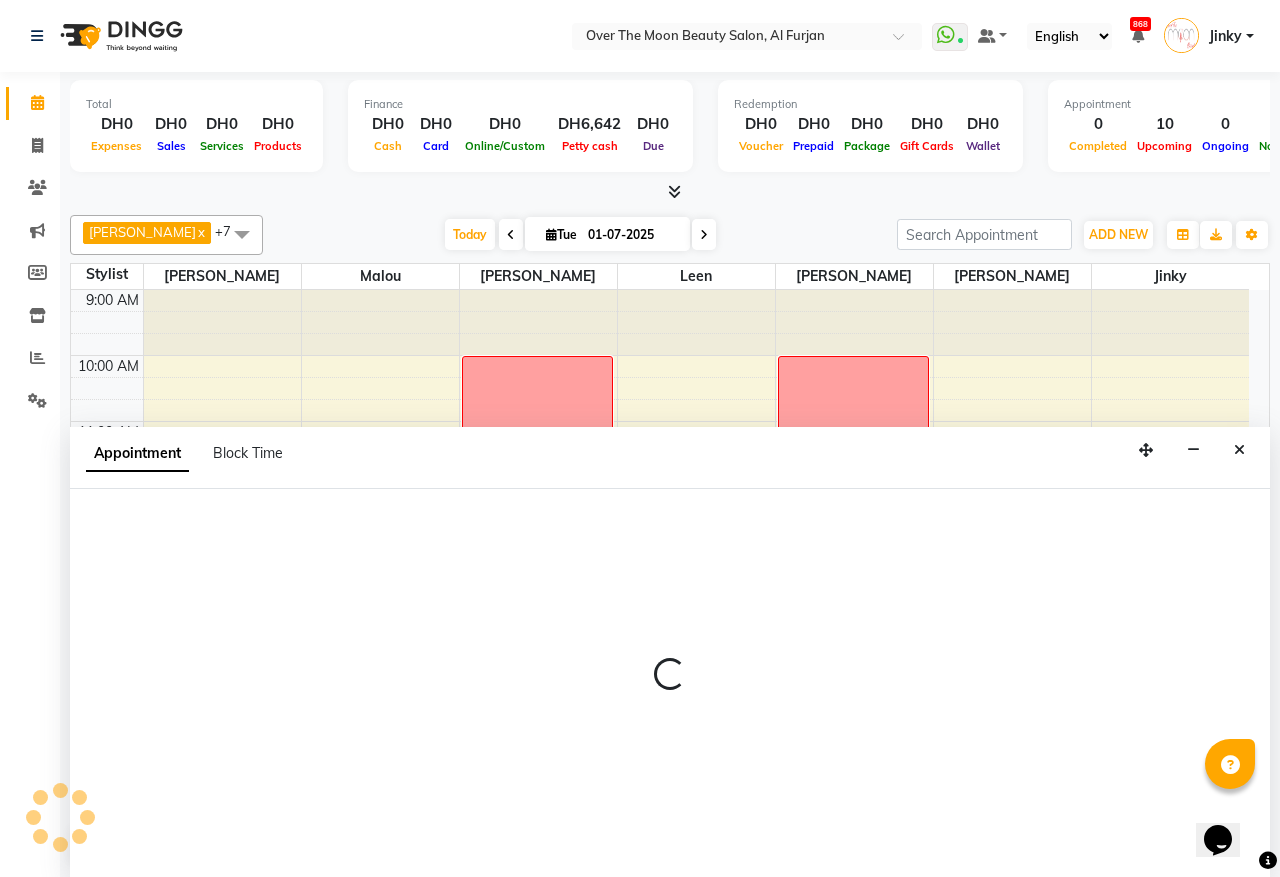 select on "43472" 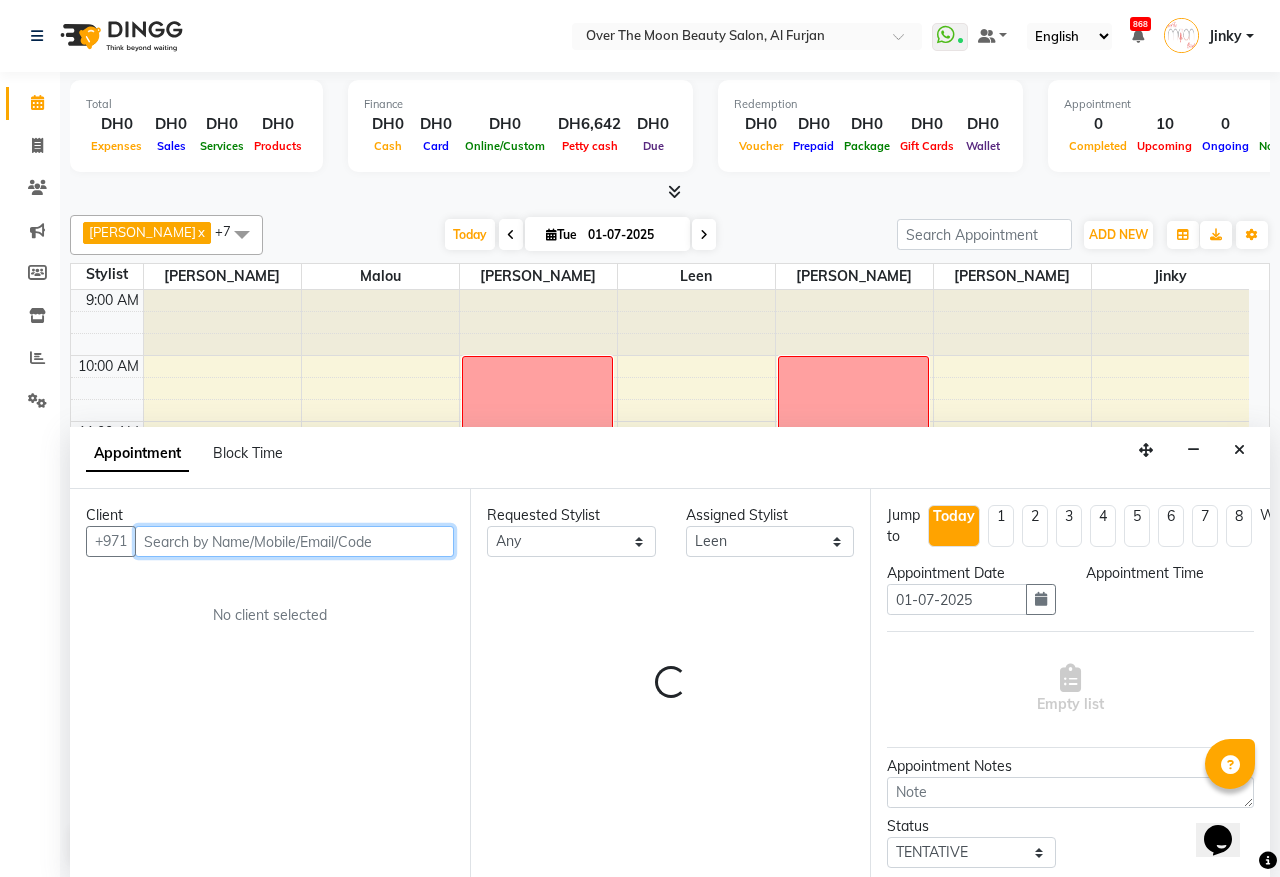 select on "960" 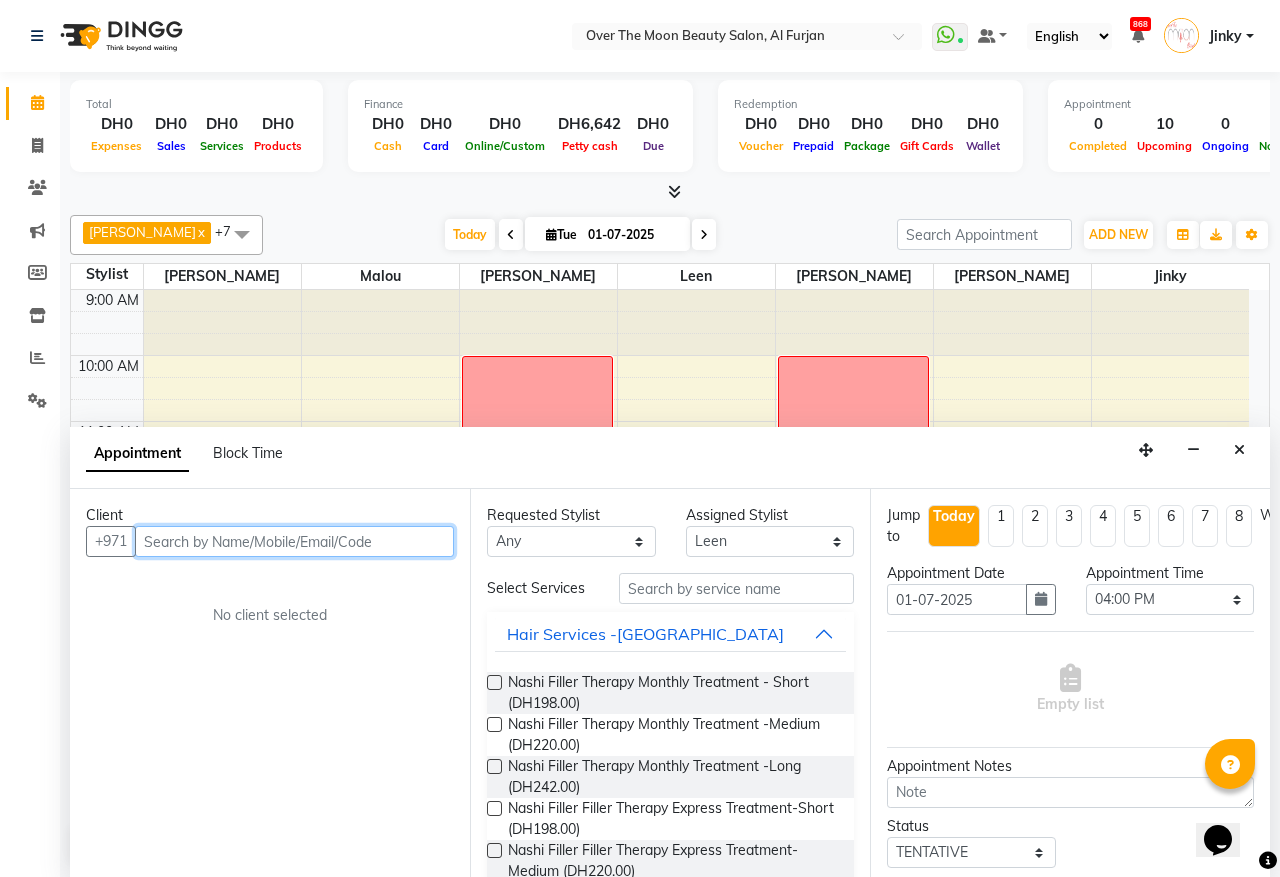 click at bounding box center [294, 541] 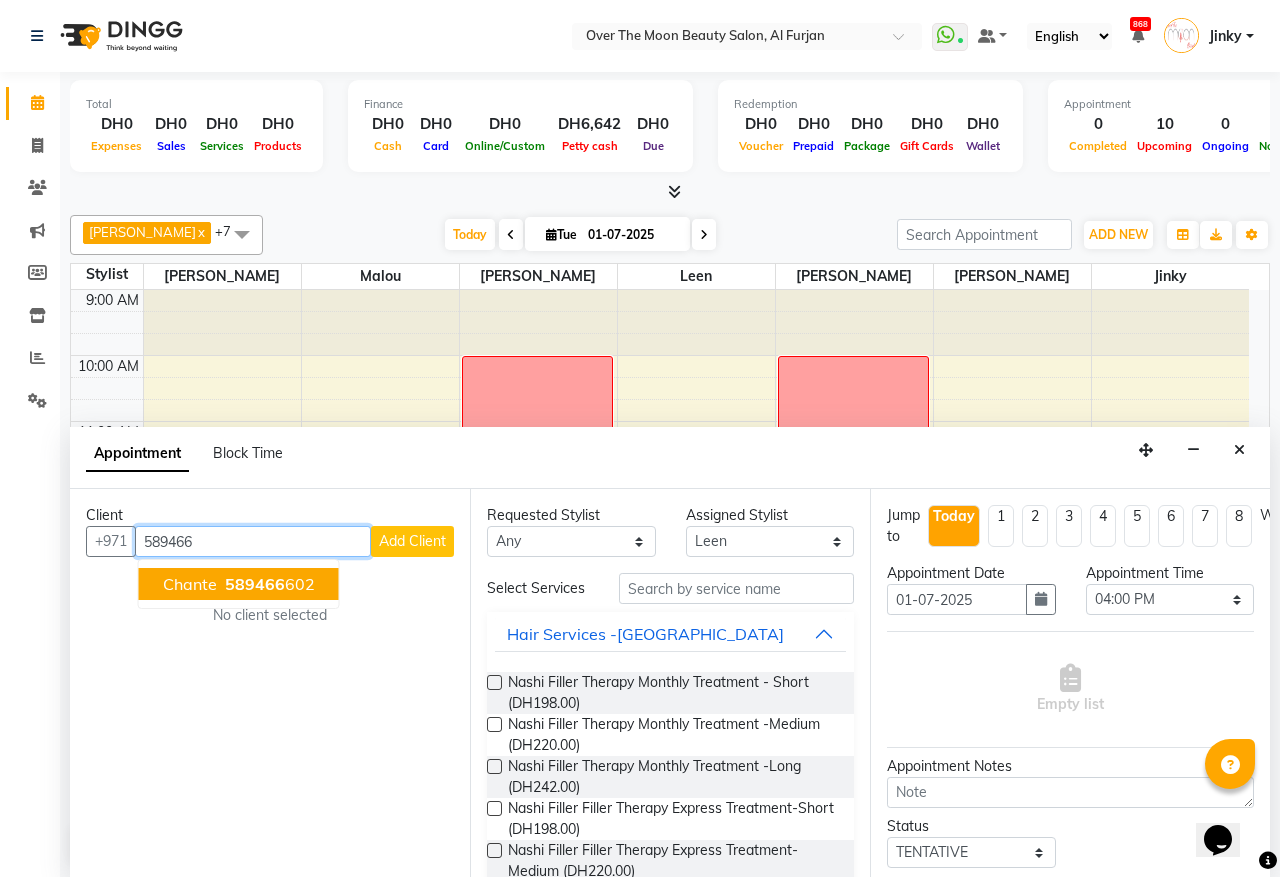 click on "589466" at bounding box center [255, 584] 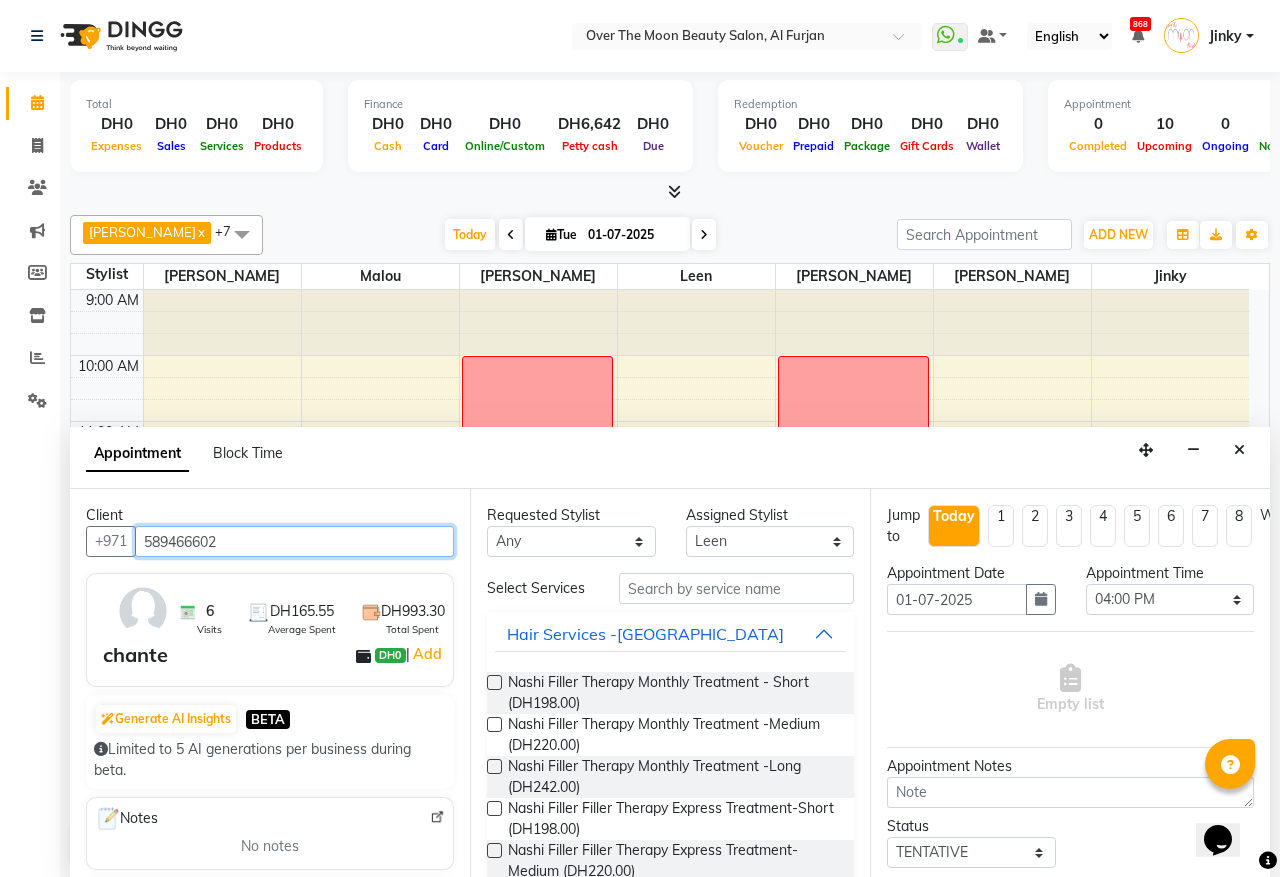 type on "589466602" 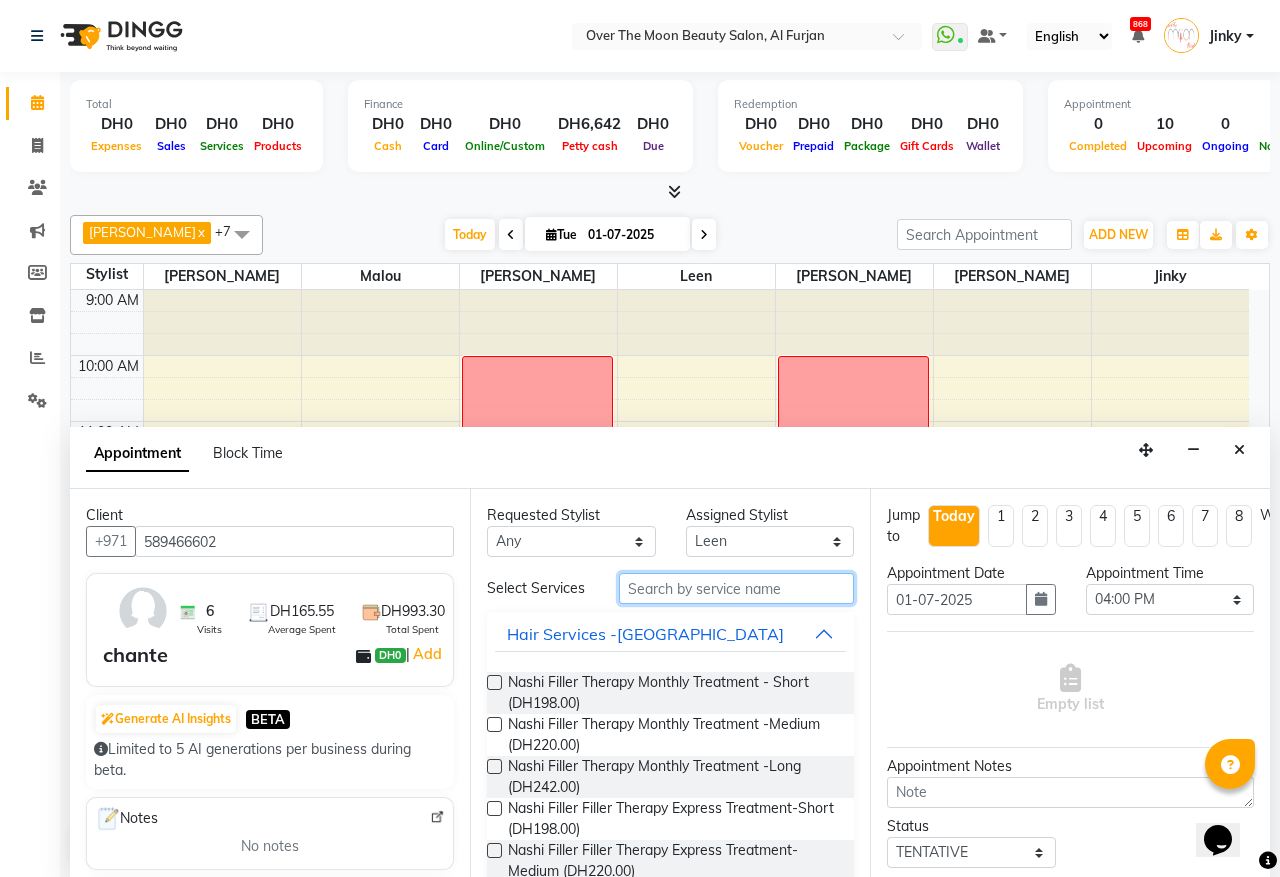 click at bounding box center [736, 588] 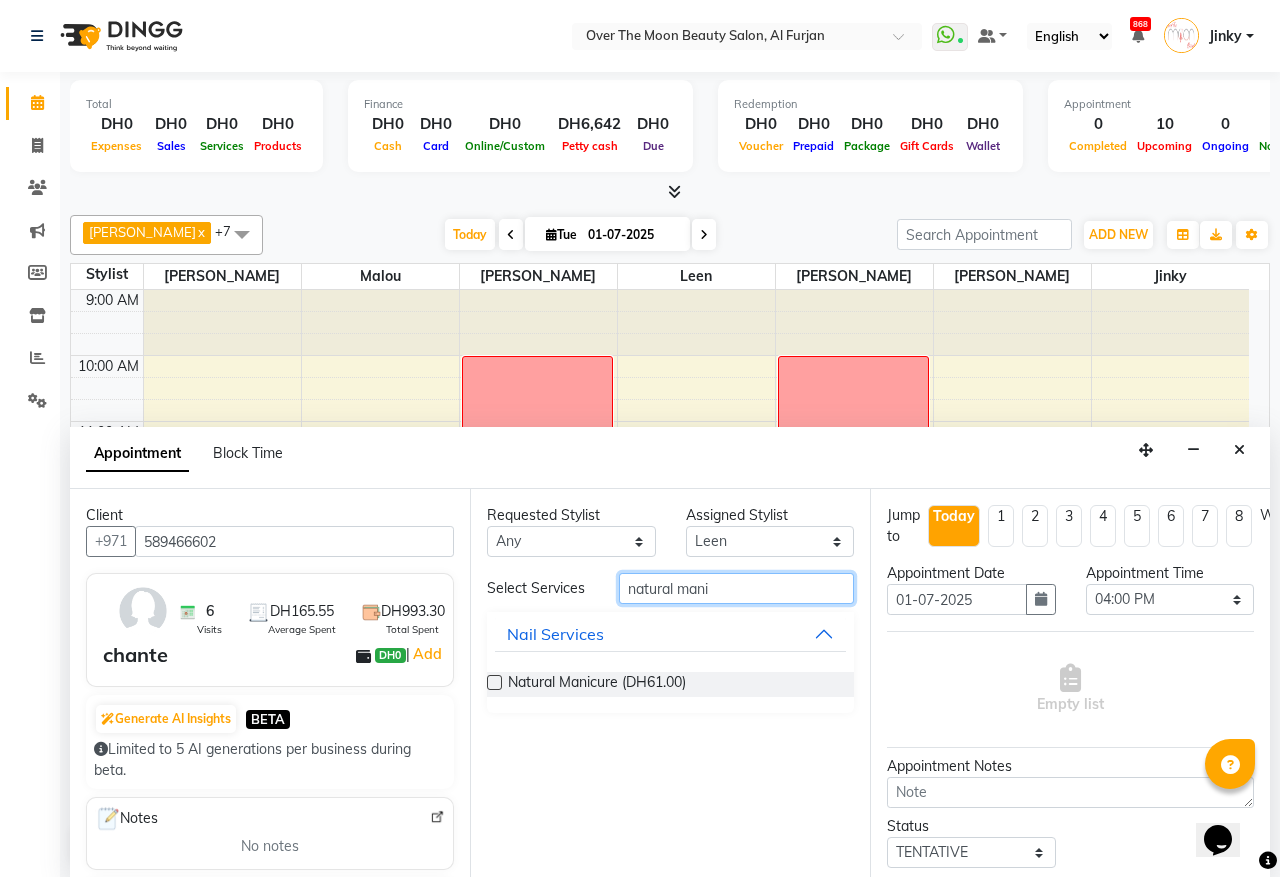 type on "natural mani" 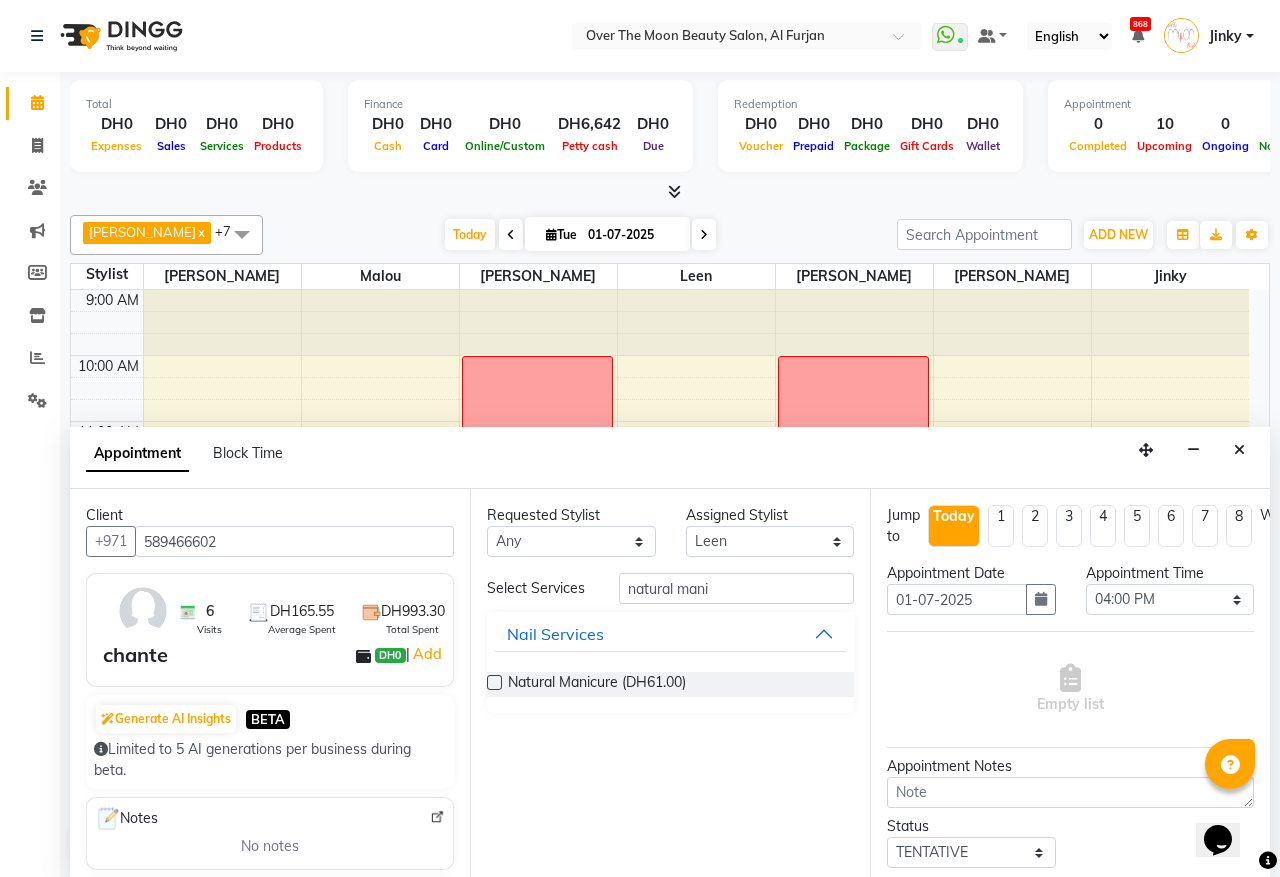 click at bounding box center [494, 682] 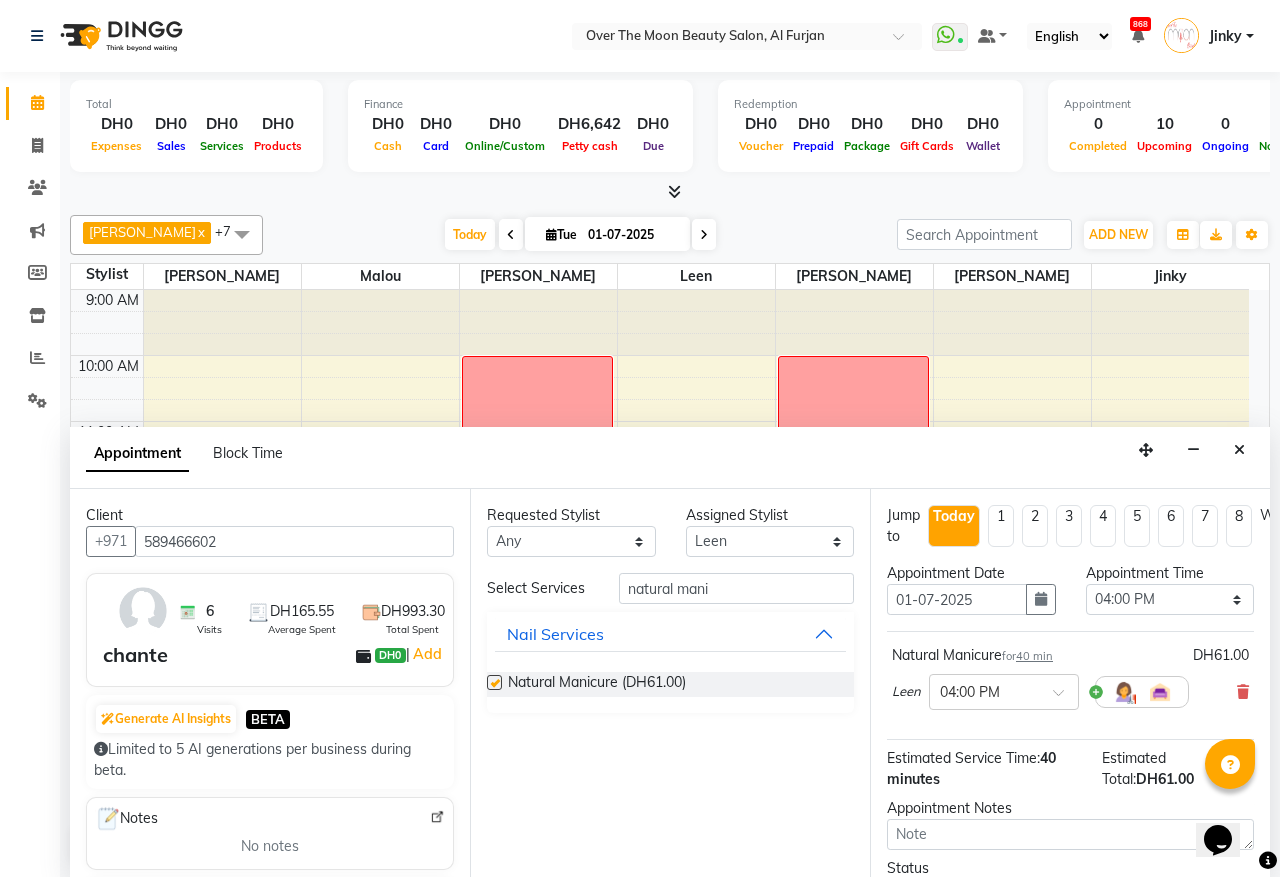 checkbox on "false" 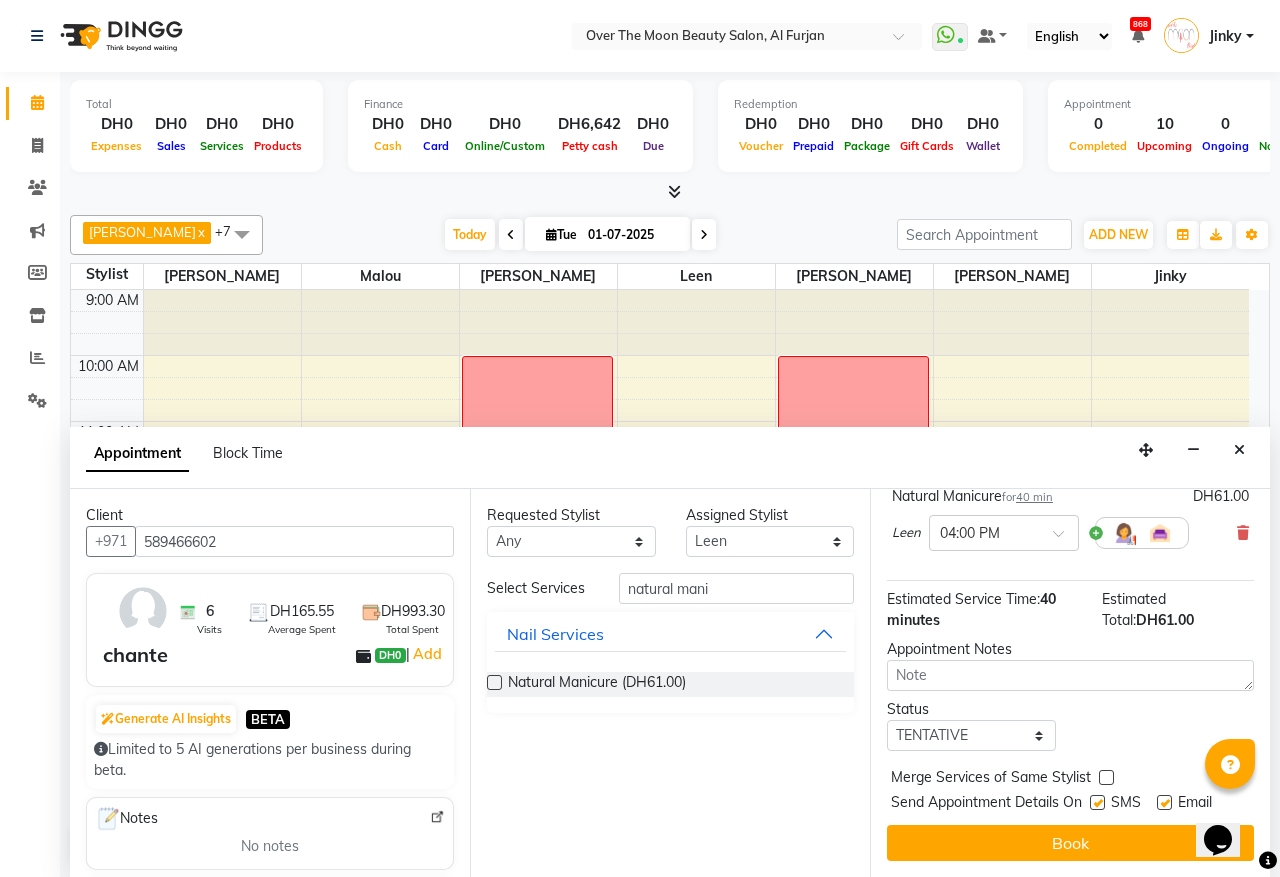 scroll, scrollTop: 180, scrollLeft: 0, axis: vertical 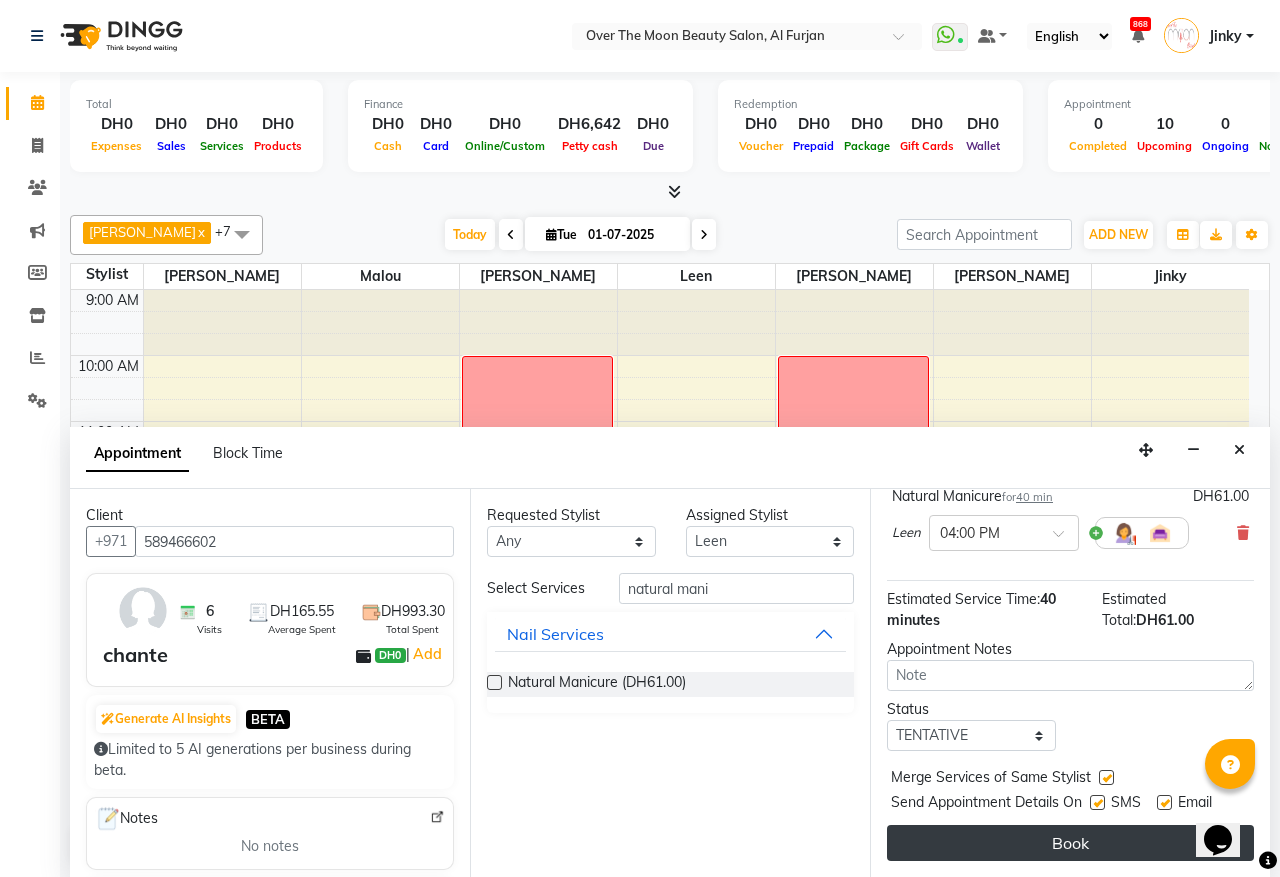 click on "Book" at bounding box center [1070, 843] 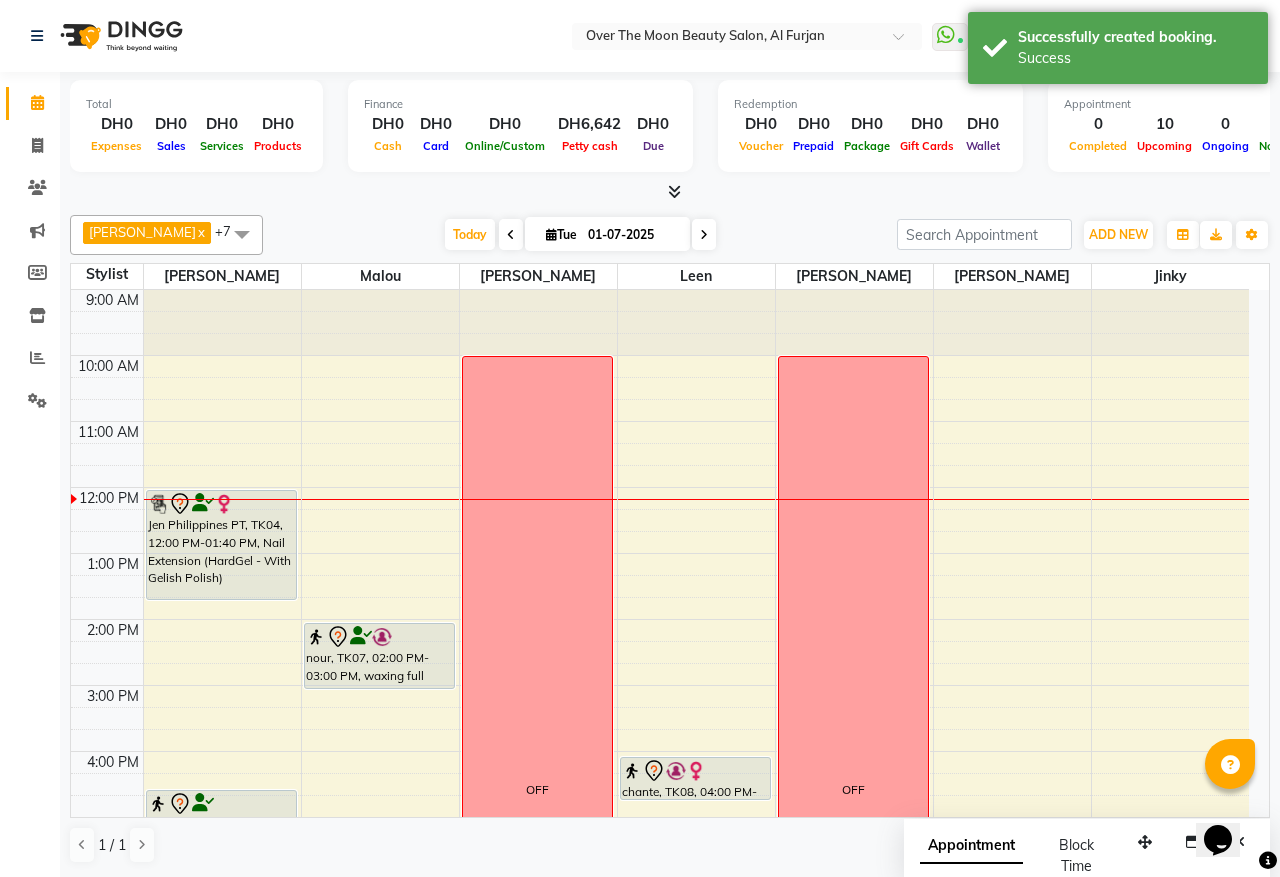 scroll, scrollTop: 208, scrollLeft: 0, axis: vertical 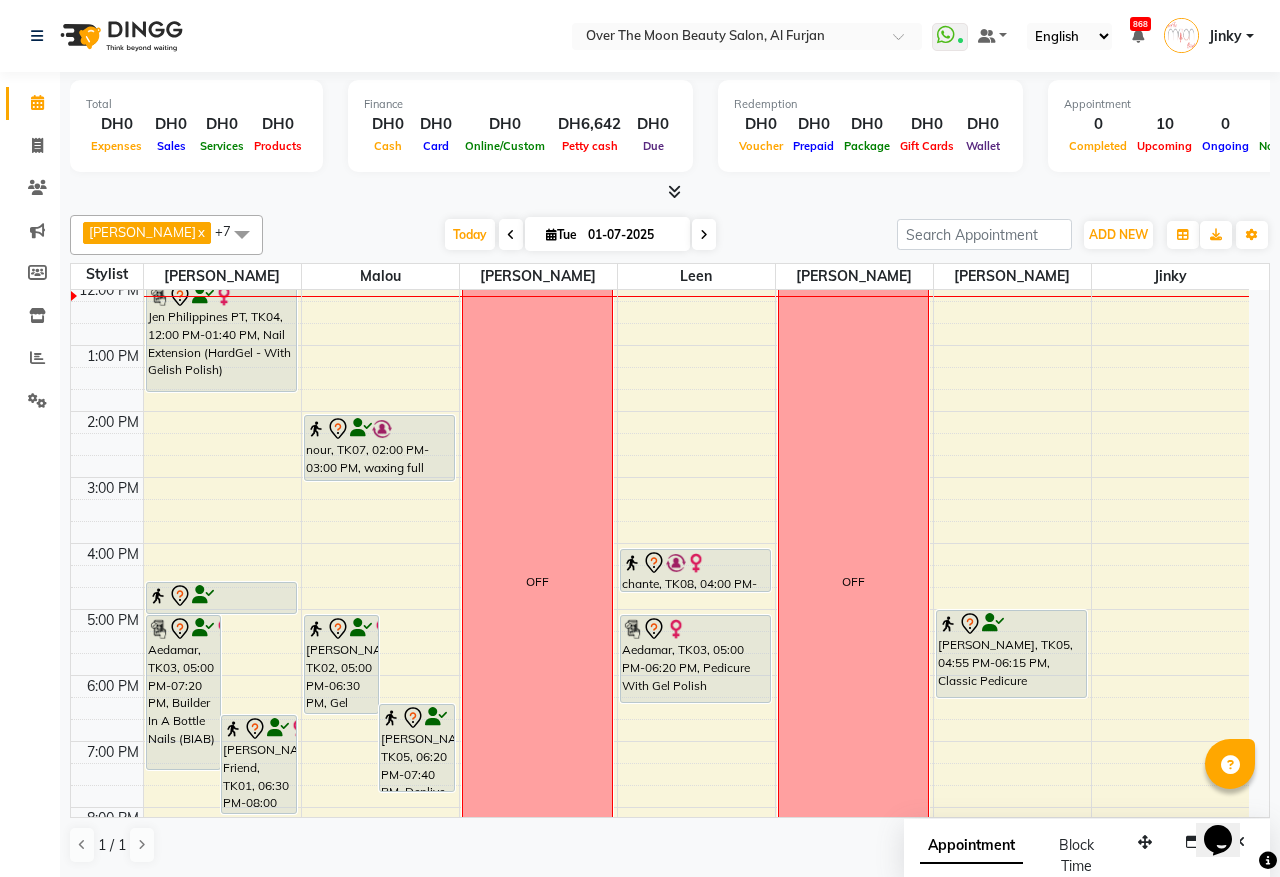 click on "01-07-2025" at bounding box center (632, 235) 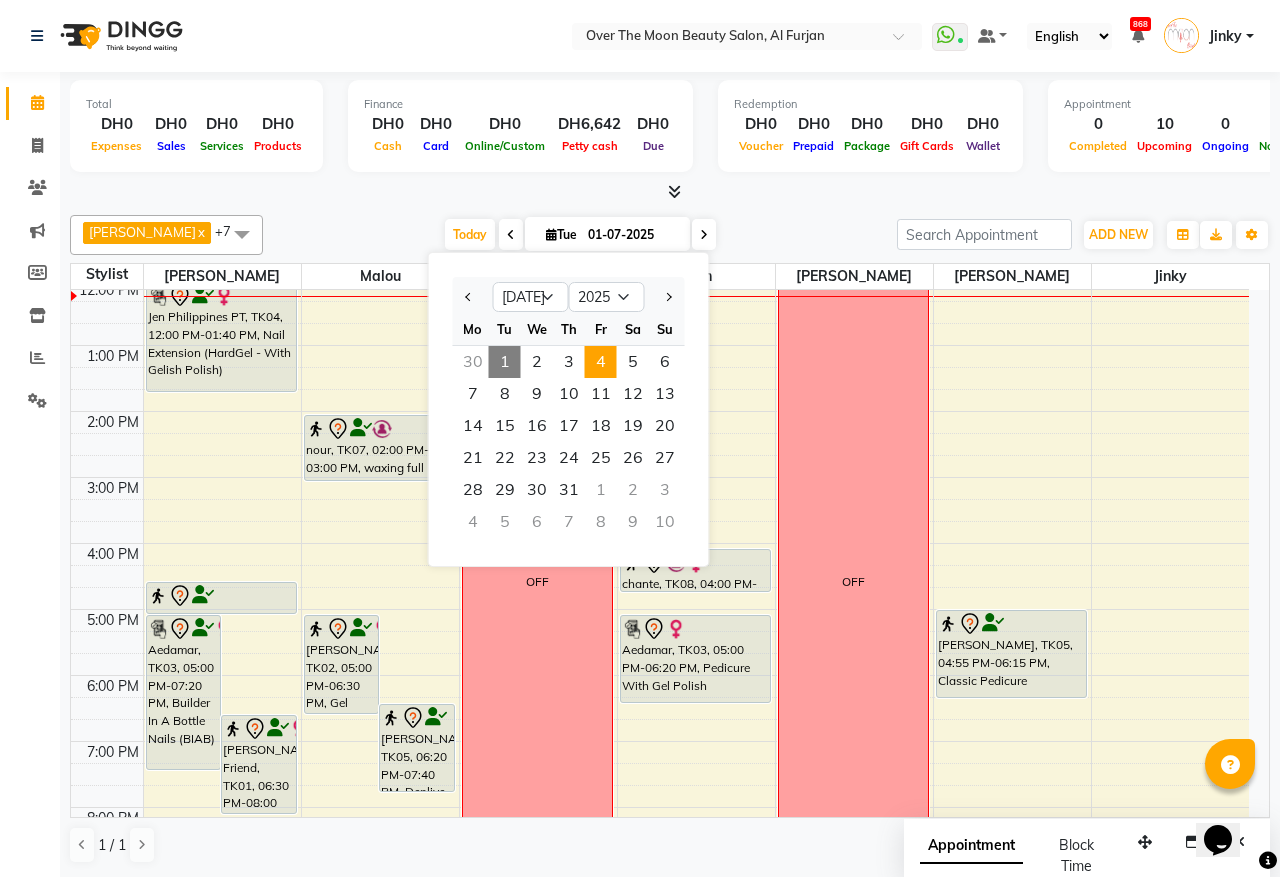 click on "4" at bounding box center [601, 362] 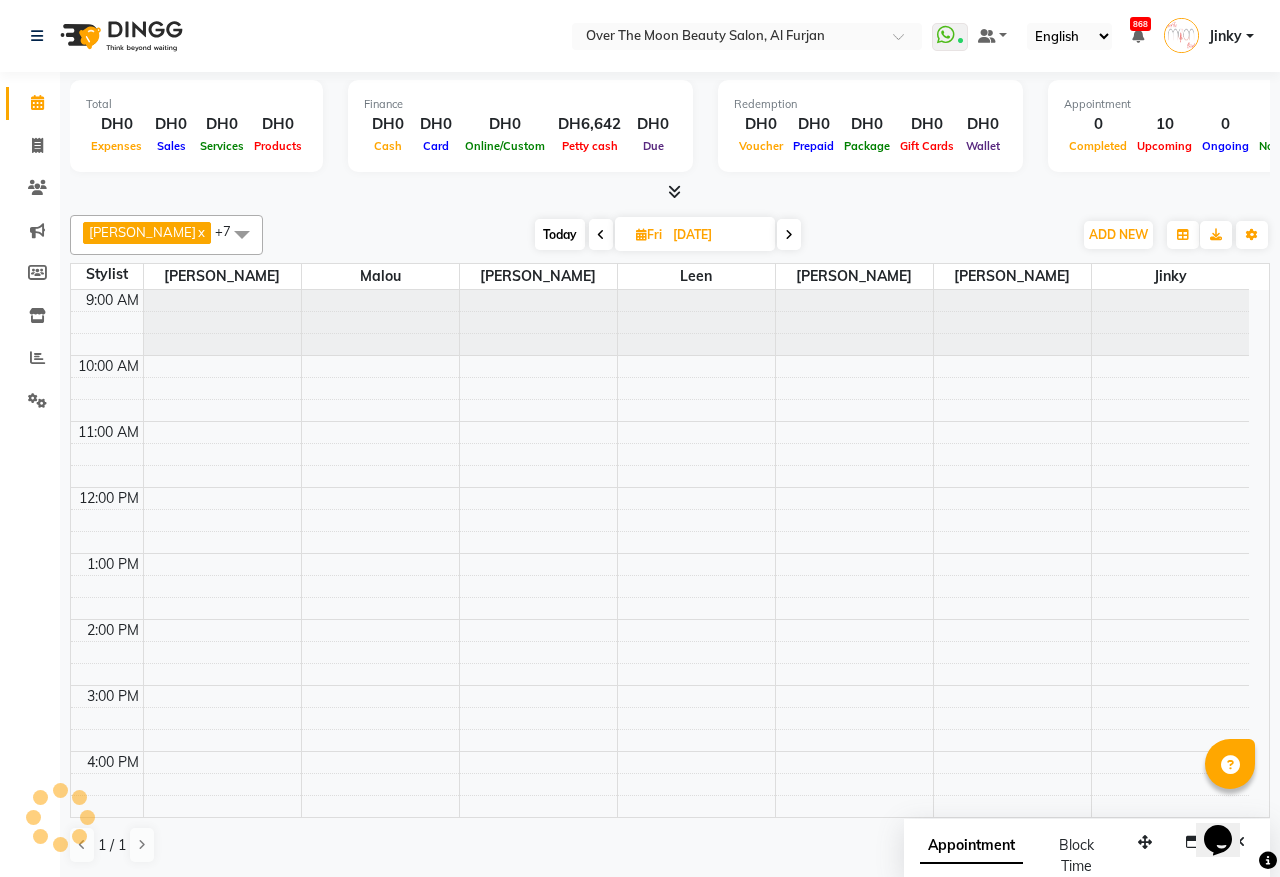 scroll, scrollTop: 201, scrollLeft: 0, axis: vertical 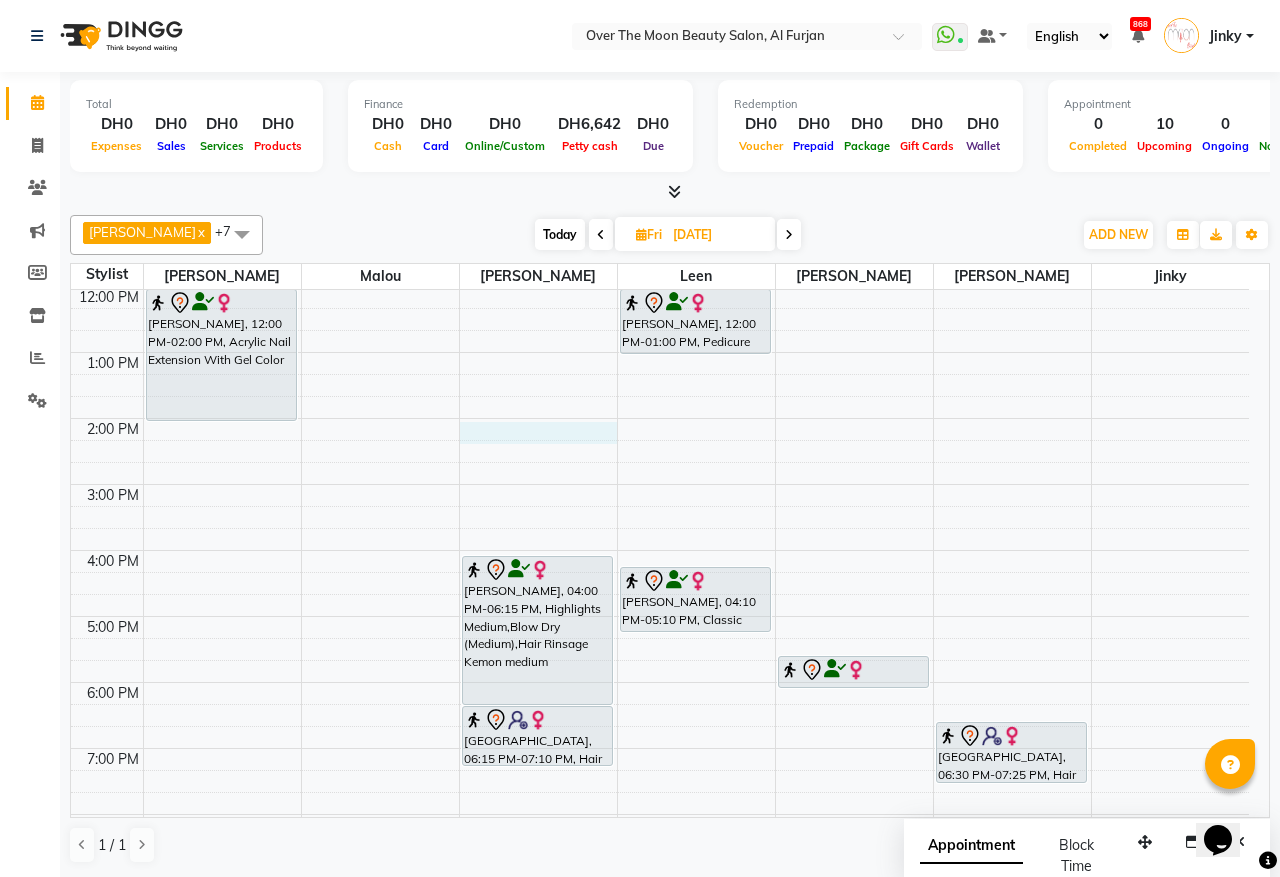 click on "9:00 AM 10:00 AM 11:00 AM 12:00 PM 1:00 PM 2:00 PM 3:00 PM 4:00 PM 5:00 PM 6:00 PM 7:00 PM 8:00 PM 9:00 PM 10:00 PM 11:00 PM             [PERSON_NAME], 12:00 PM-02:00 PM, Acrylic Nail Extension With Gel Color             [PERSON_NAME], 04:00 PM-06:15 PM, Highlights Medium,Blow Dry (Medium),Hair Rinsage Kemon medium             [GEOGRAPHIC_DATA], 06:15 PM-07:10 PM, Hair Rinsage Kemon long             Anjali, 12:00 PM-01:00 PM, Pedicure With Gel Polish             [PERSON_NAME], 04:10 PM-05:10 PM, Classic Pedicure             [PERSON_NAME], 05:30 PM-06:00 PM, Threading Eyebrow             [GEOGRAPHIC_DATA], 06:30 PM-07:25 PM, Hair Rinsage Kemon long" at bounding box center [660, 583] 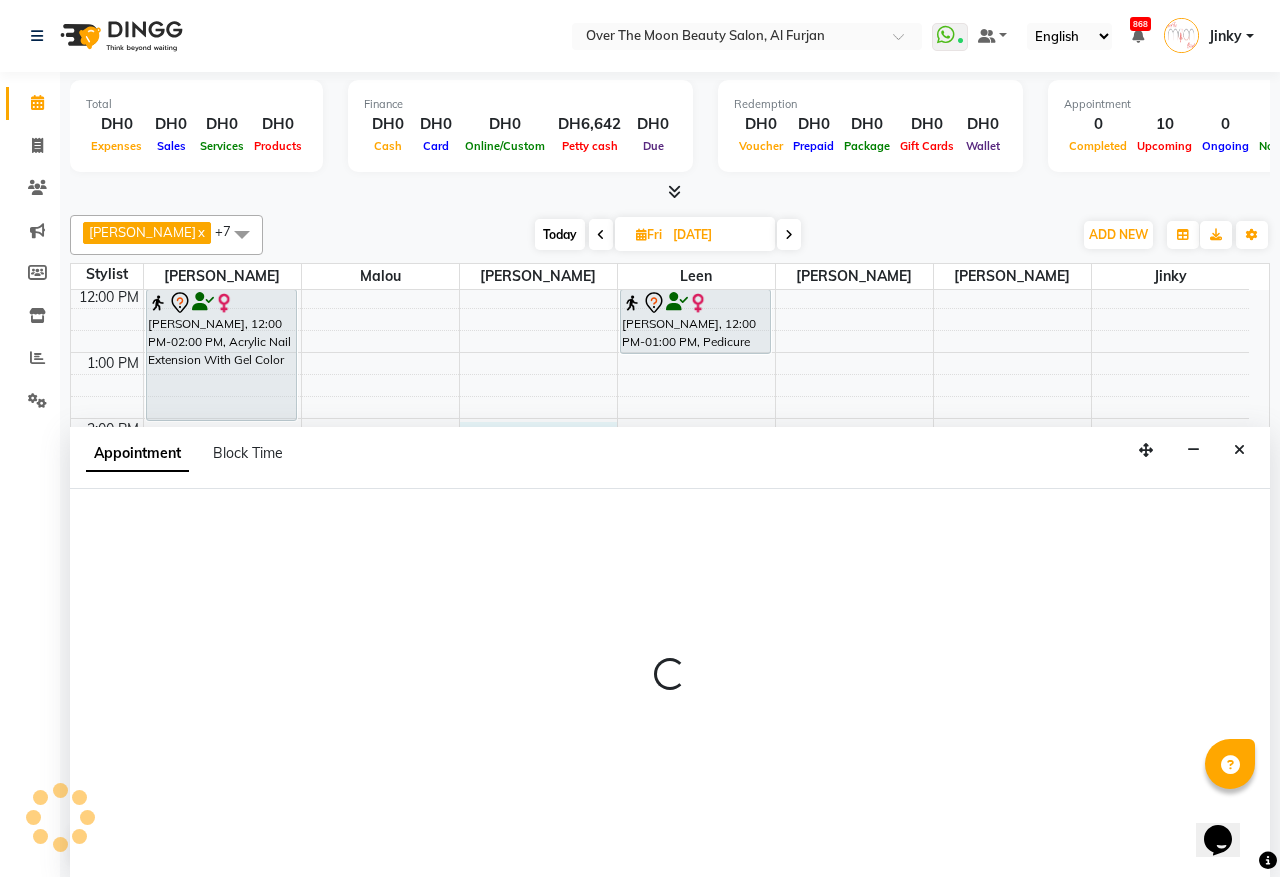 select on "29762" 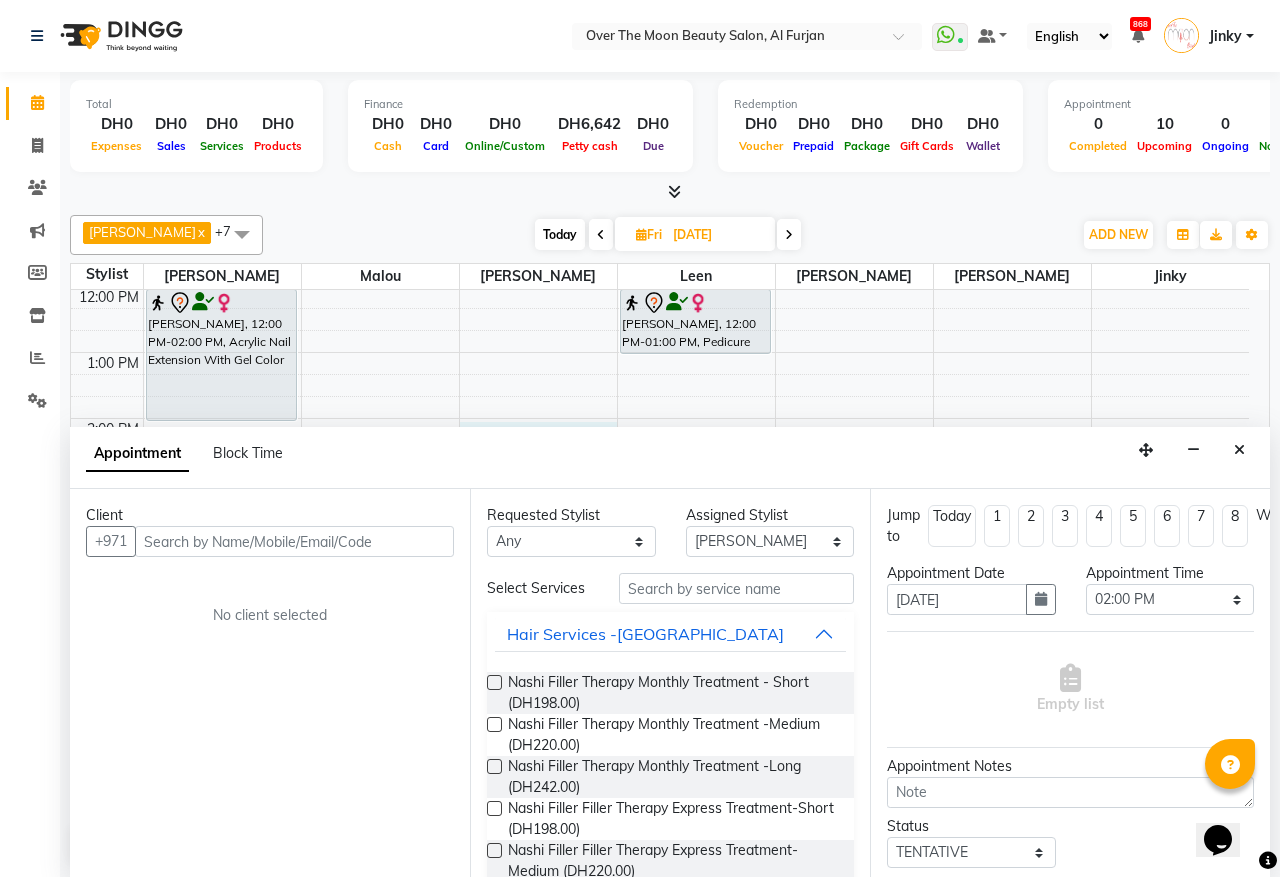 click at bounding box center (294, 541) 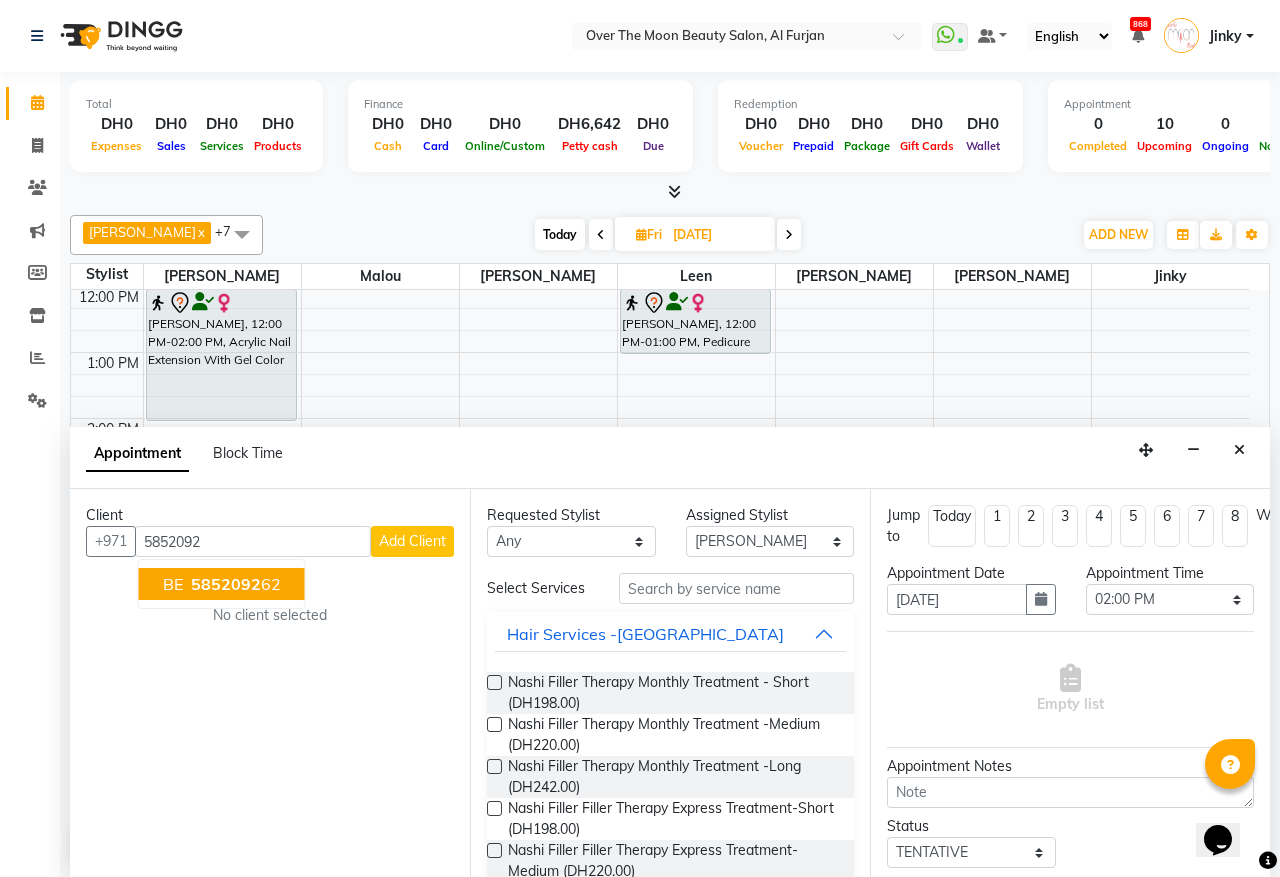 click on "5852092 62" at bounding box center [234, 584] 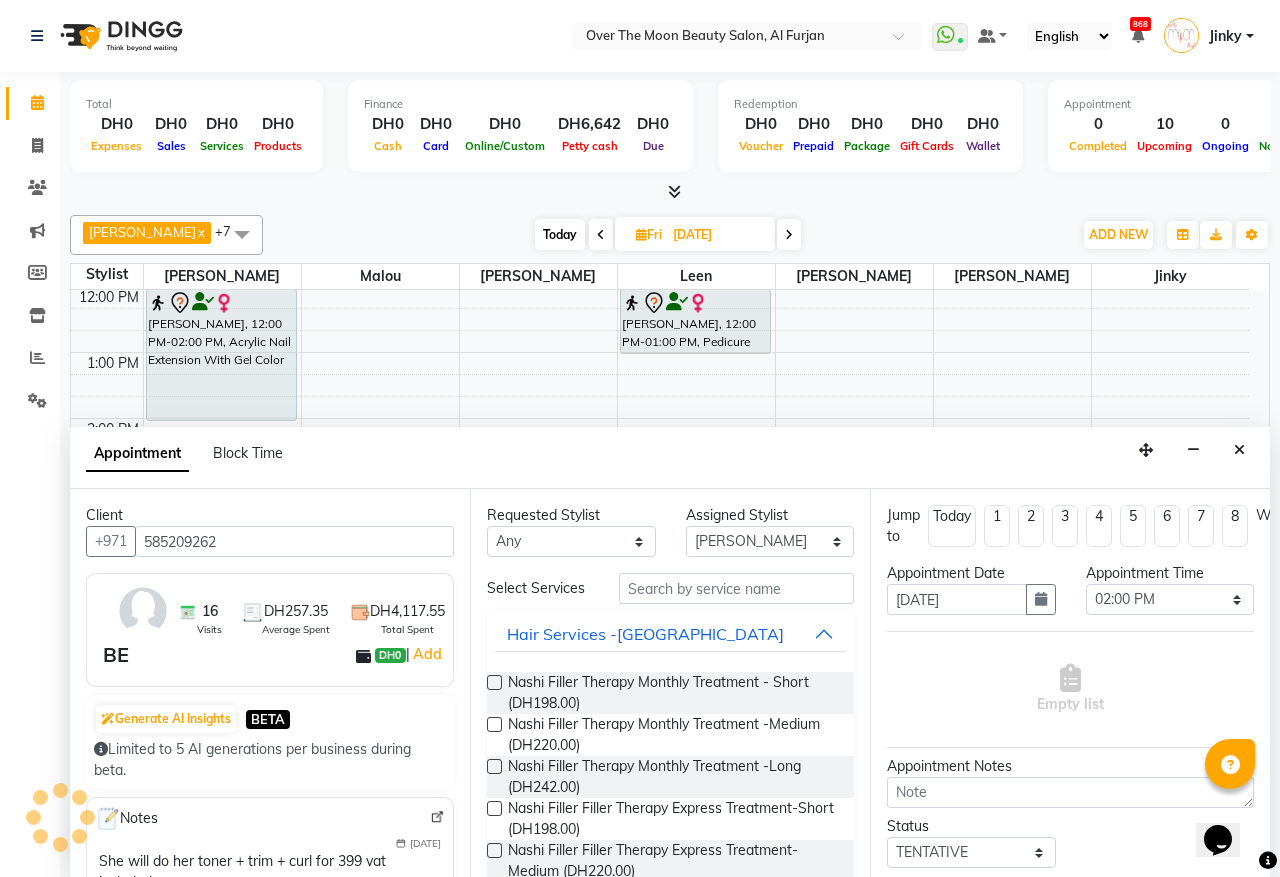 type on "585209262" 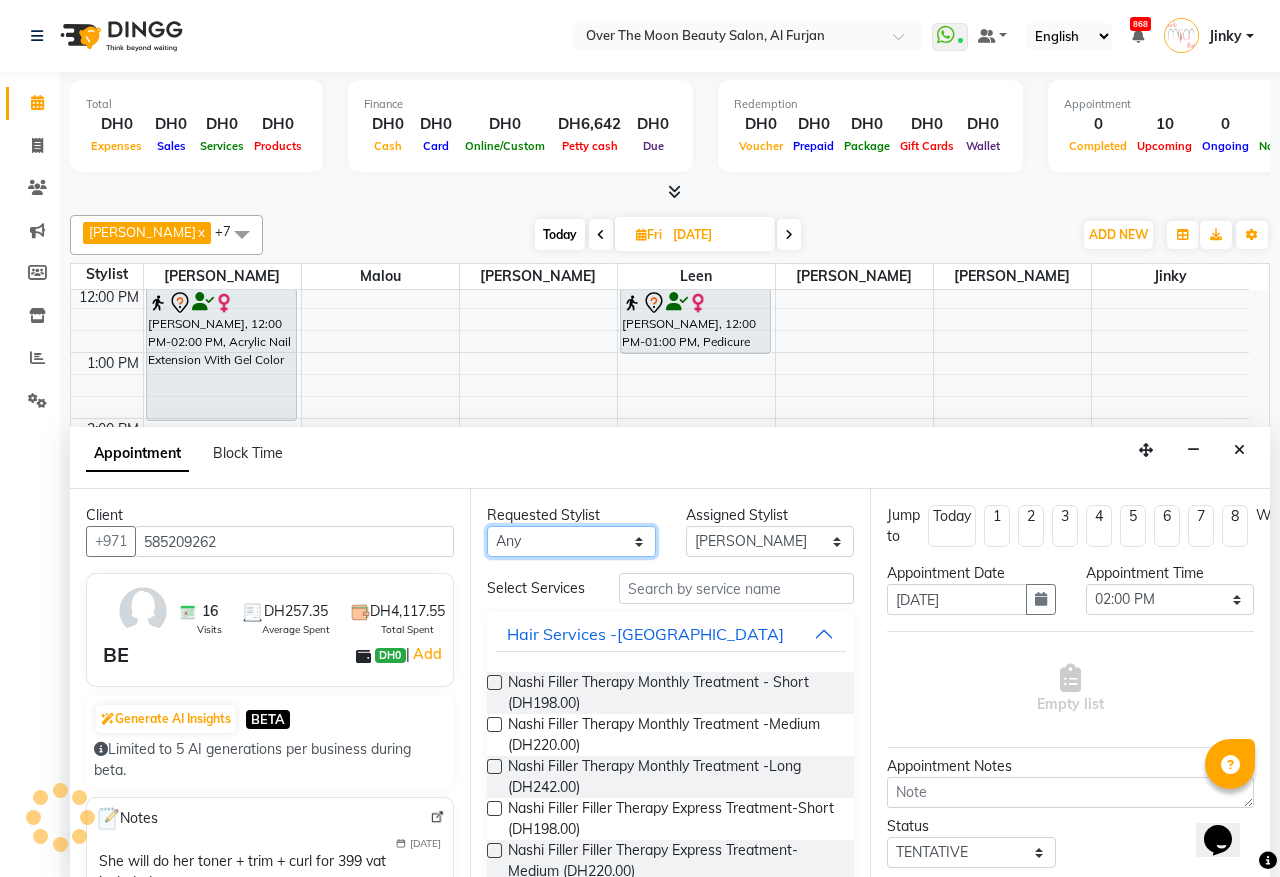 click on "Any [PERSON_NAME] [PERSON_NAME] [PERSON_NAME]" at bounding box center (571, 541) 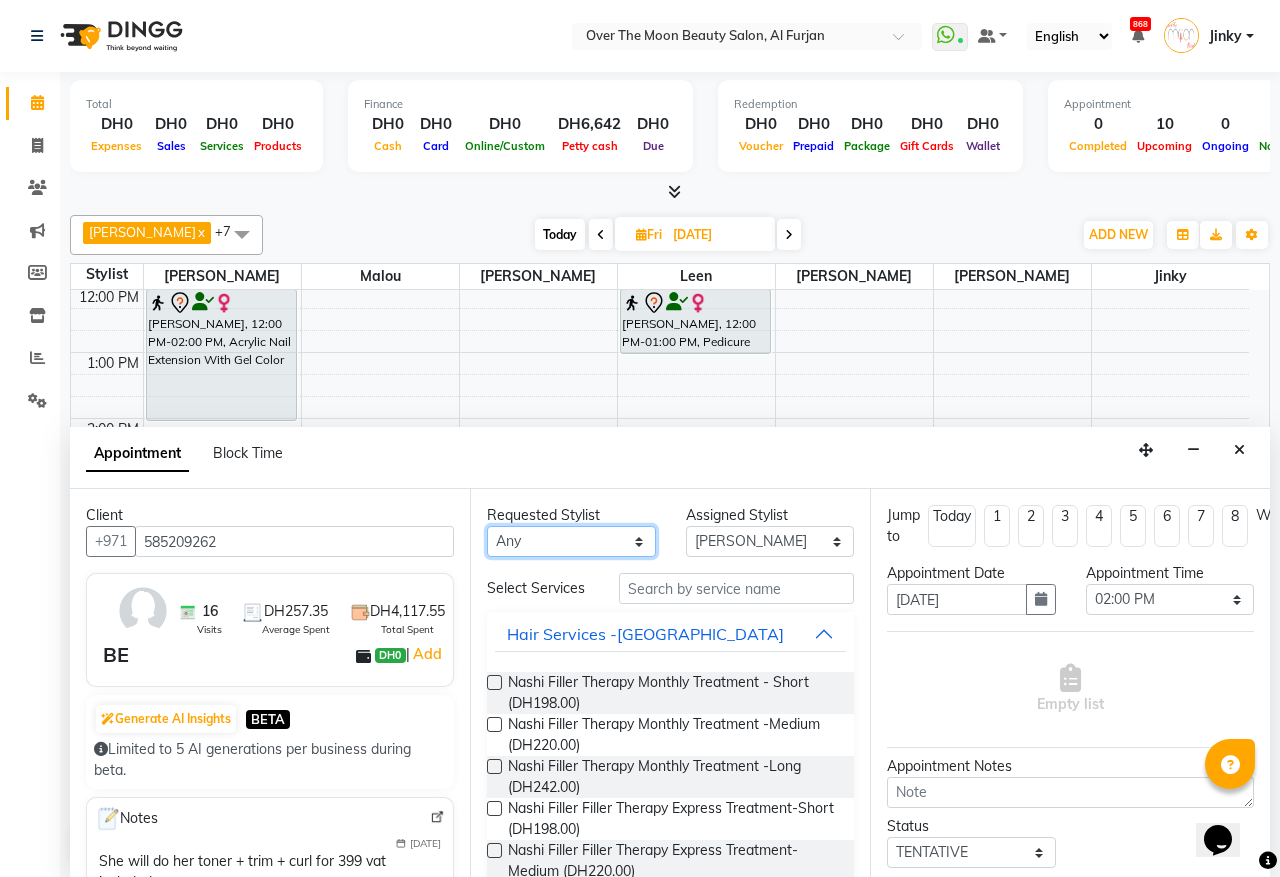 select on "29762" 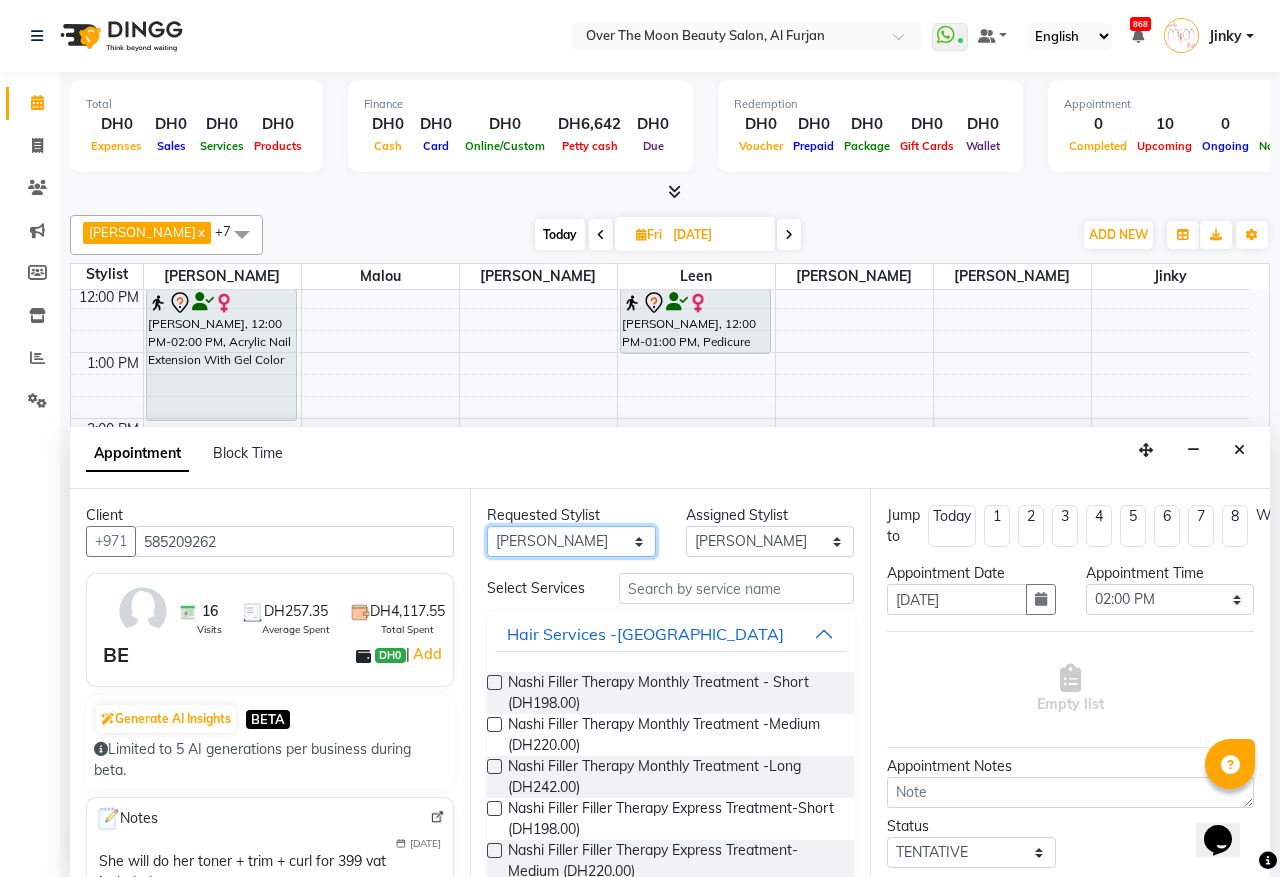 click on "Any [PERSON_NAME] [PERSON_NAME] [PERSON_NAME]" at bounding box center (571, 541) 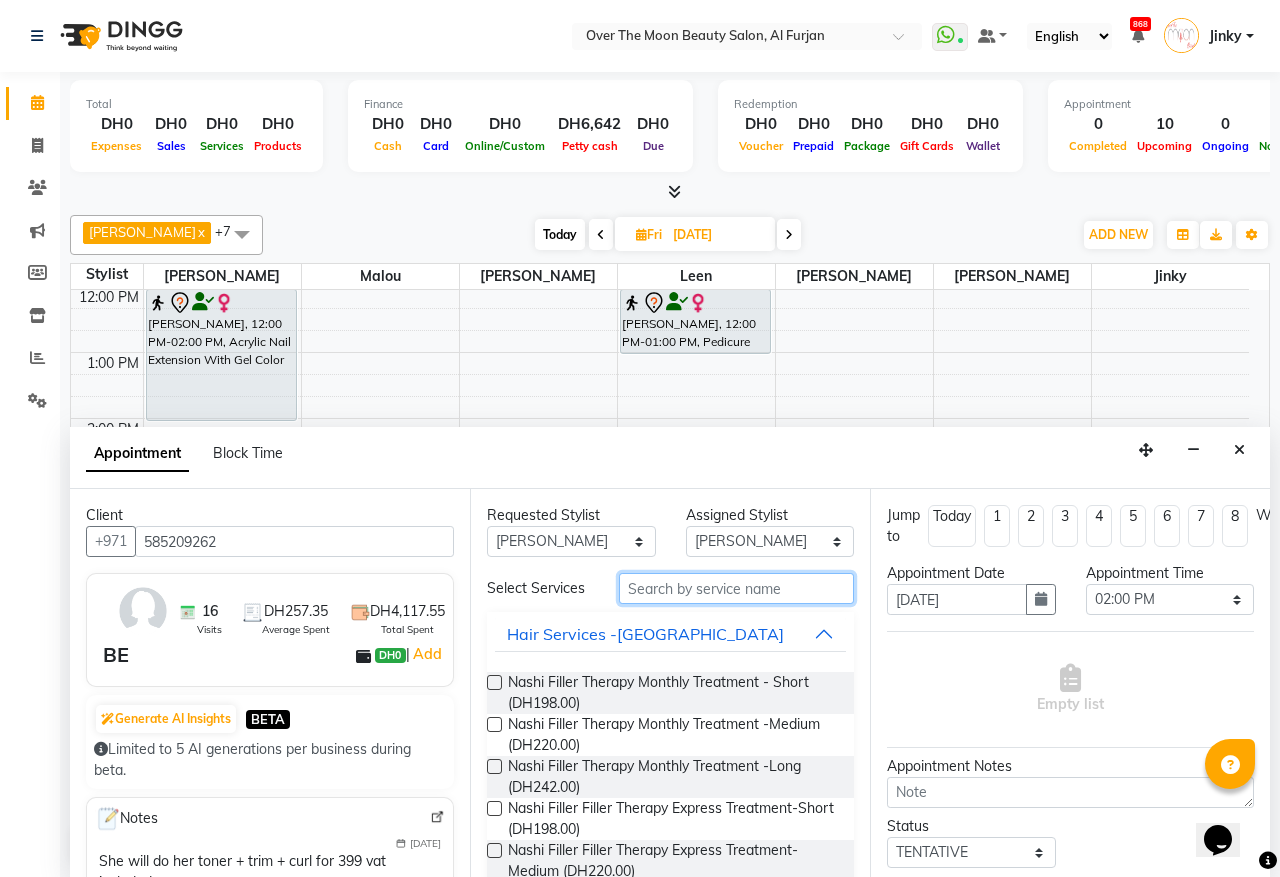 click at bounding box center [736, 588] 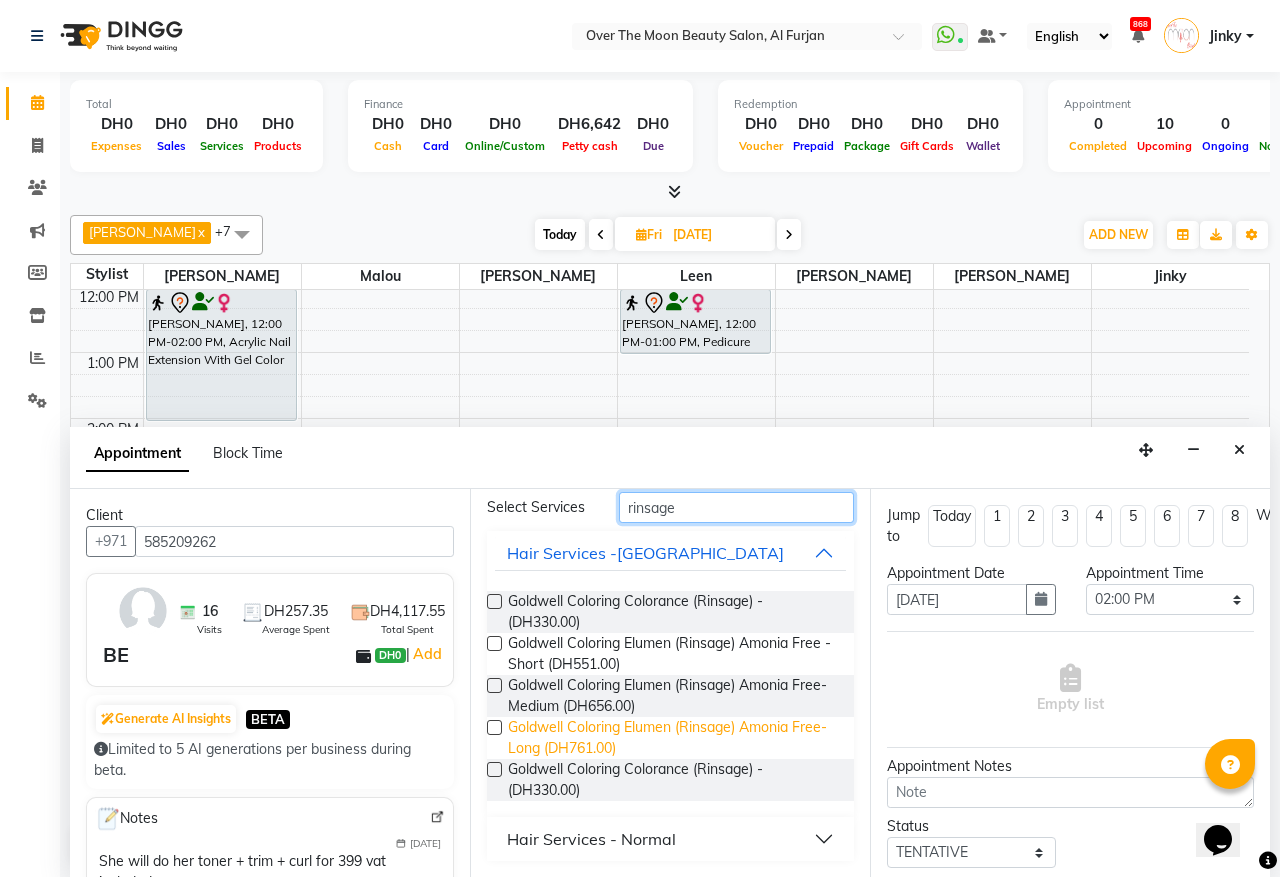 scroll, scrollTop: 92, scrollLeft: 0, axis: vertical 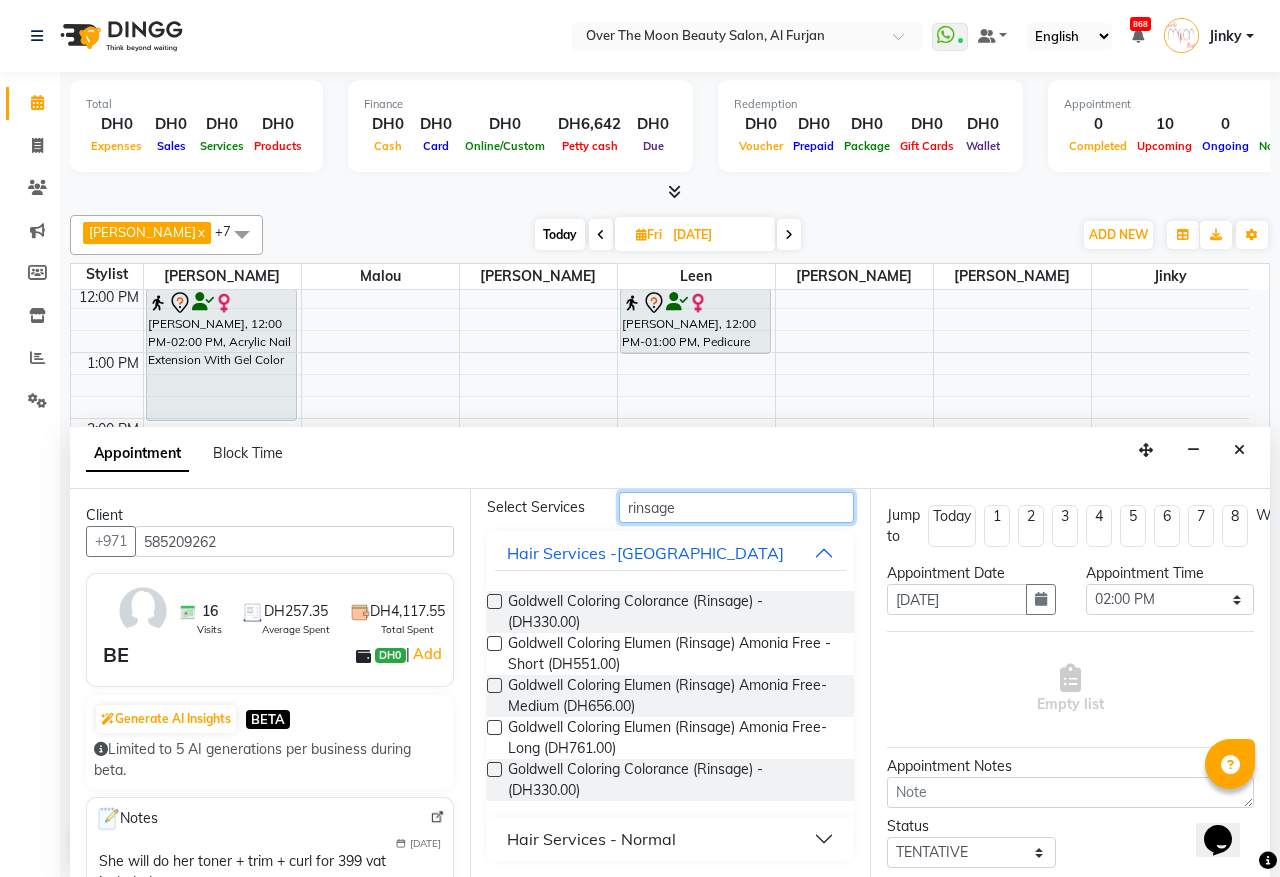 type on "rinsage" 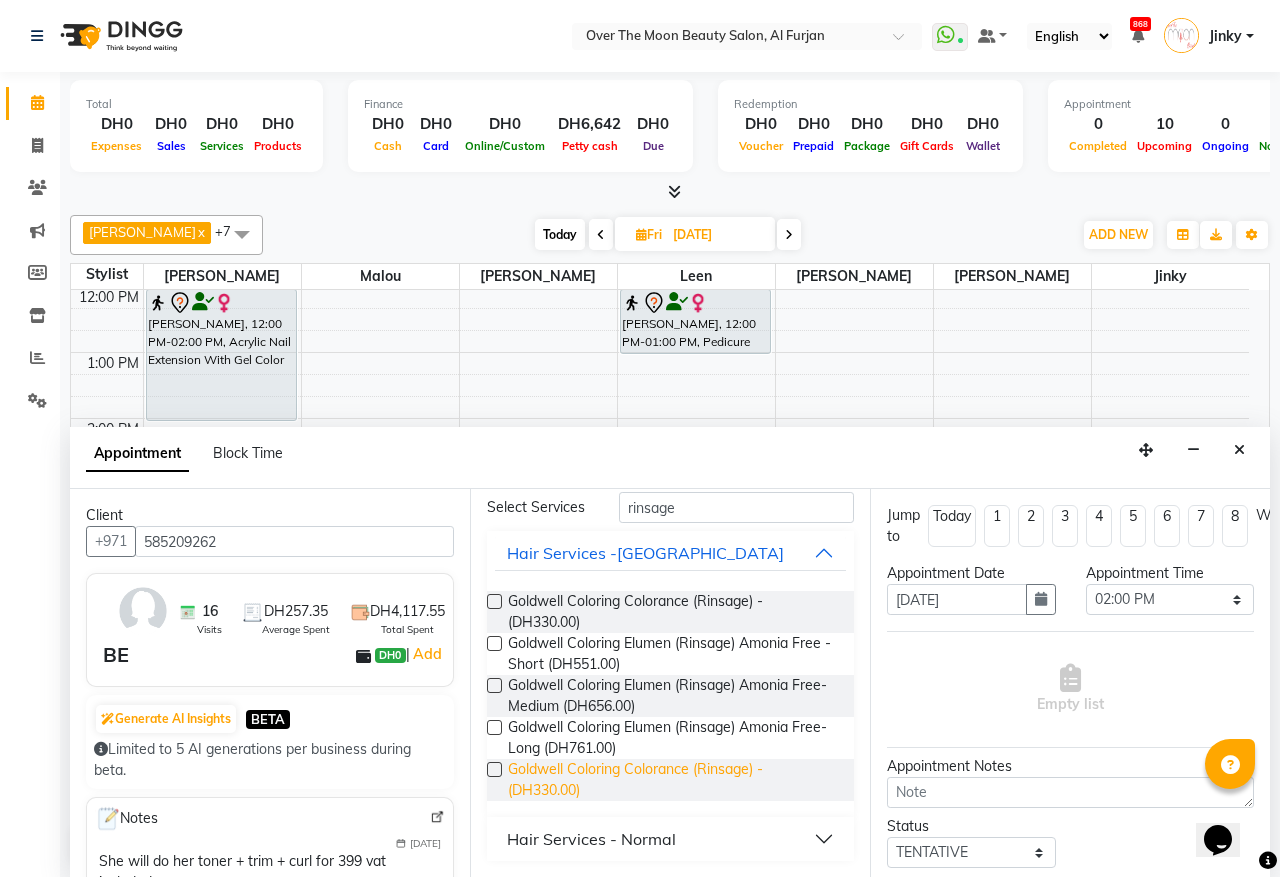 drag, startPoint x: 602, startPoint y: 836, endPoint x: 651, endPoint y: 763, distance: 87.92042 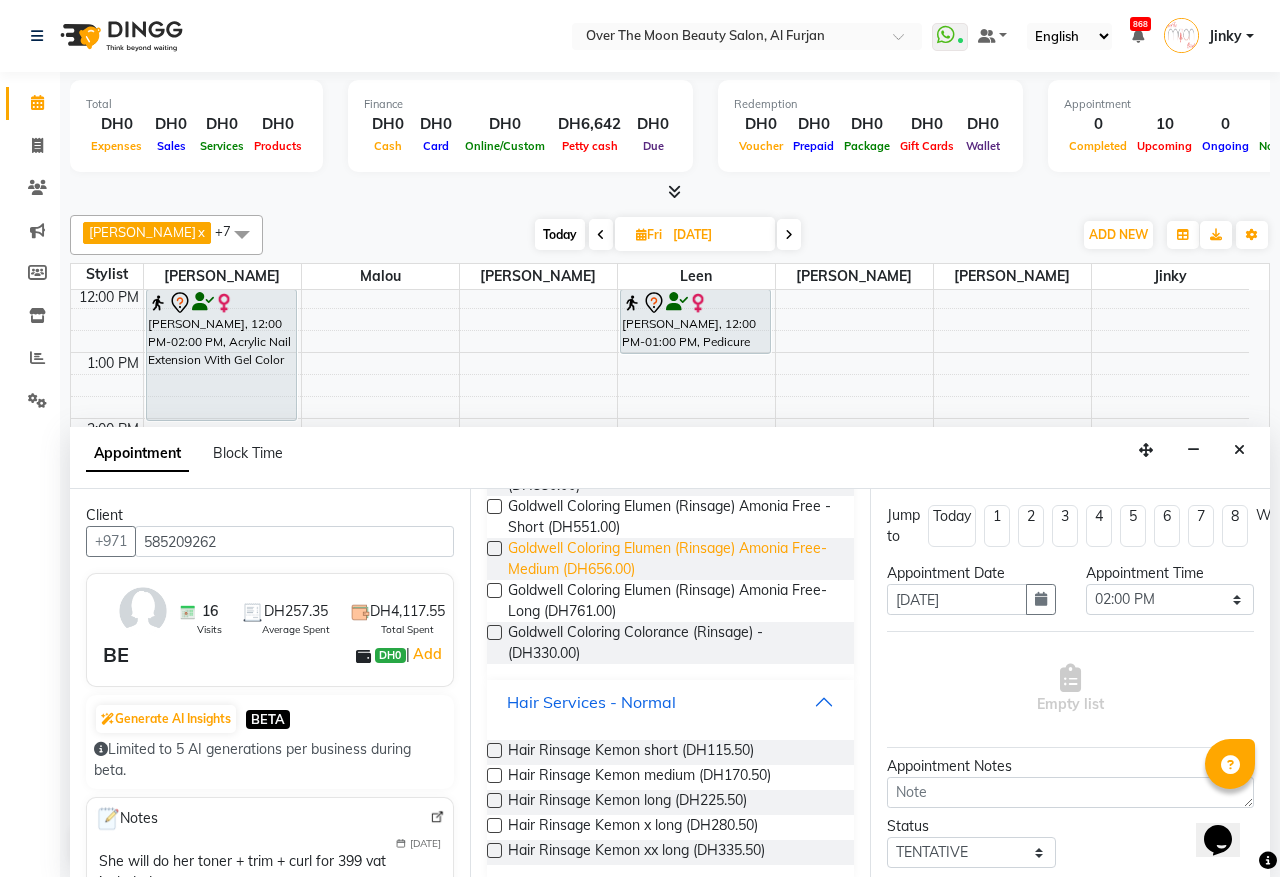 scroll, scrollTop: 227, scrollLeft: 0, axis: vertical 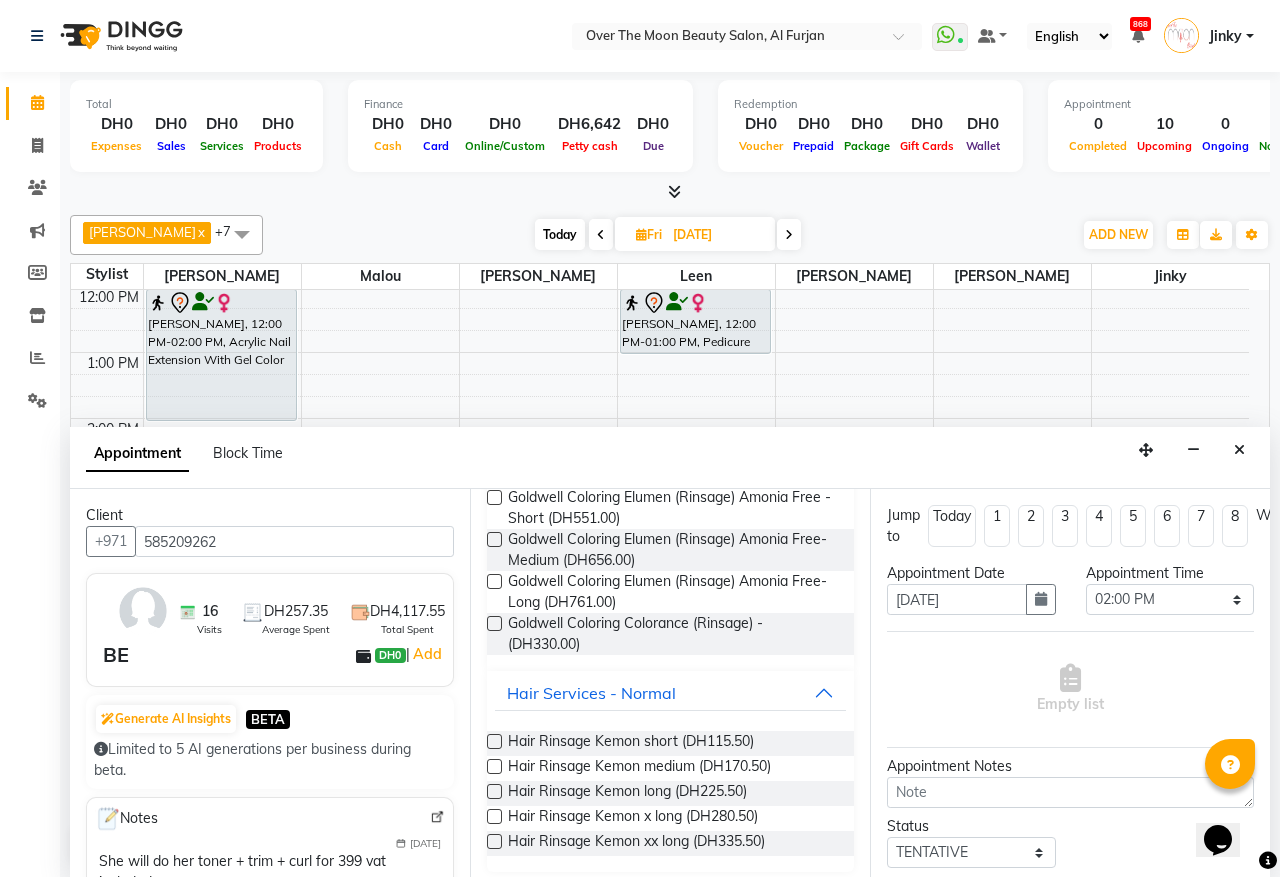 click at bounding box center [494, 791] 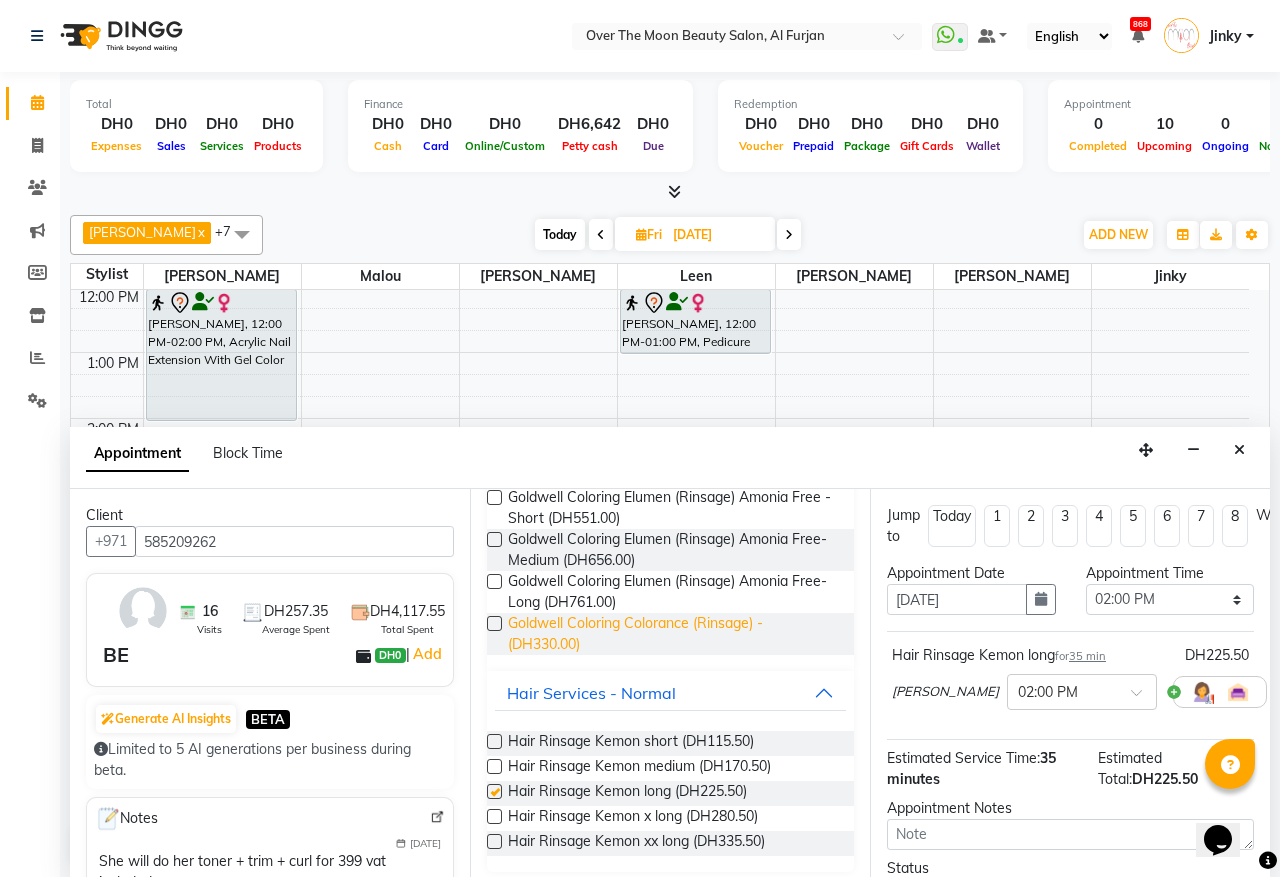scroll, scrollTop: 95, scrollLeft: 0, axis: vertical 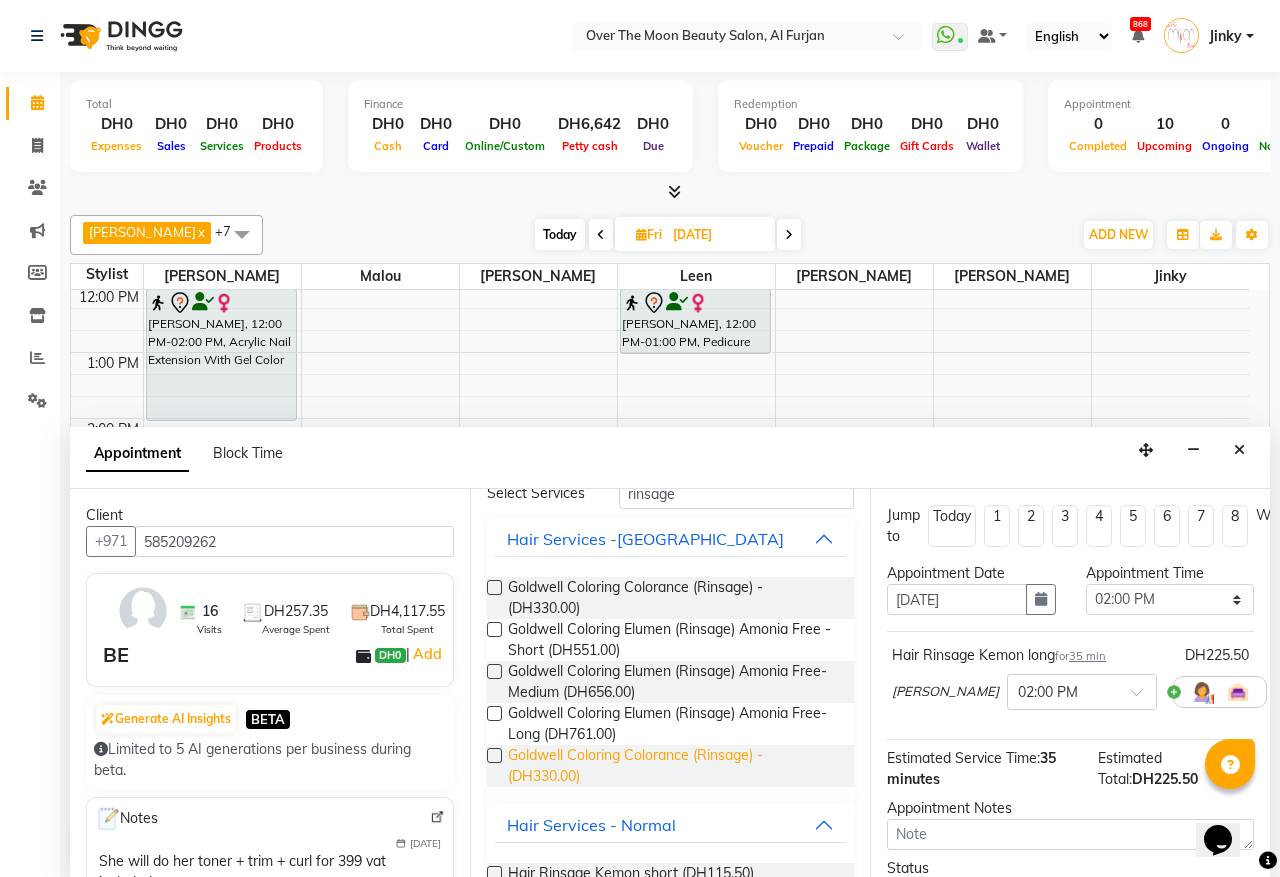 checkbox on "false" 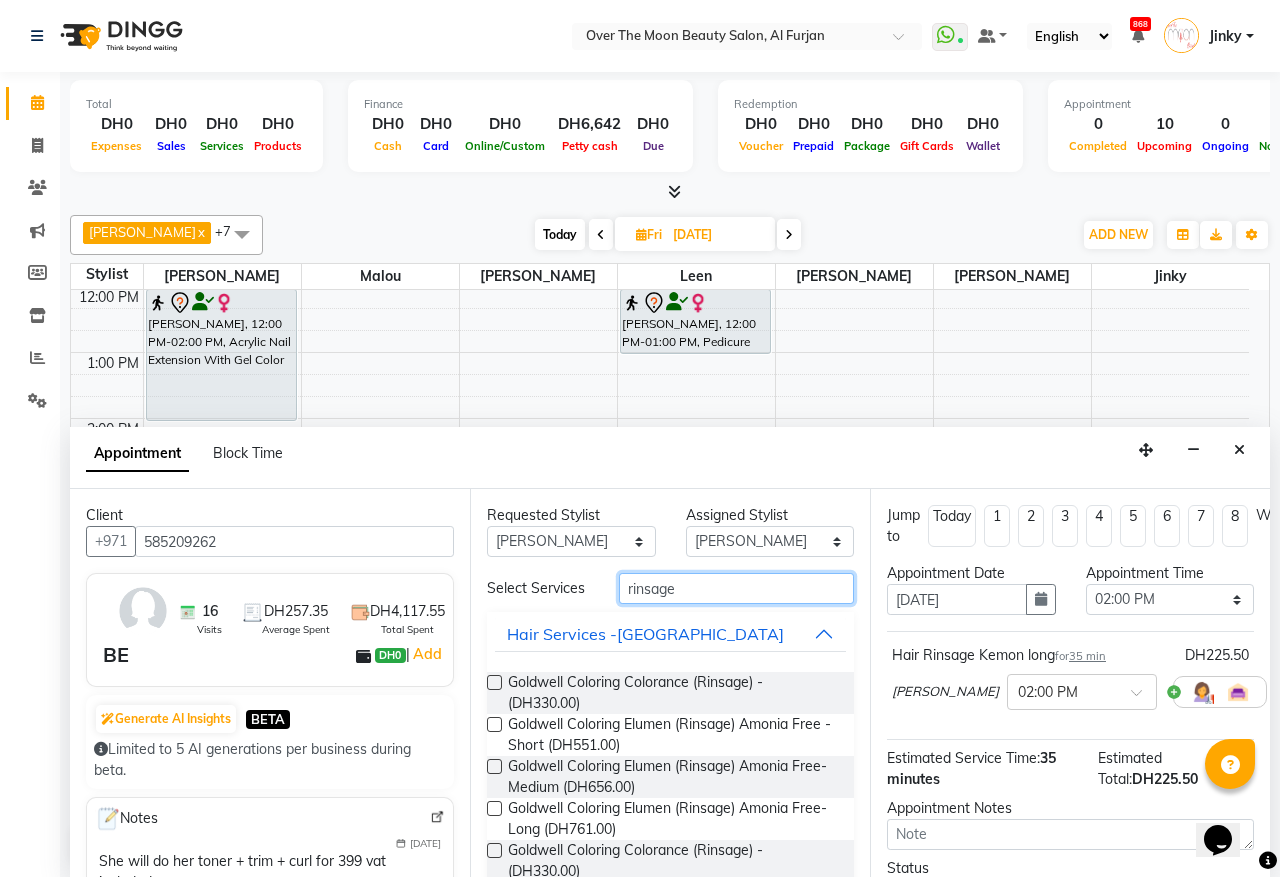 drag, startPoint x: 686, startPoint y: 597, endPoint x: 600, endPoint y: 607, distance: 86.579445 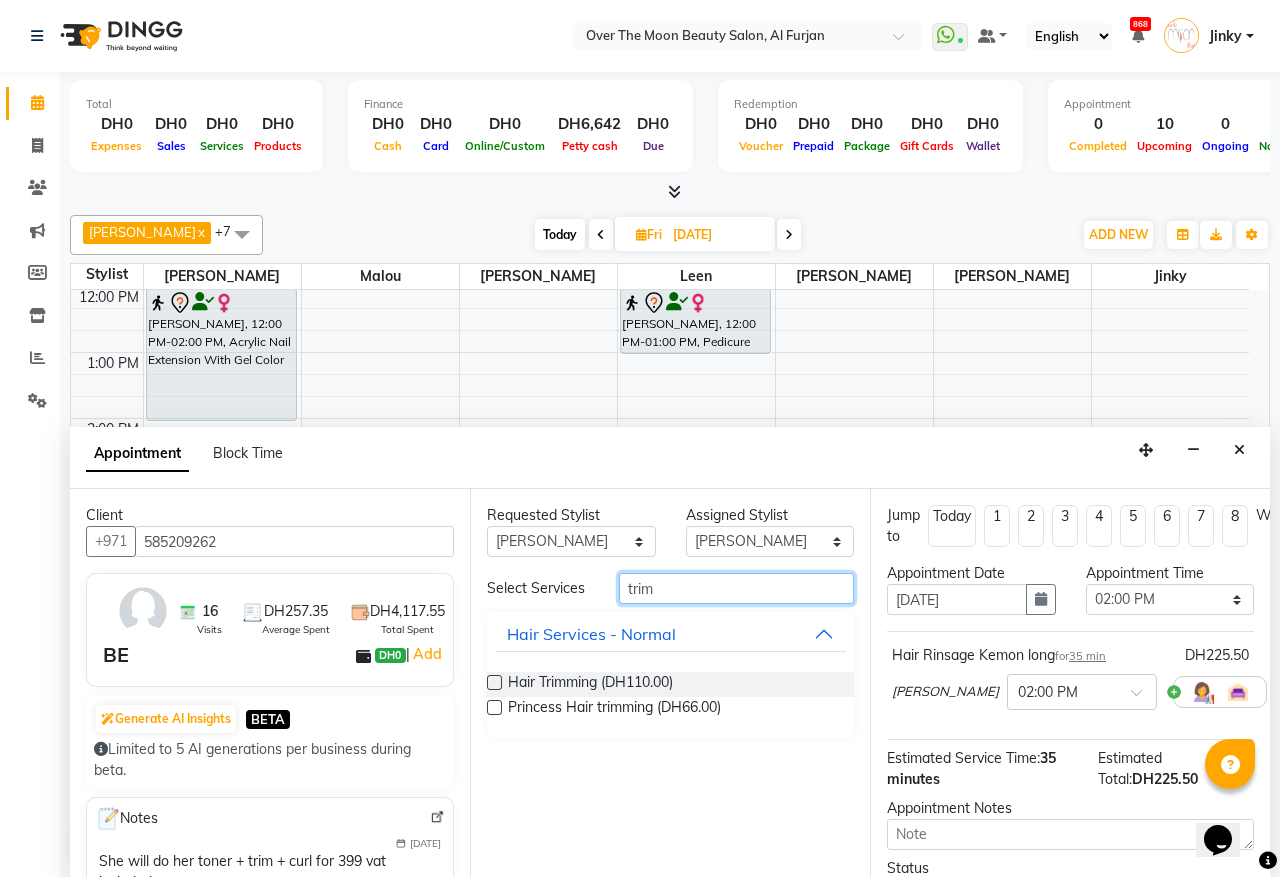 type on "trim" 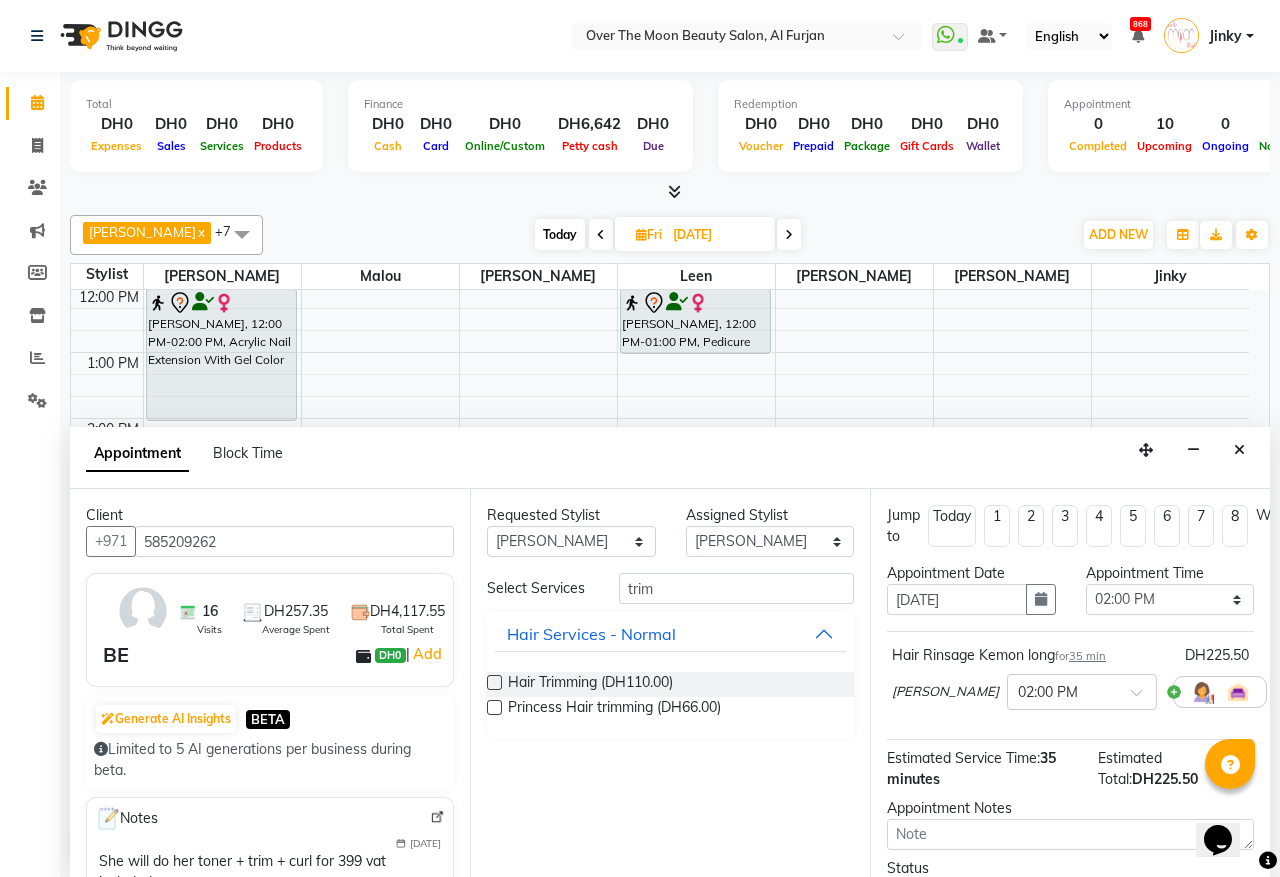 click at bounding box center [494, 682] 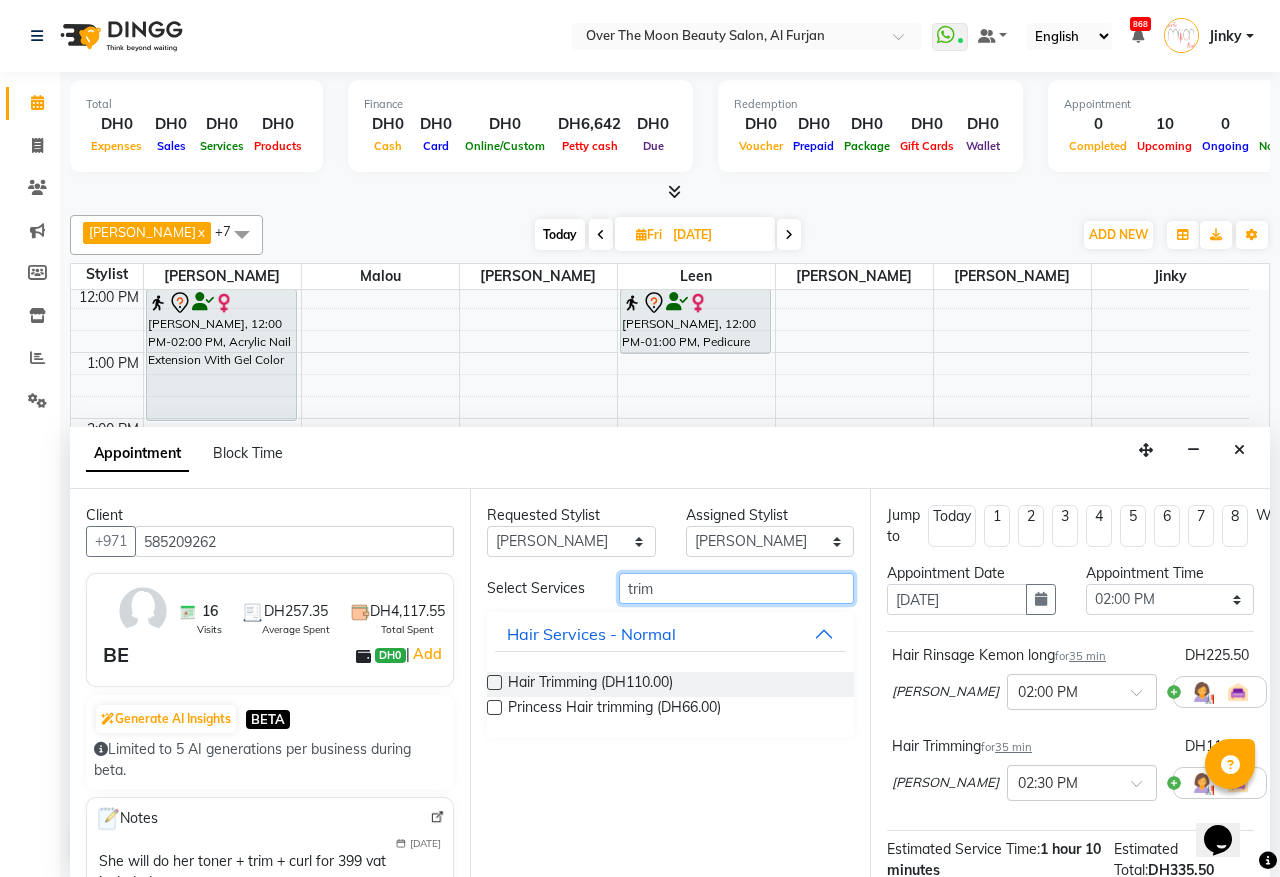 checkbox on "false" 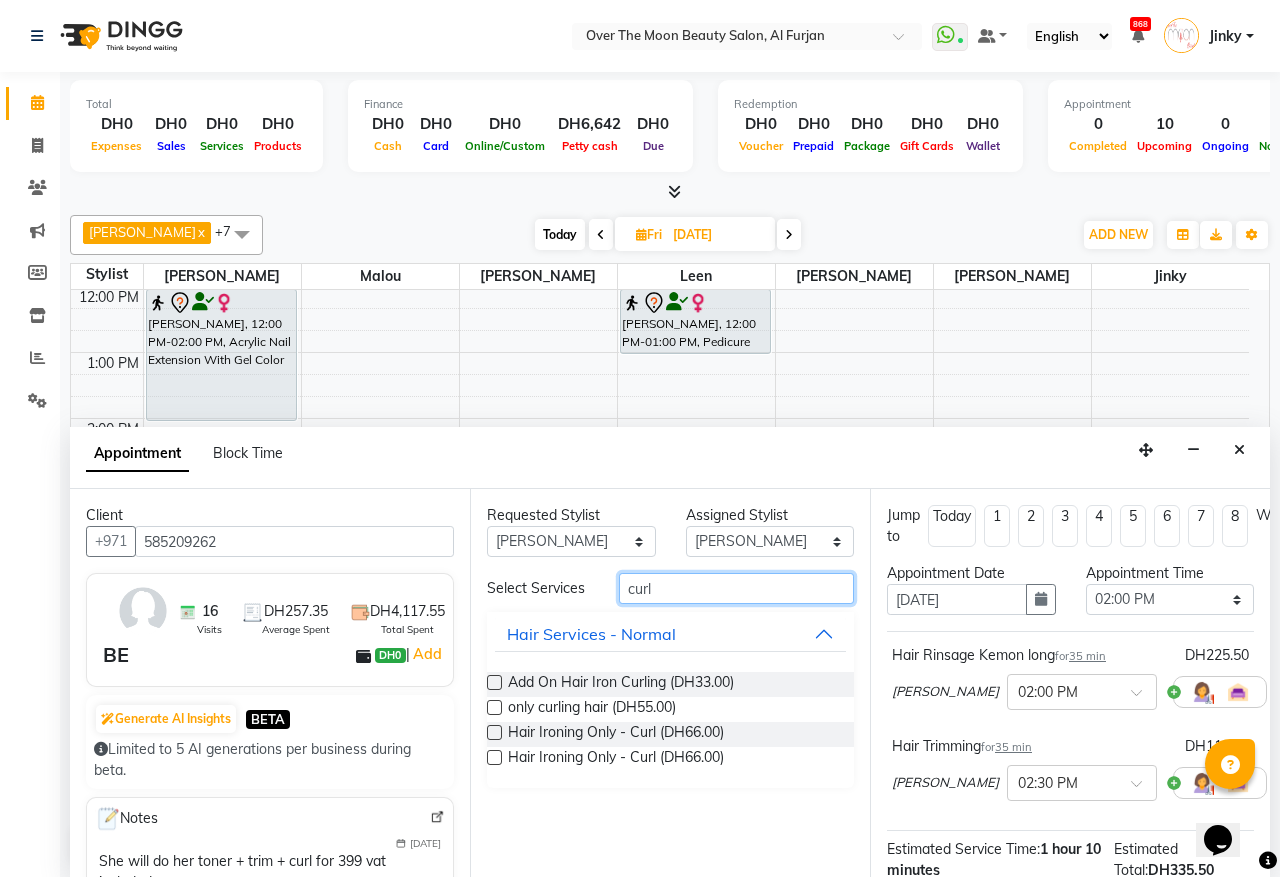 type on "curl" 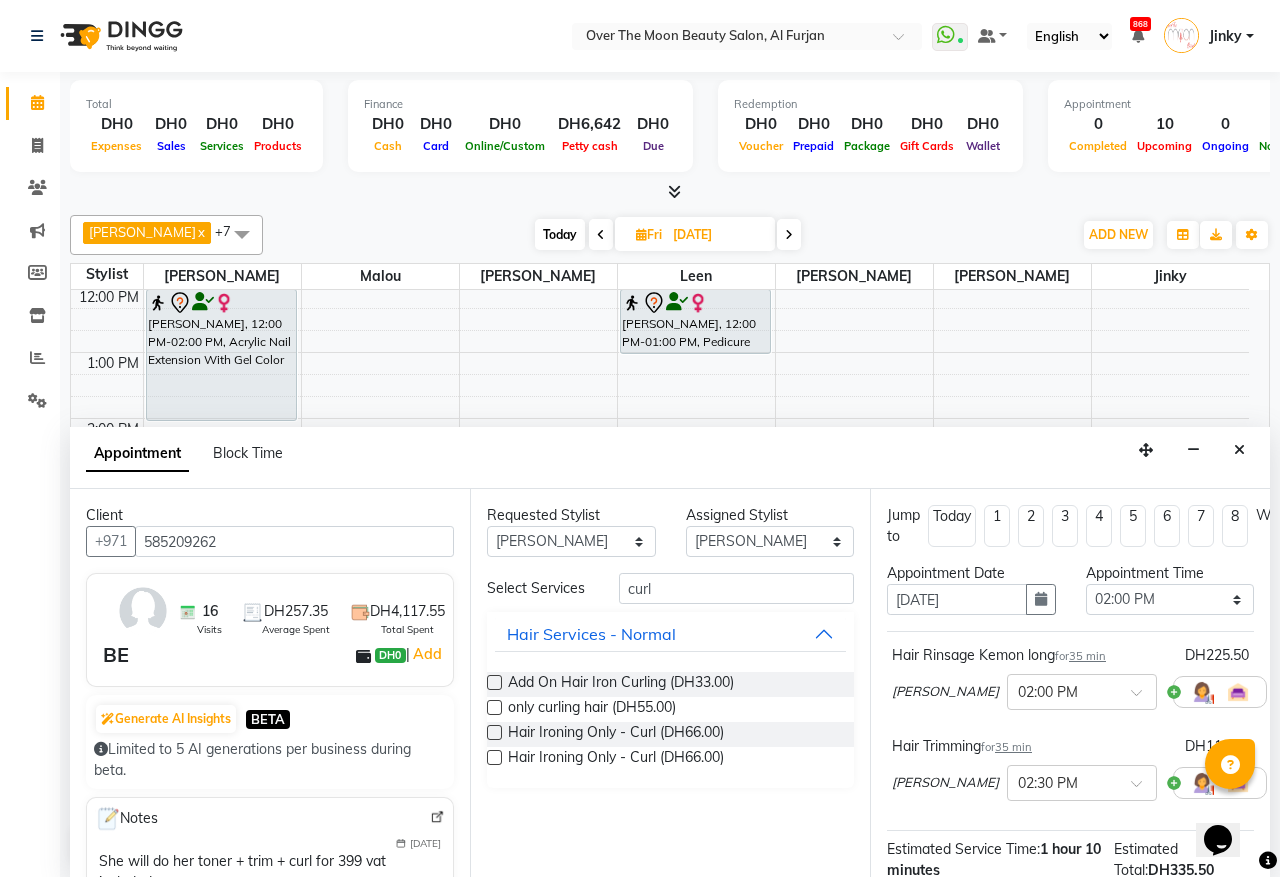 click at bounding box center (494, 682) 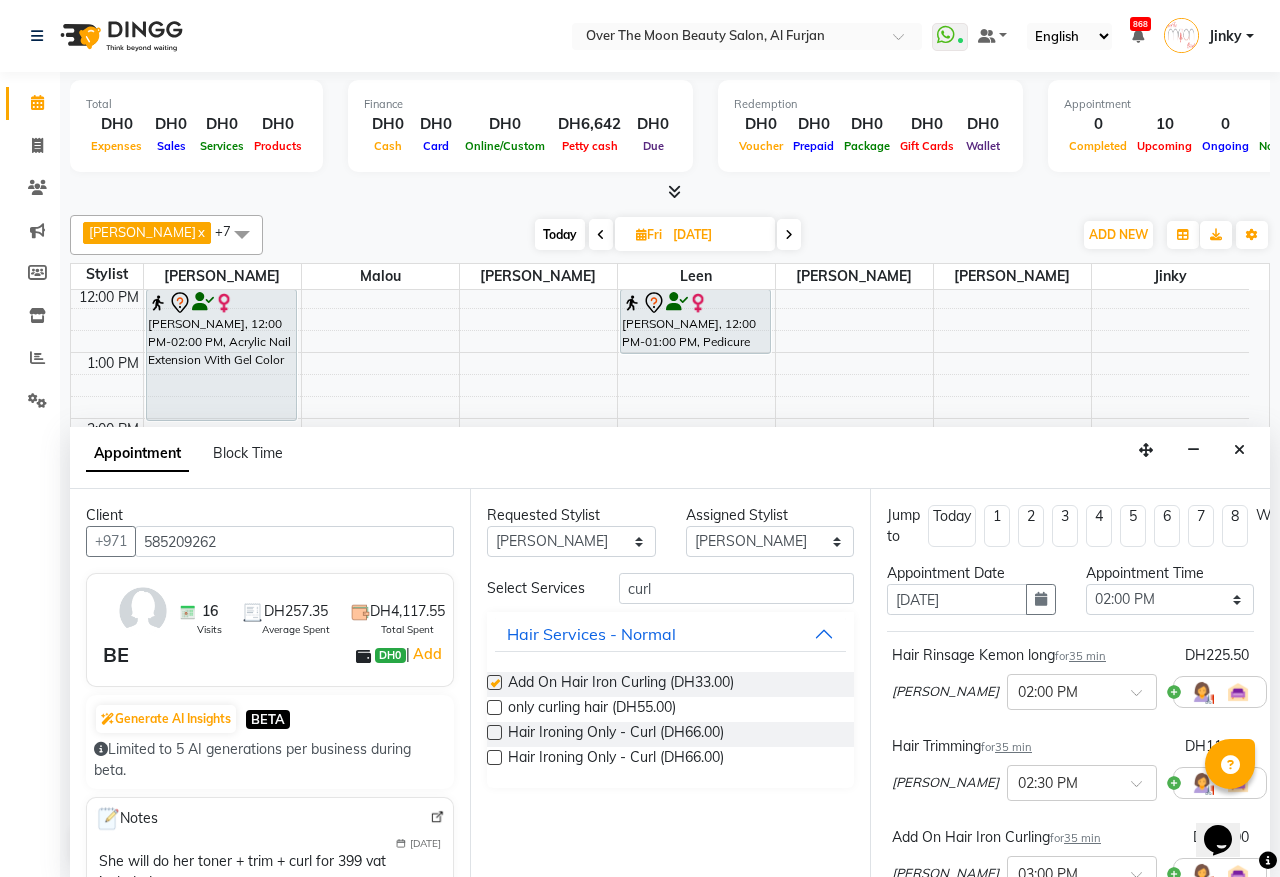 checkbox on "false" 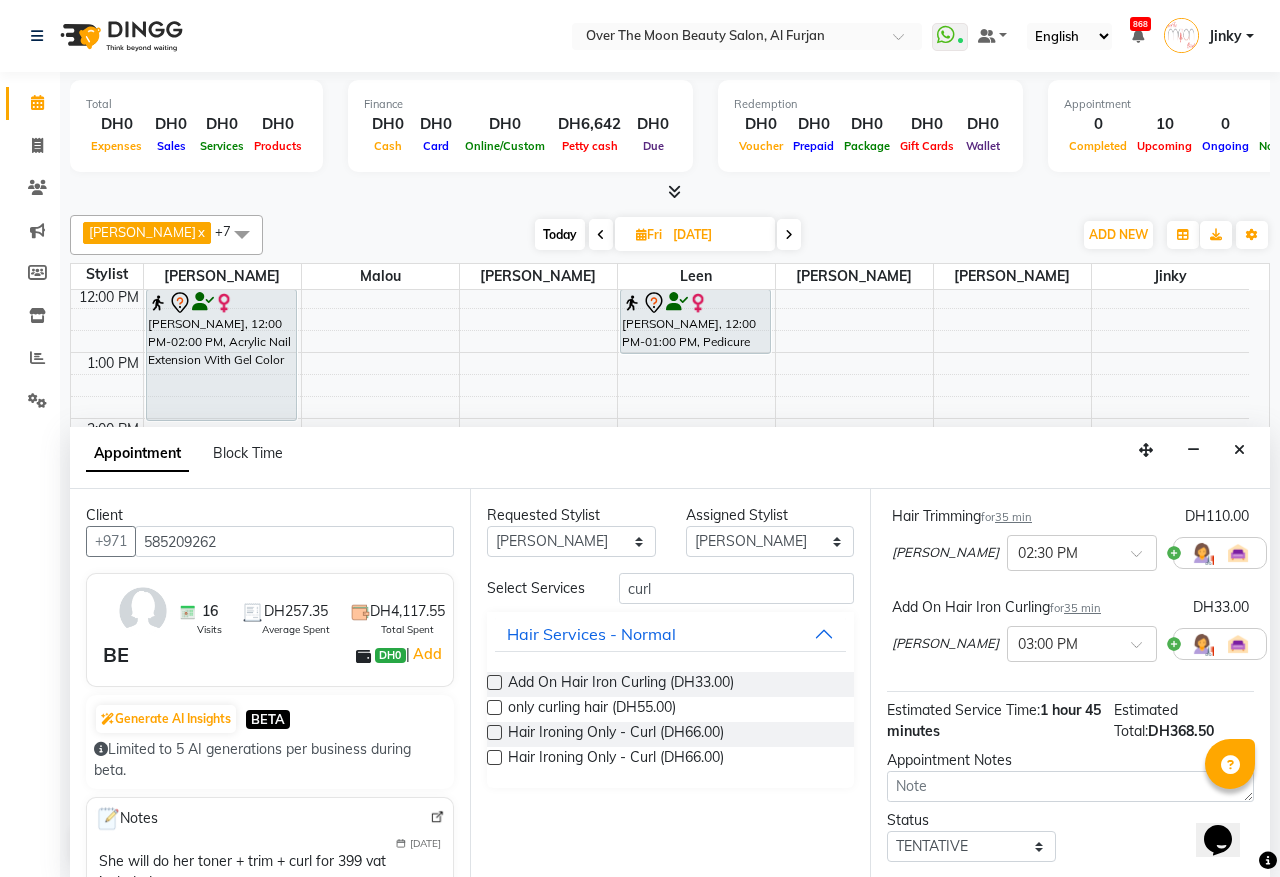 scroll, scrollTop: 361, scrollLeft: 0, axis: vertical 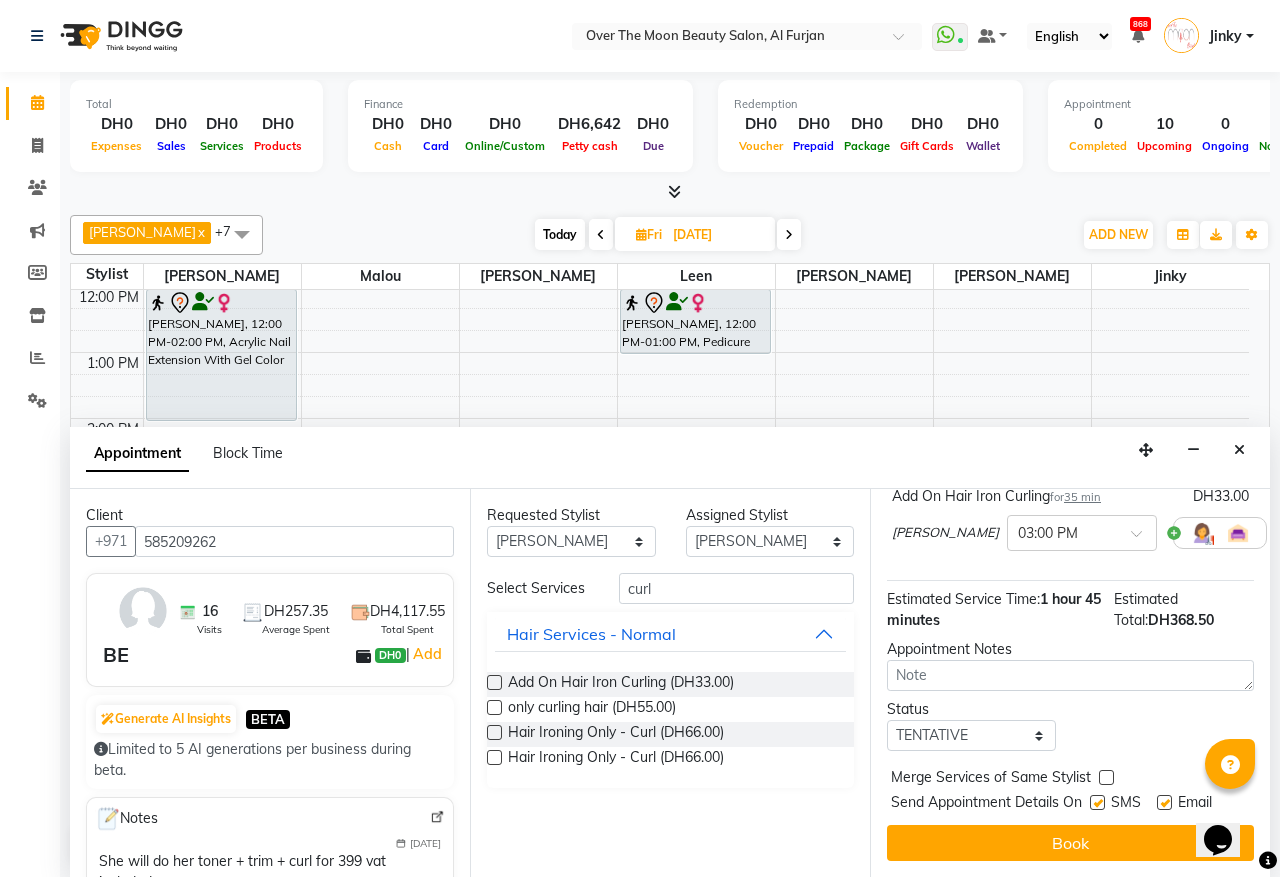 click at bounding box center (1106, 777) 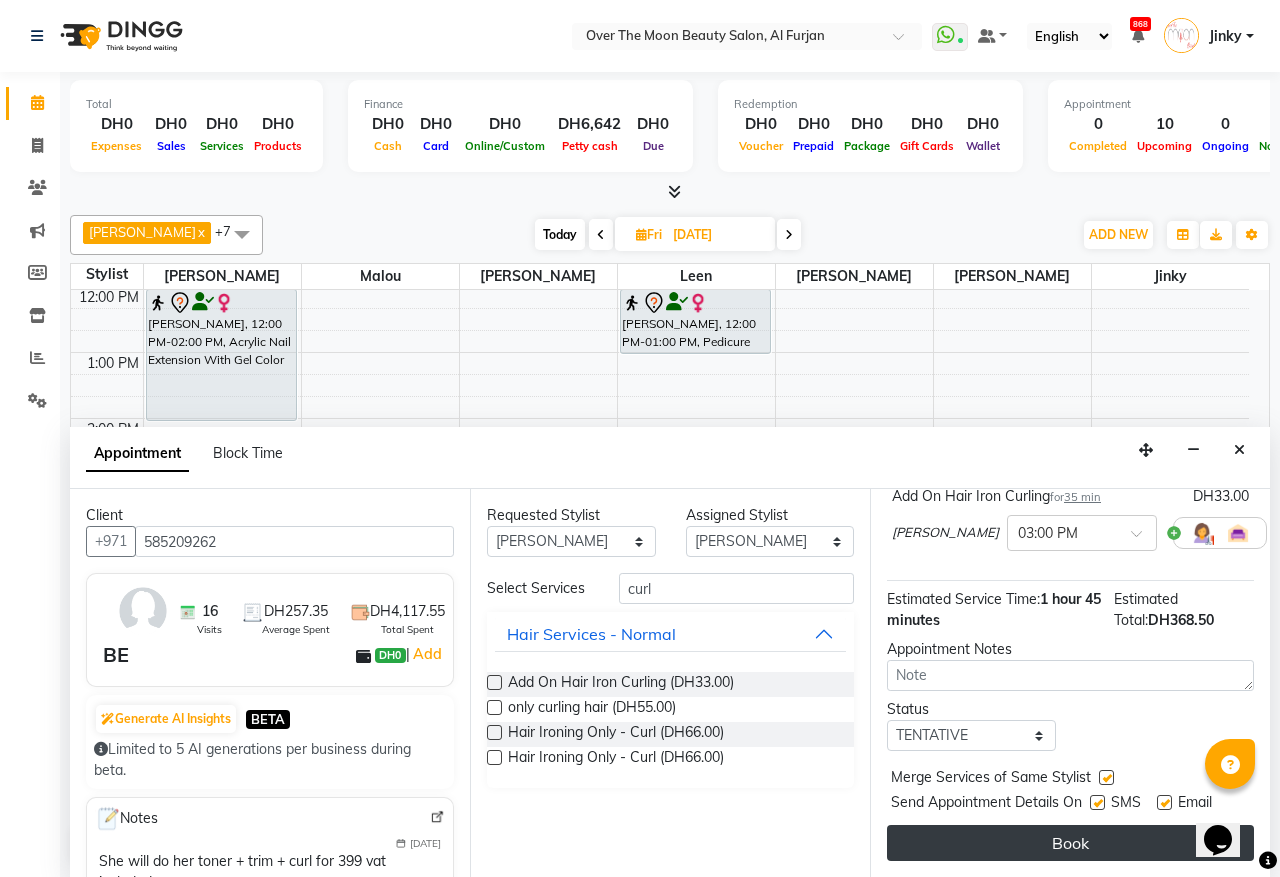 click on "Book" at bounding box center (1070, 843) 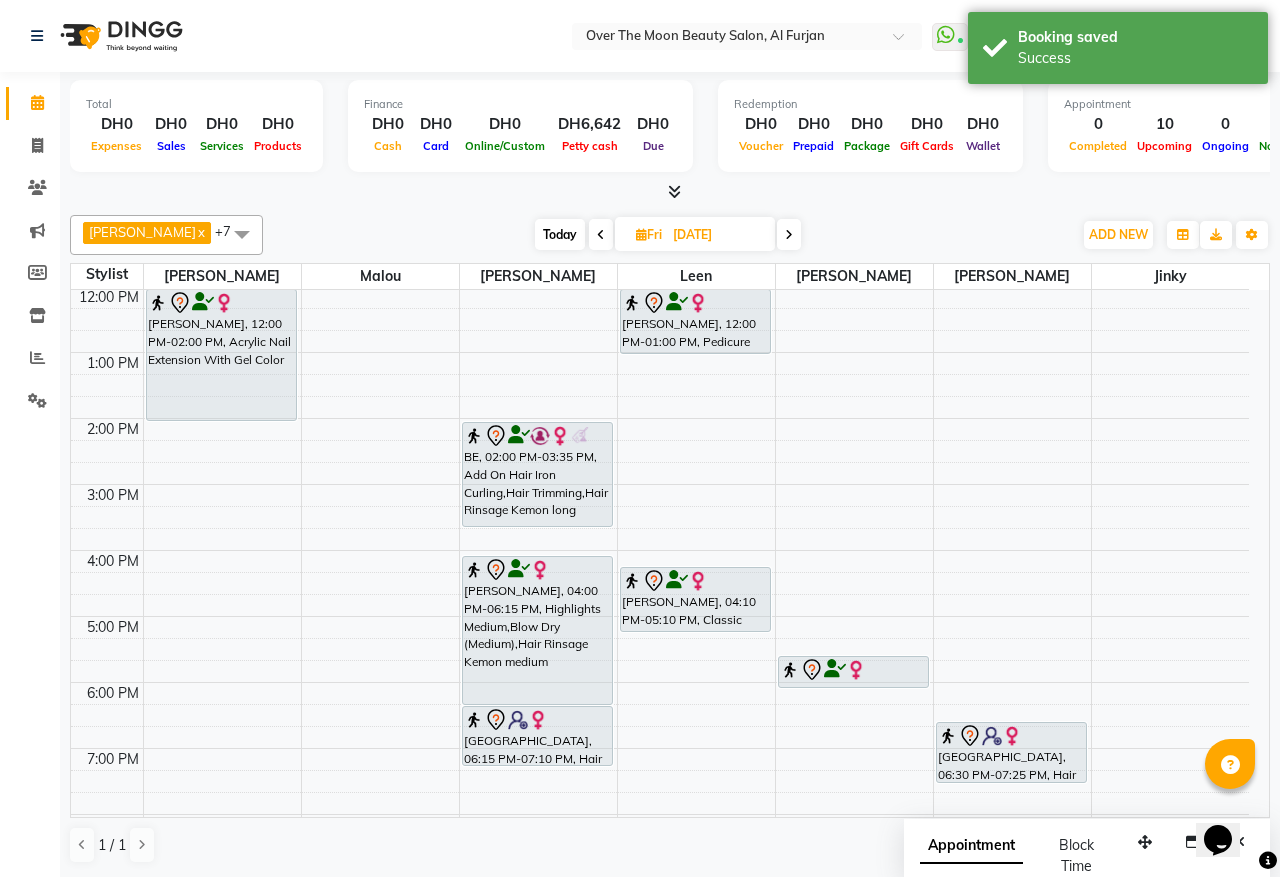 click on "Today" at bounding box center [560, 234] 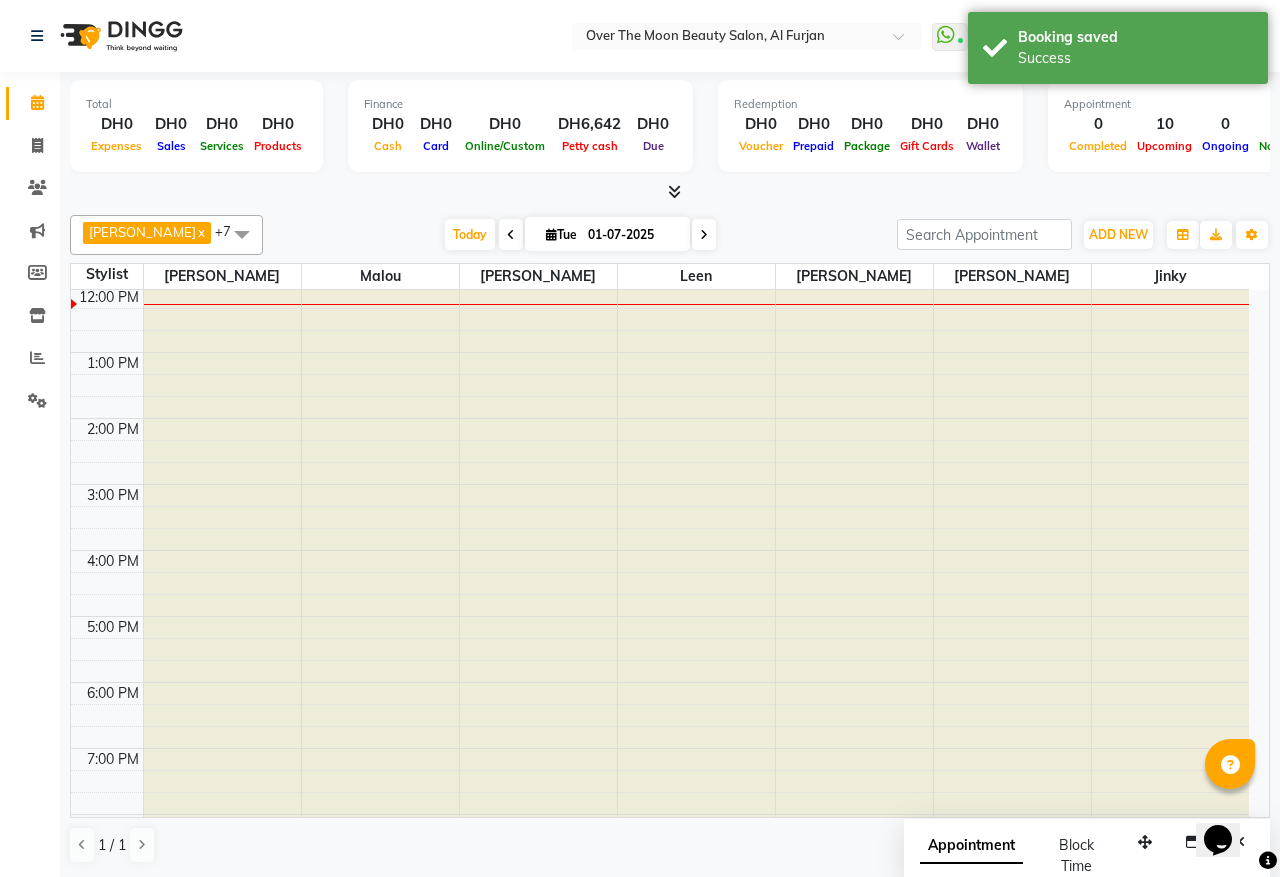 scroll, scrollTop: 201, scrollLeft: 0, axis: vertical 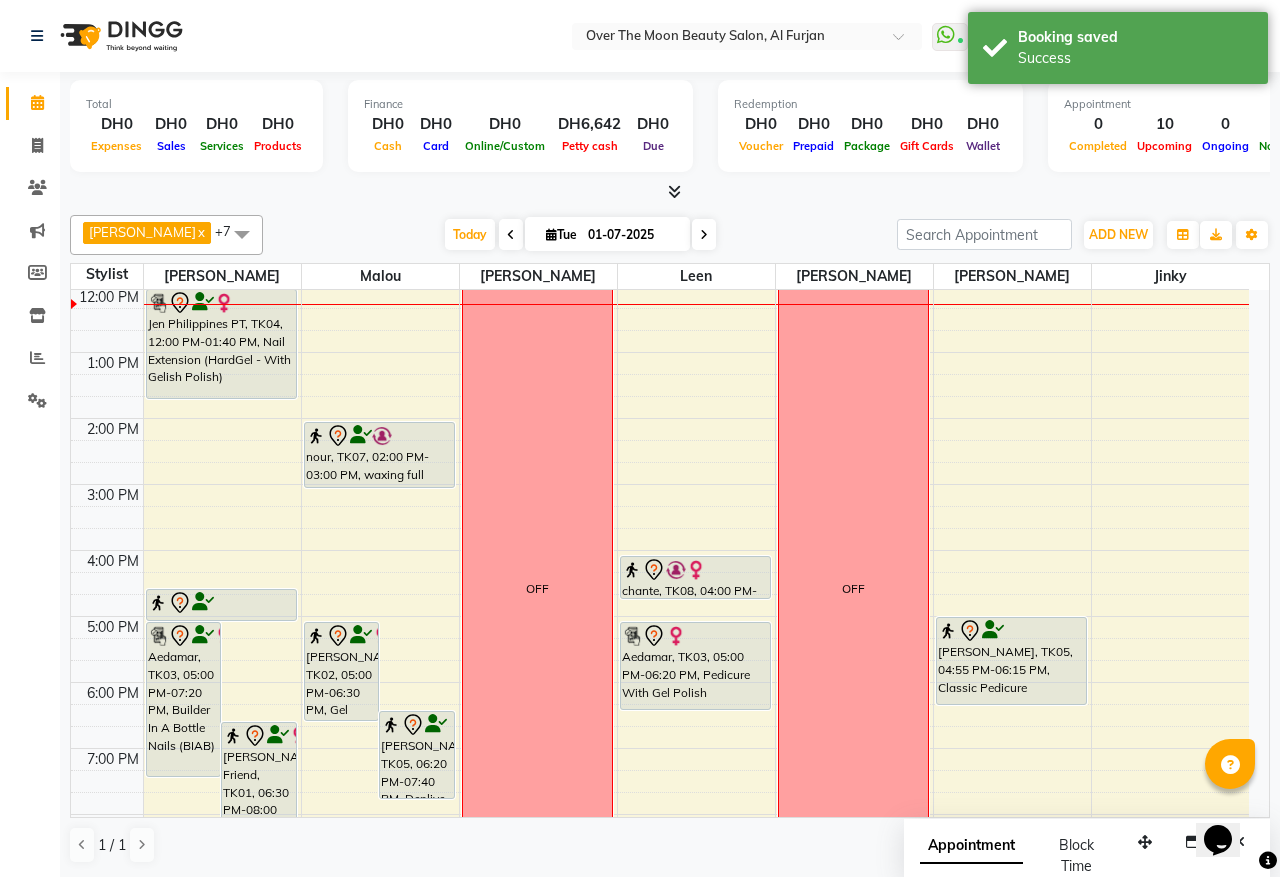click at bounding box center (704, 235) 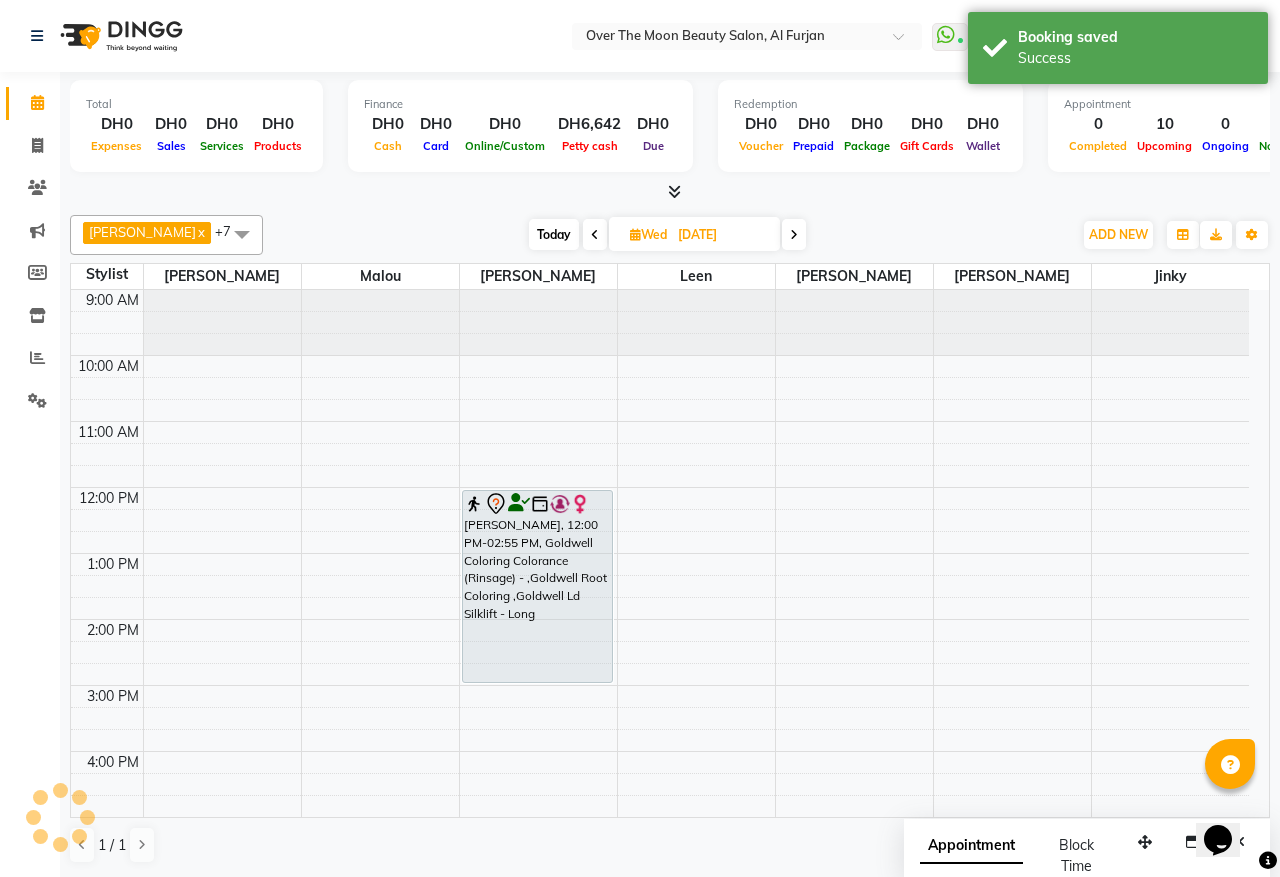 scroll, scrollTop: 0, scrollLeft: 0, axis: both 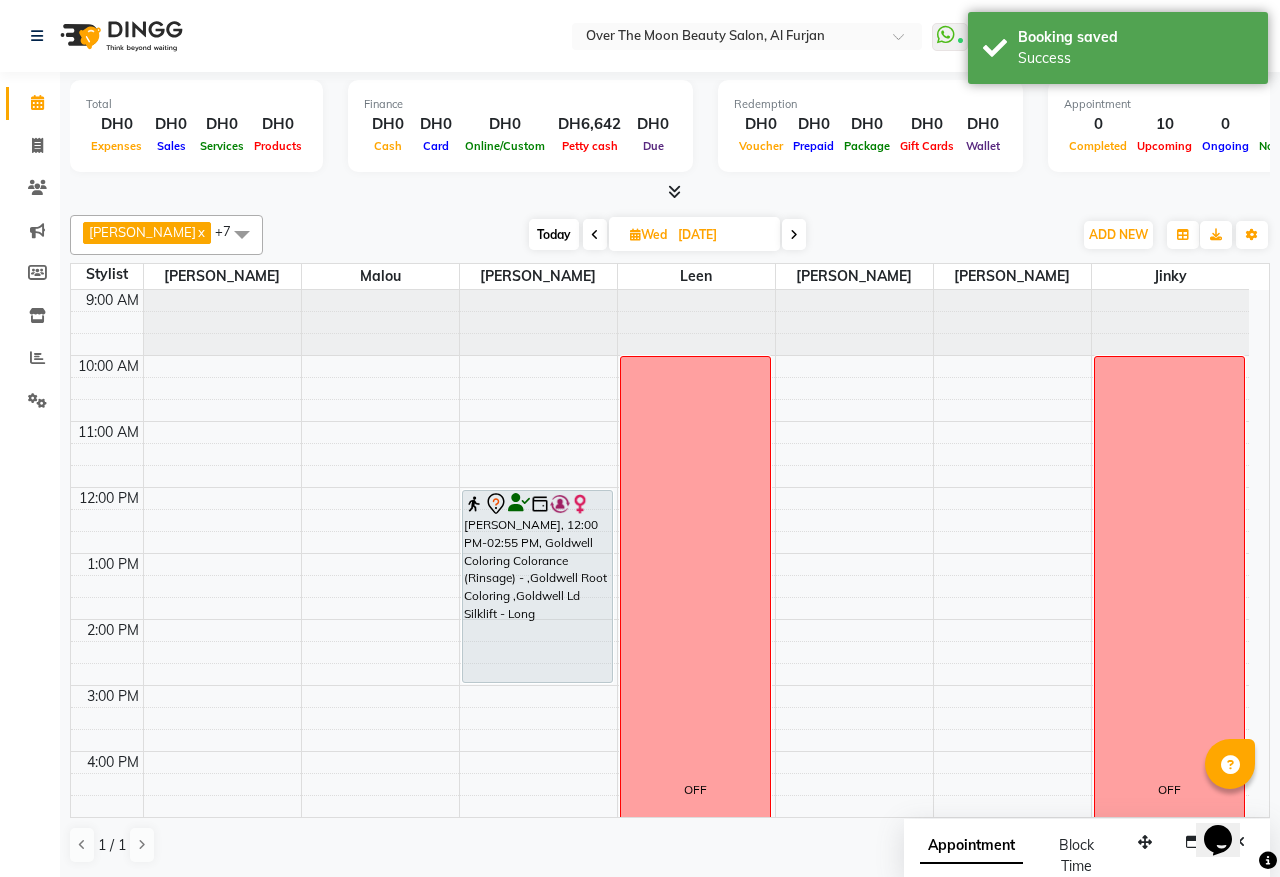 click on "[PERSON_NAME], 12:00 PM-02:55 PM, Goldwell Coloring Colorance (Rinsage) - ,Goldwell Root Coloring ,Goldwell Ld Silklift - Long" at bounding box center [537, 586] 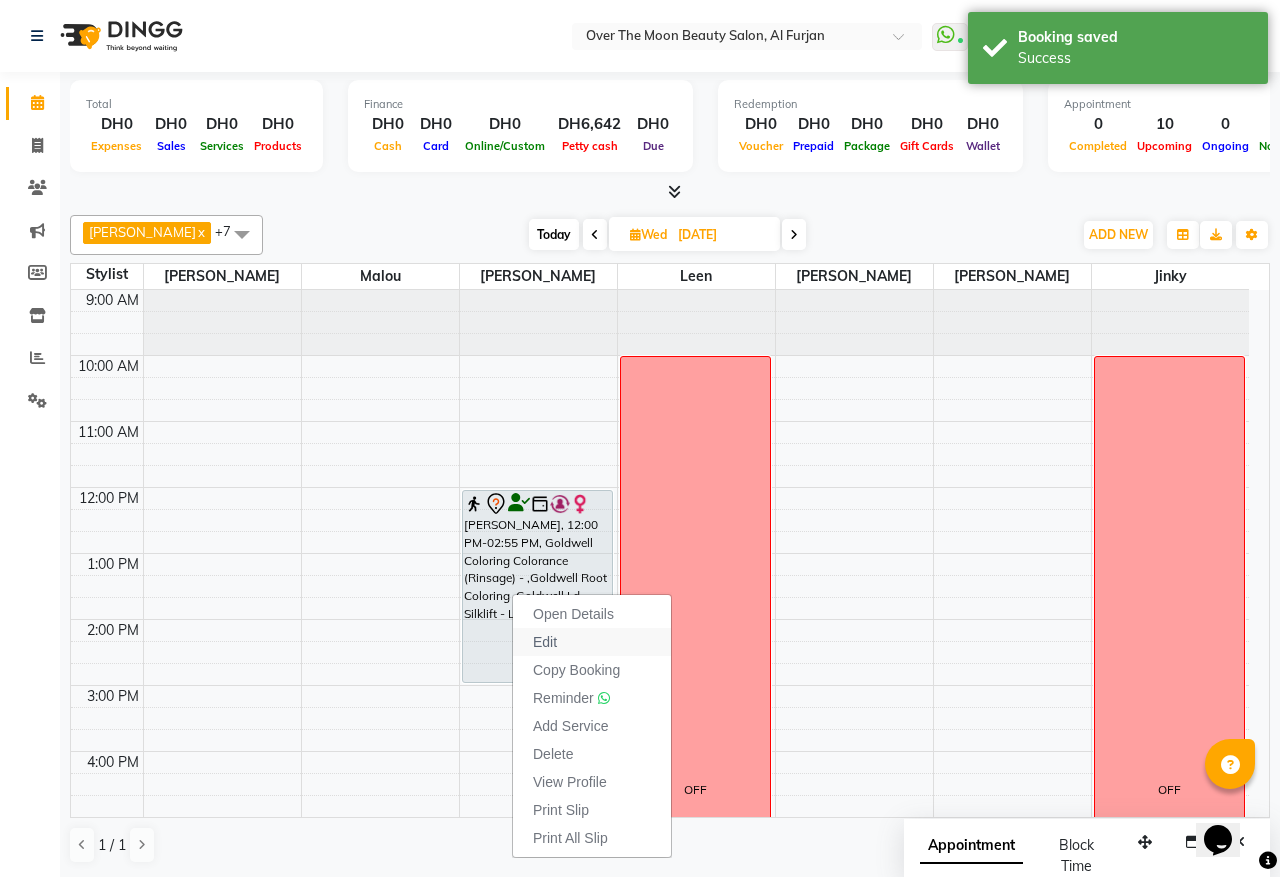 click on "Edit" at bounding box center (592, 642) 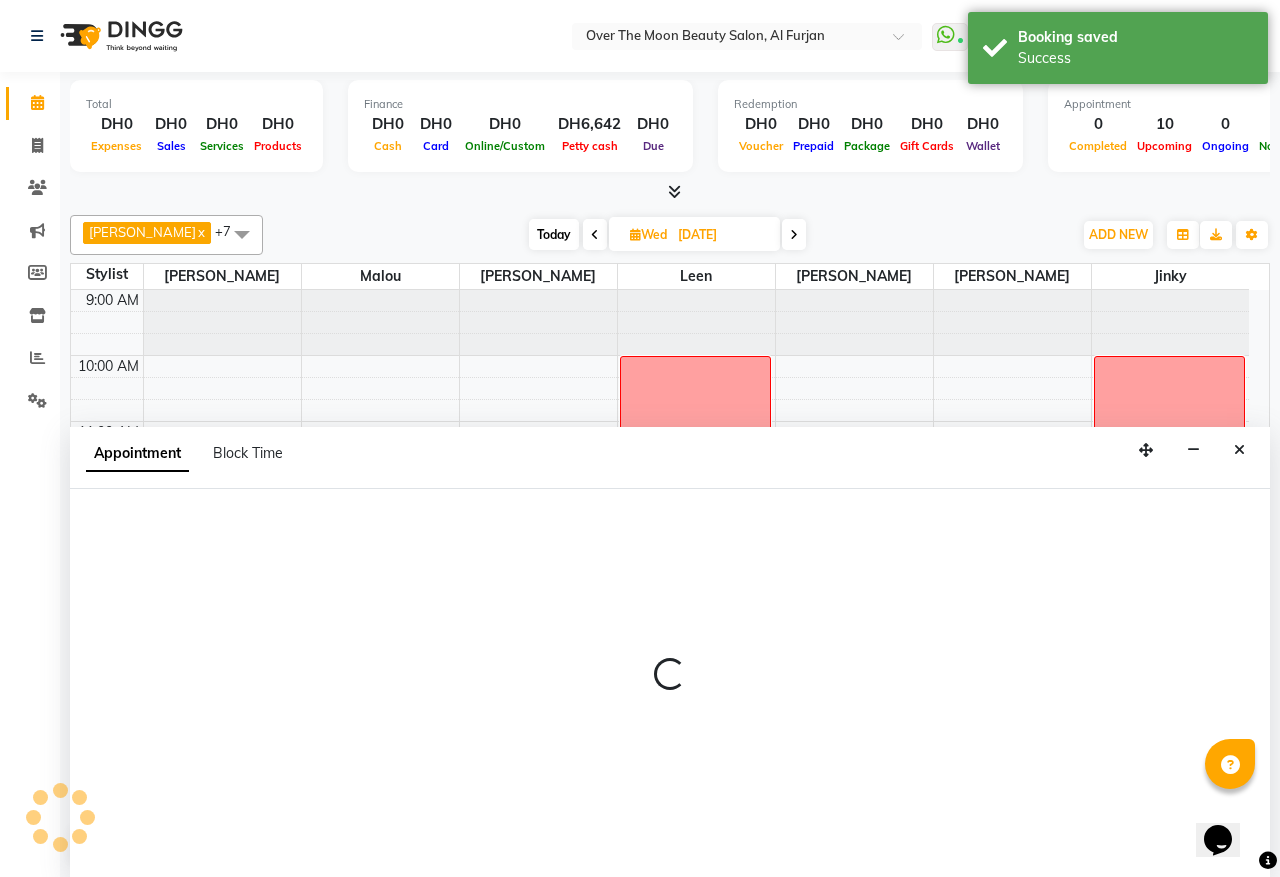 select on "tentative" 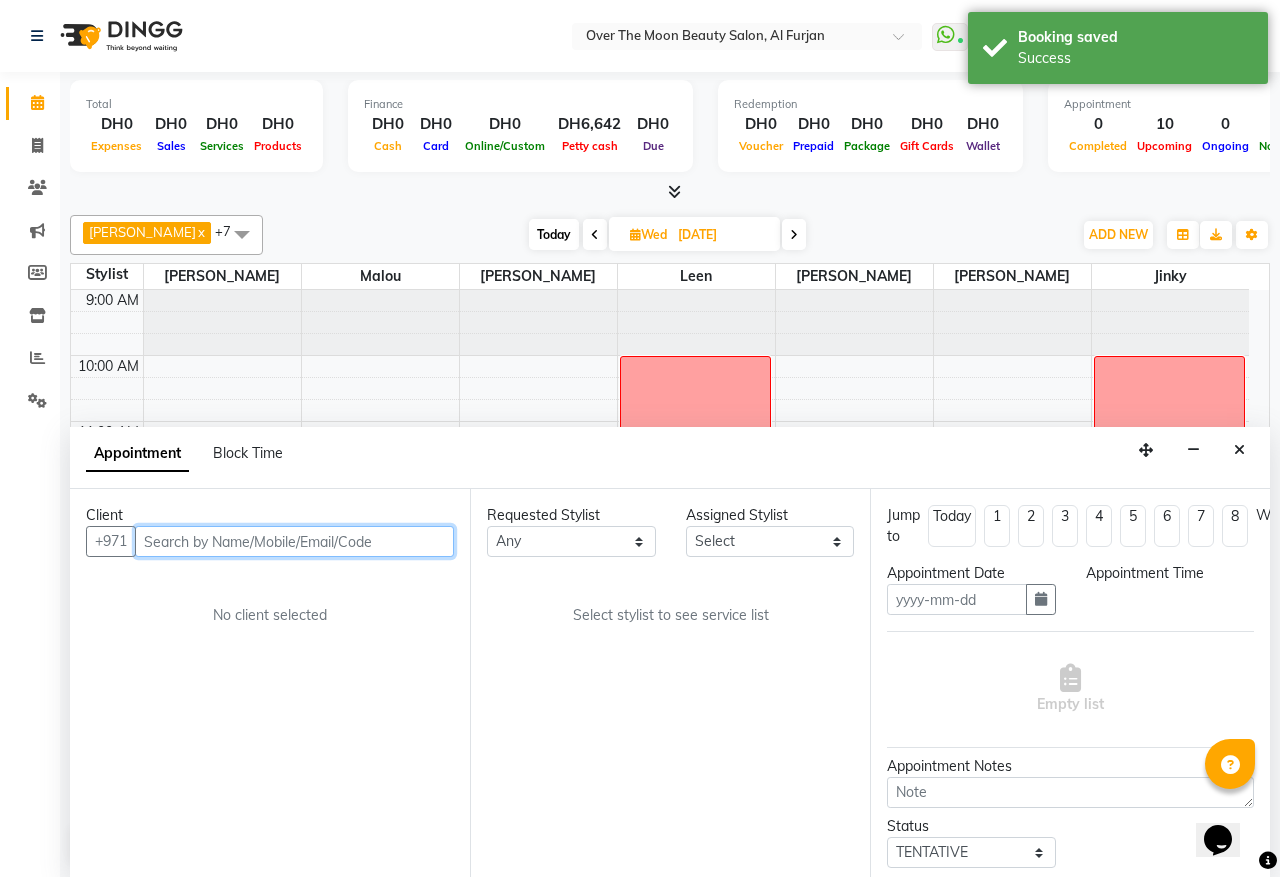 type on "[DATE]" 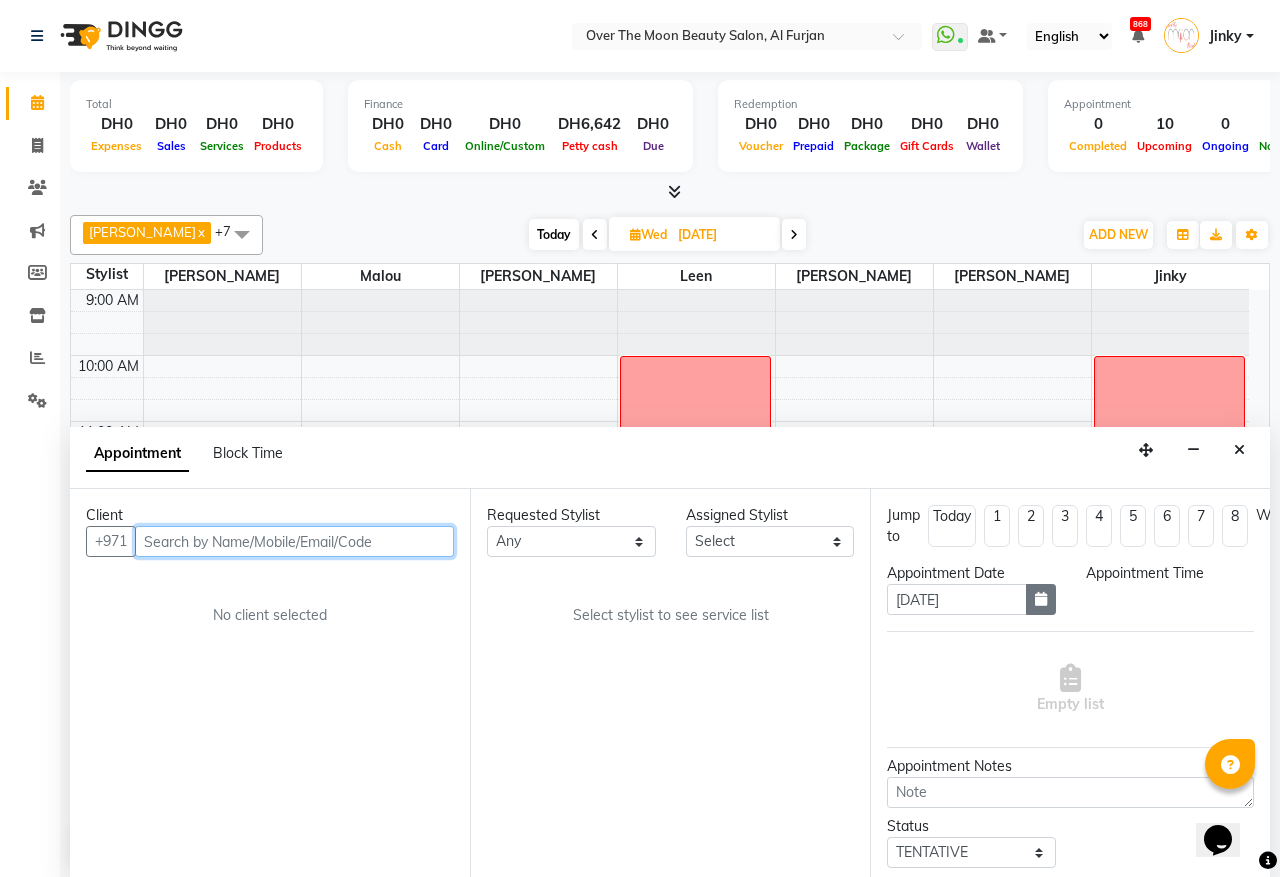 select on "720" 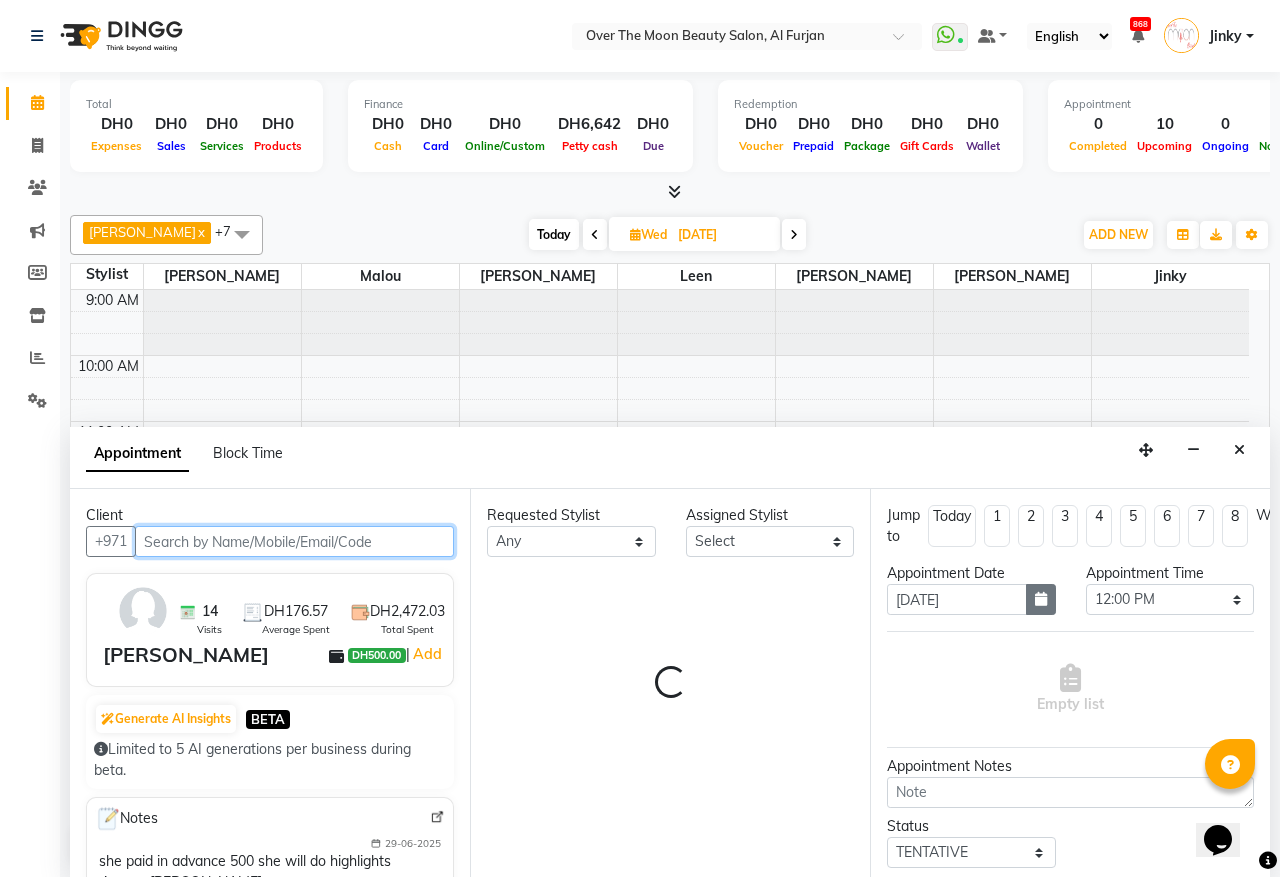 select on "29762" 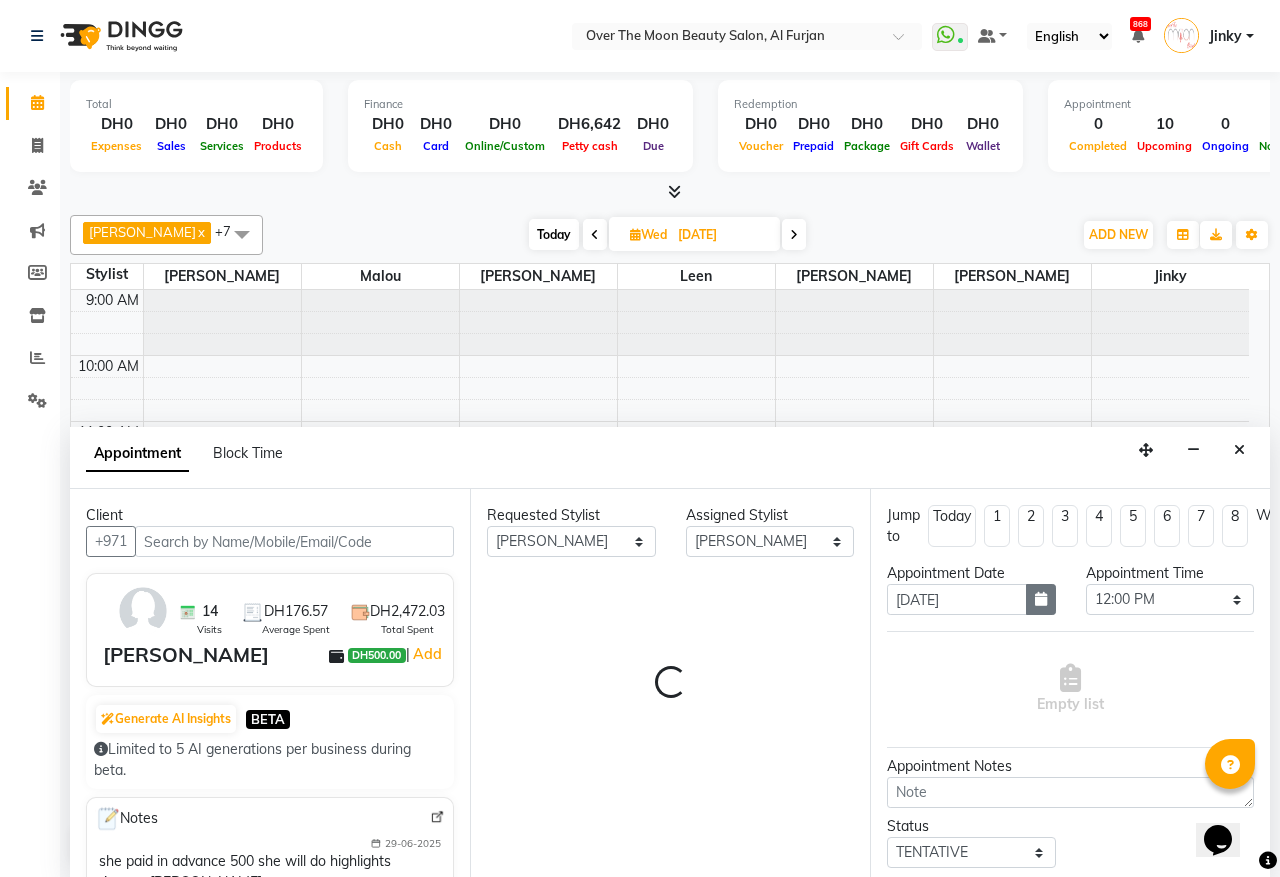 click at bounding box center (1041, 599) 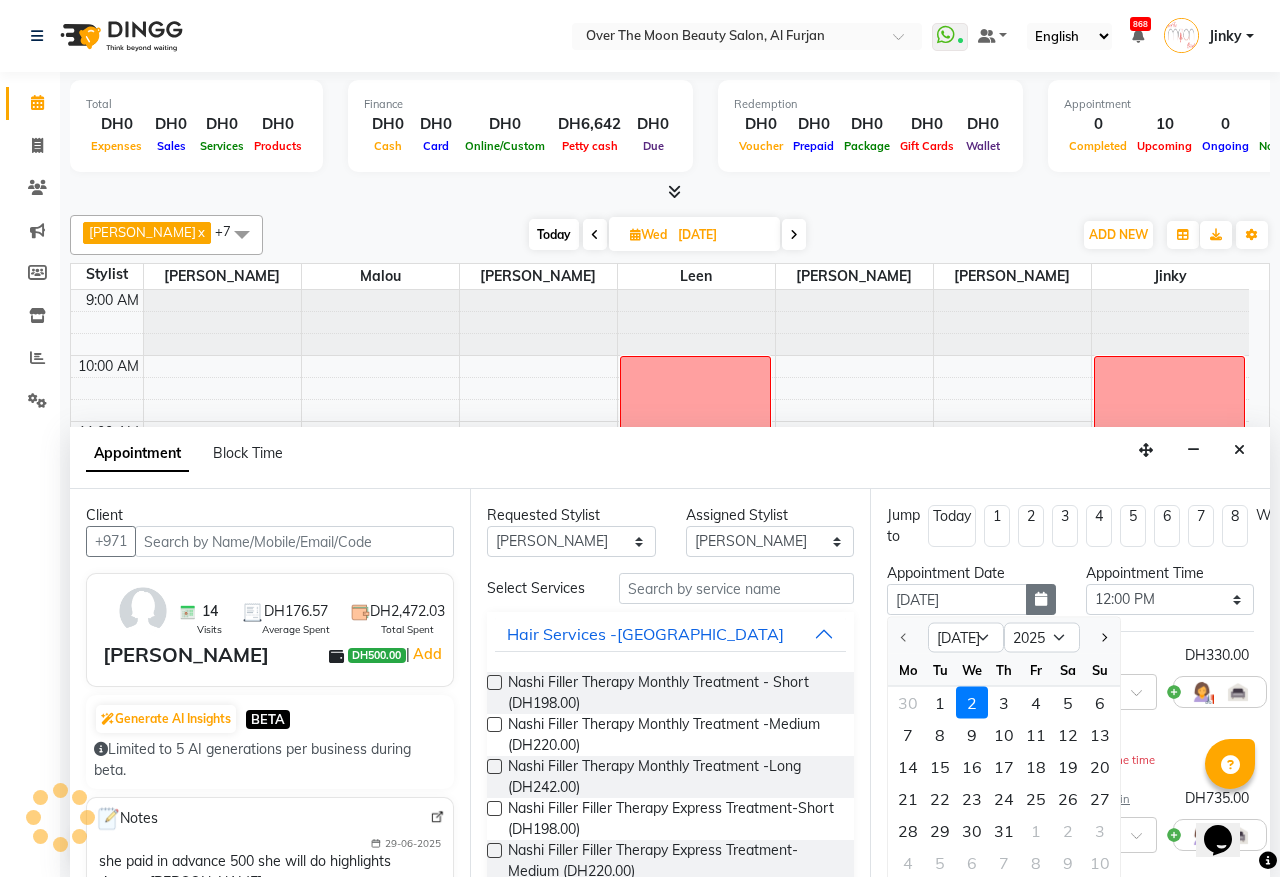 scroll, scrollTop: 201, scrollLeft: 0, axis: vertical 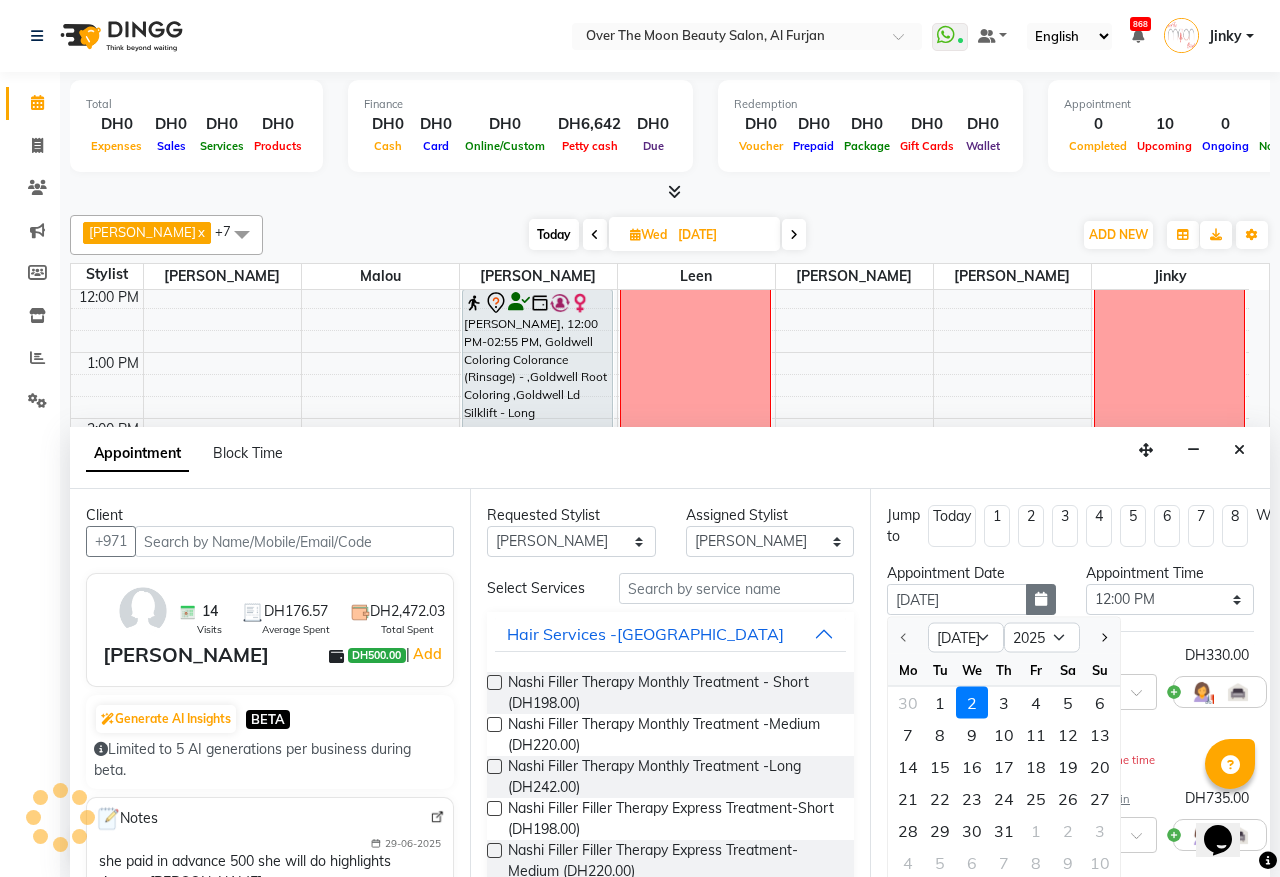 select on "1643" 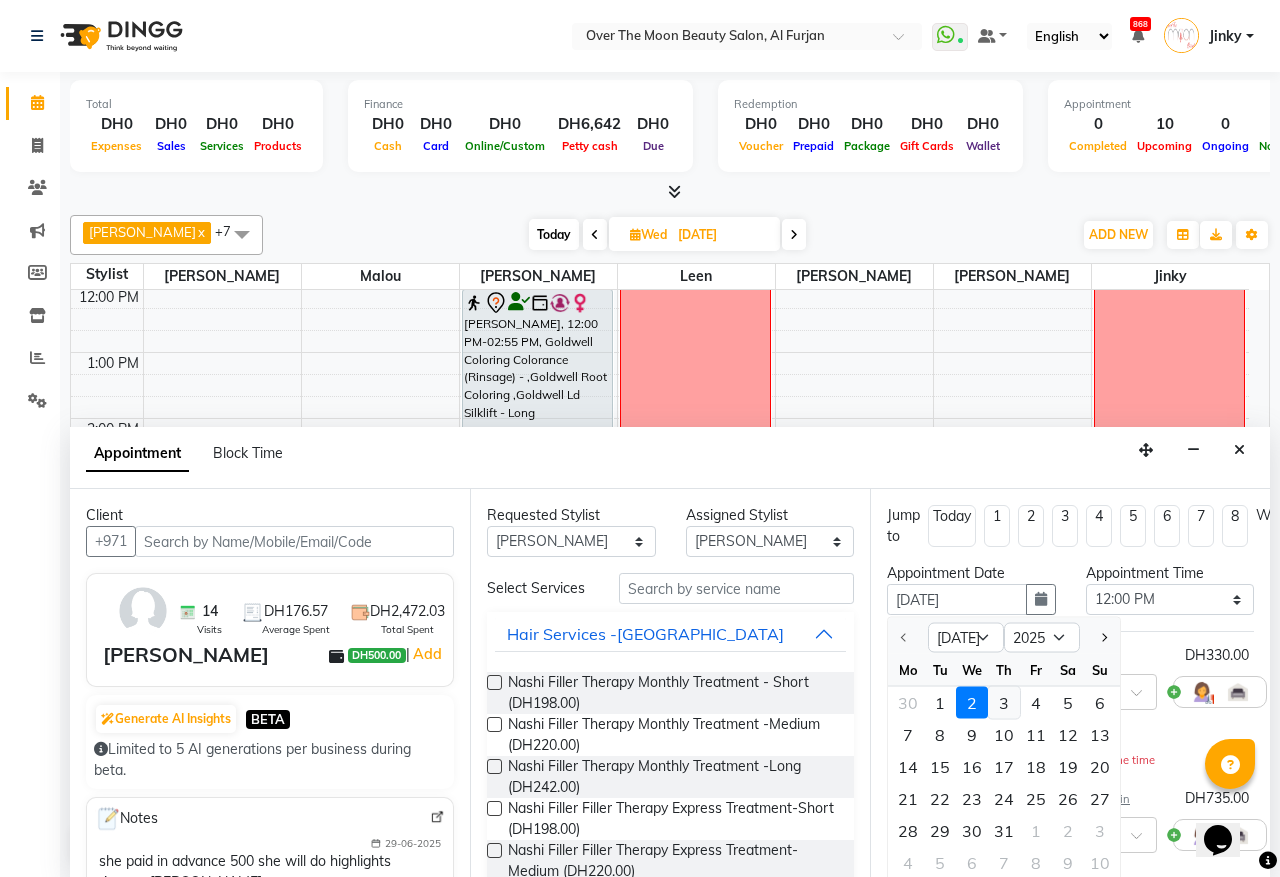 click on "3" at bounding box center [1004, 703] 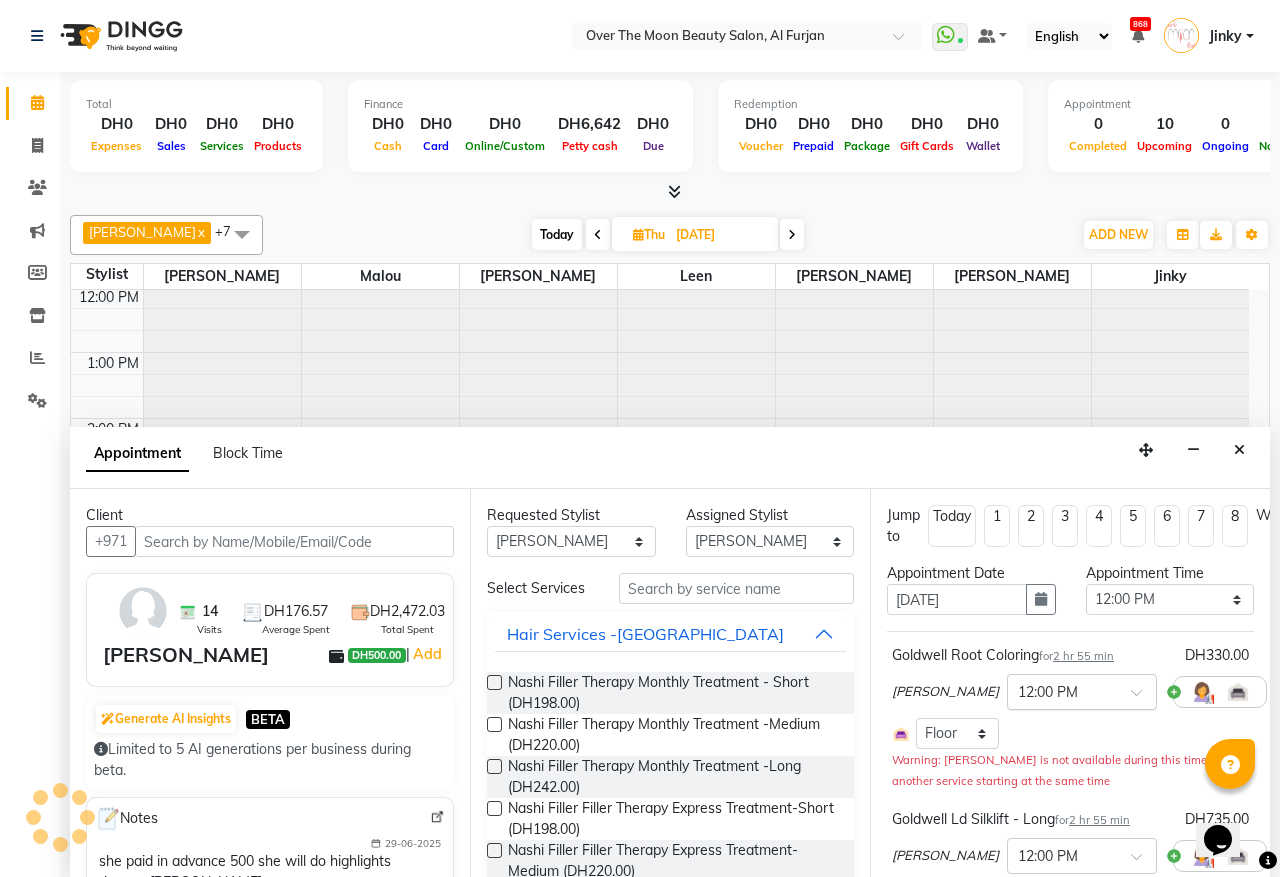 scroll, scrollTop: 201, scrollLeft: 0, axis: vertical 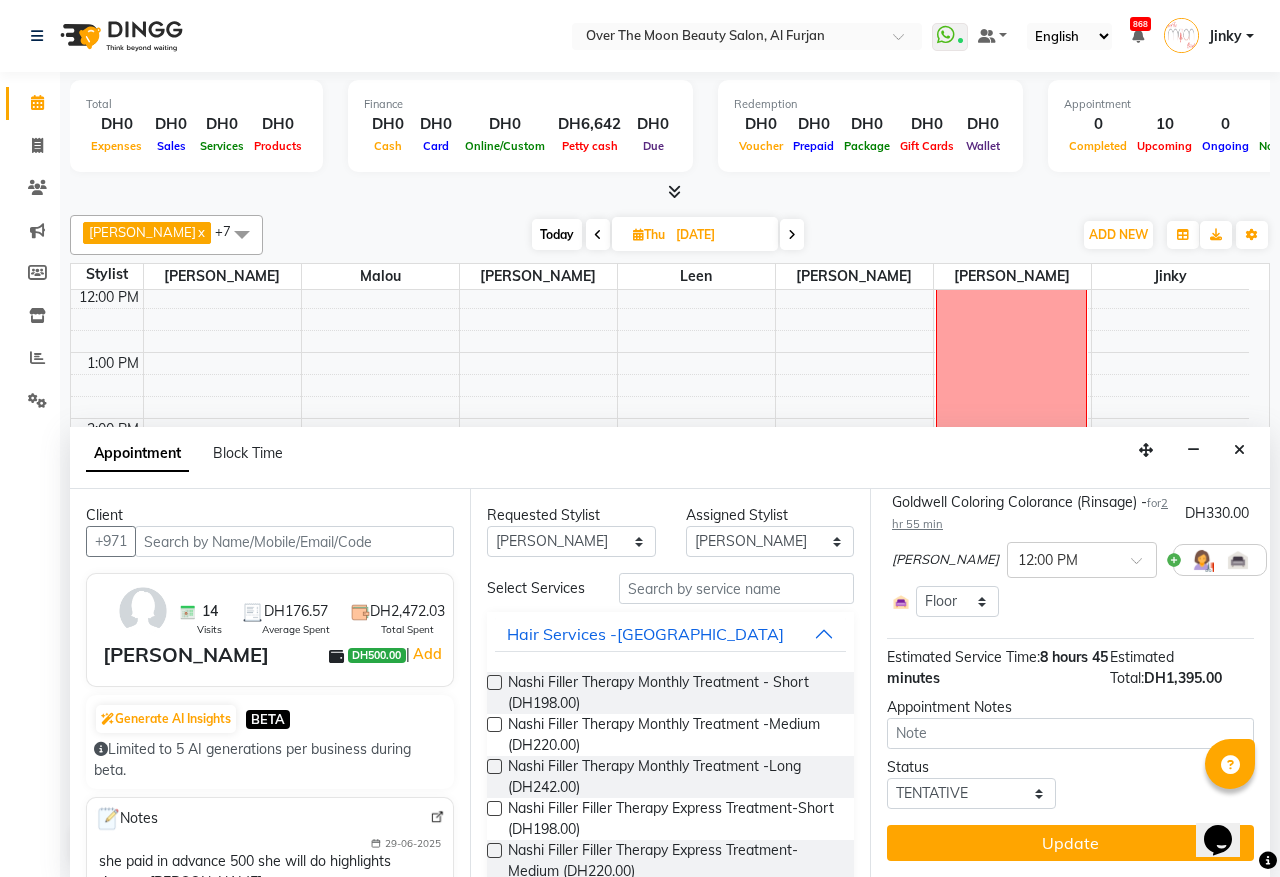 click on "Update" at bounding box center (1070, 843) 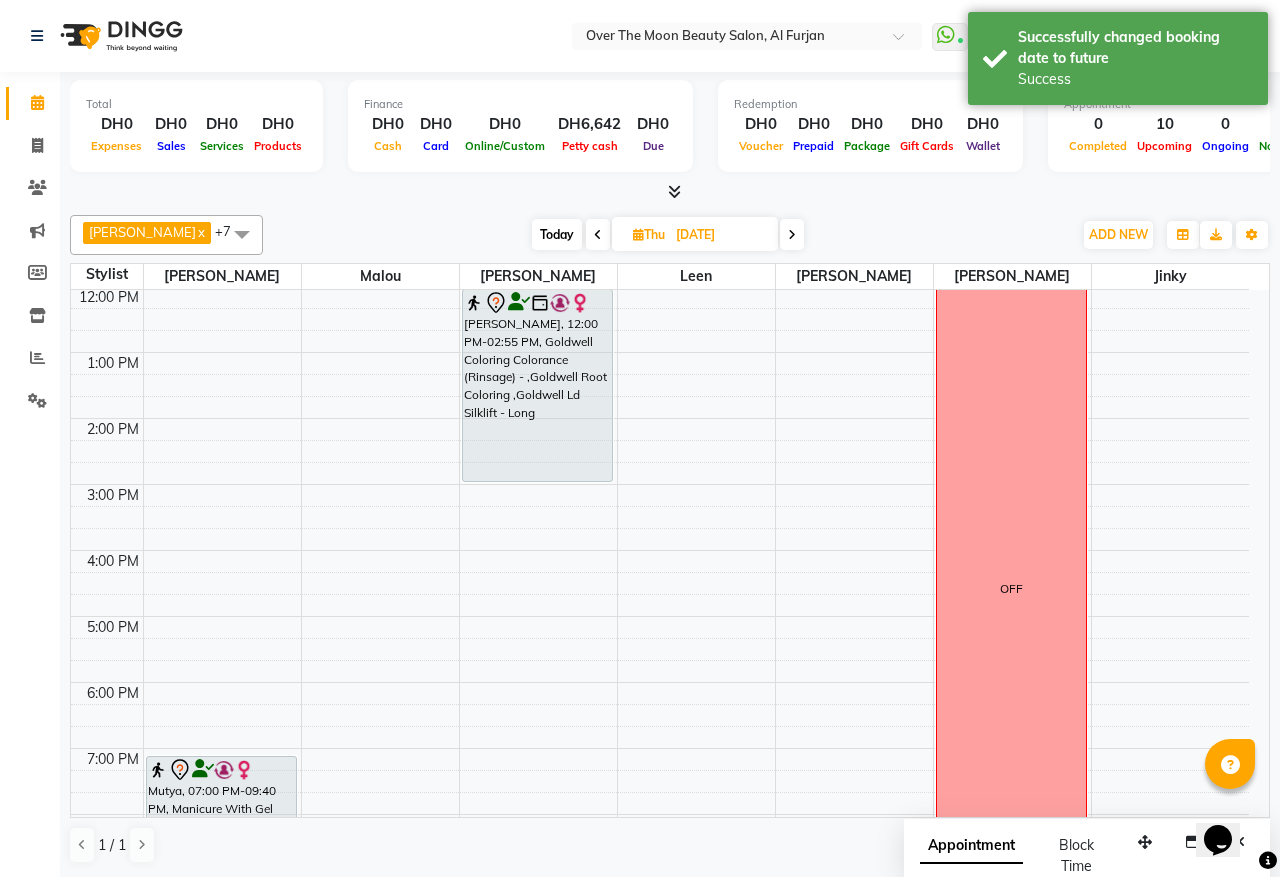 scroll, scrollTop: 0, scrollLeft: 0, axis: both 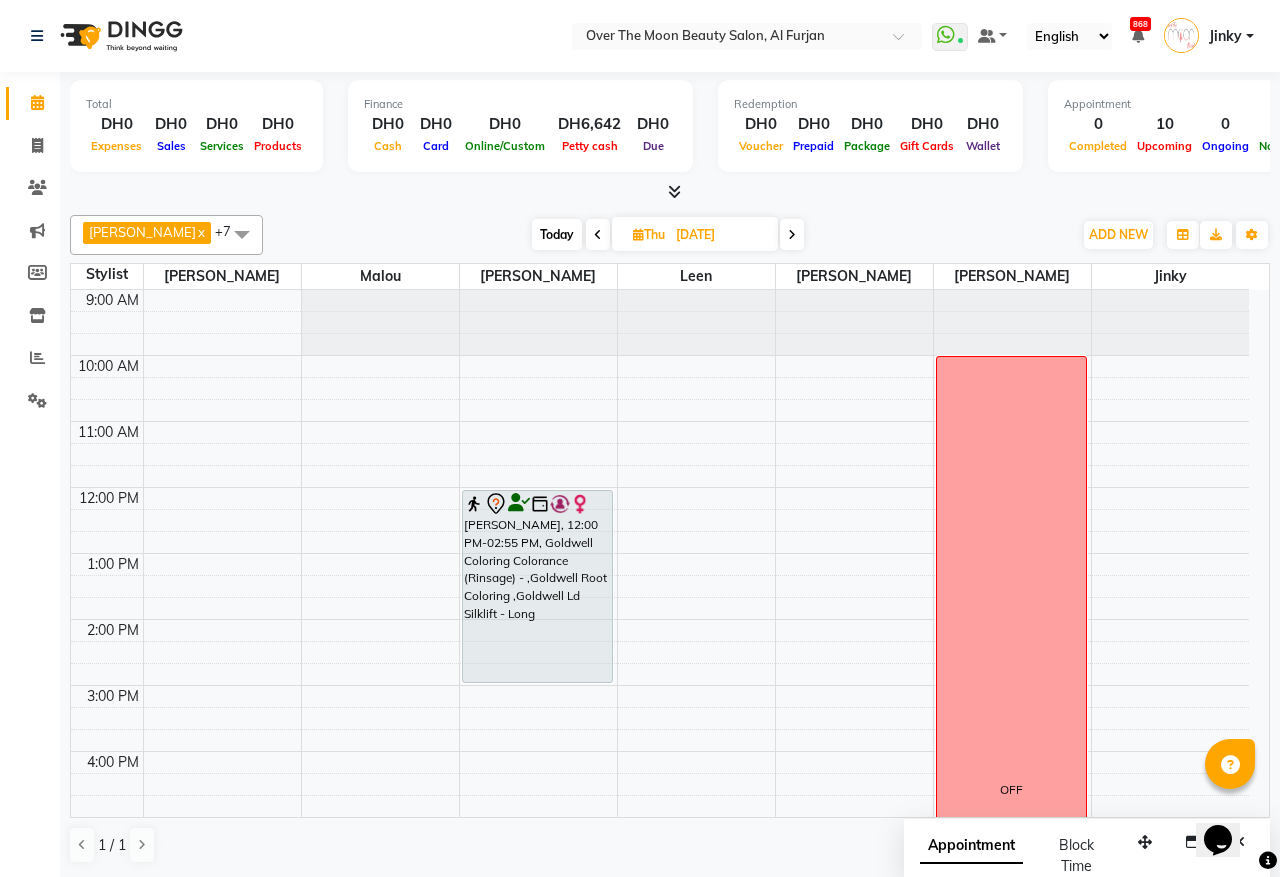 click on "Today" at bounding box center (557, 234) 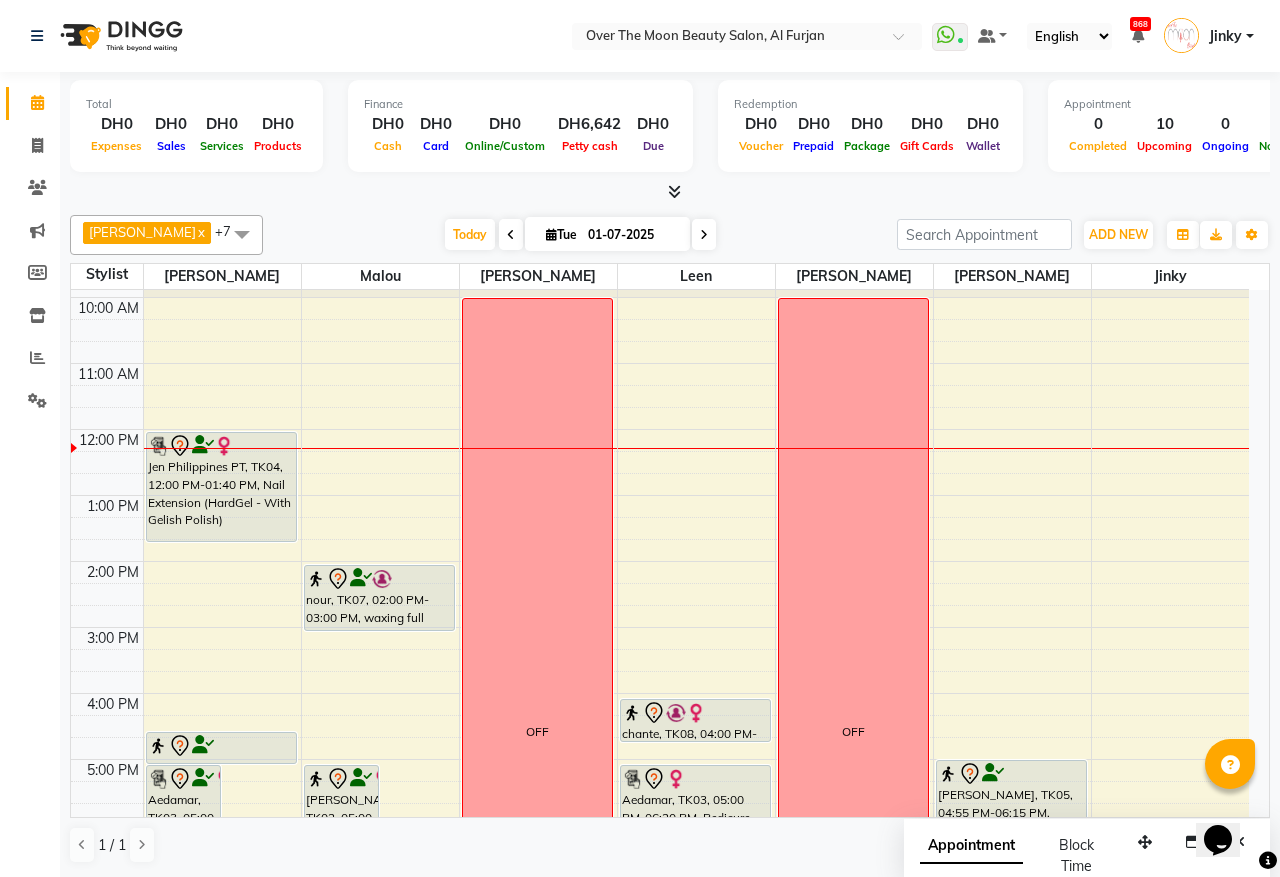 scroll, scrollTop: 0, scrollLeft: 0, axis: both 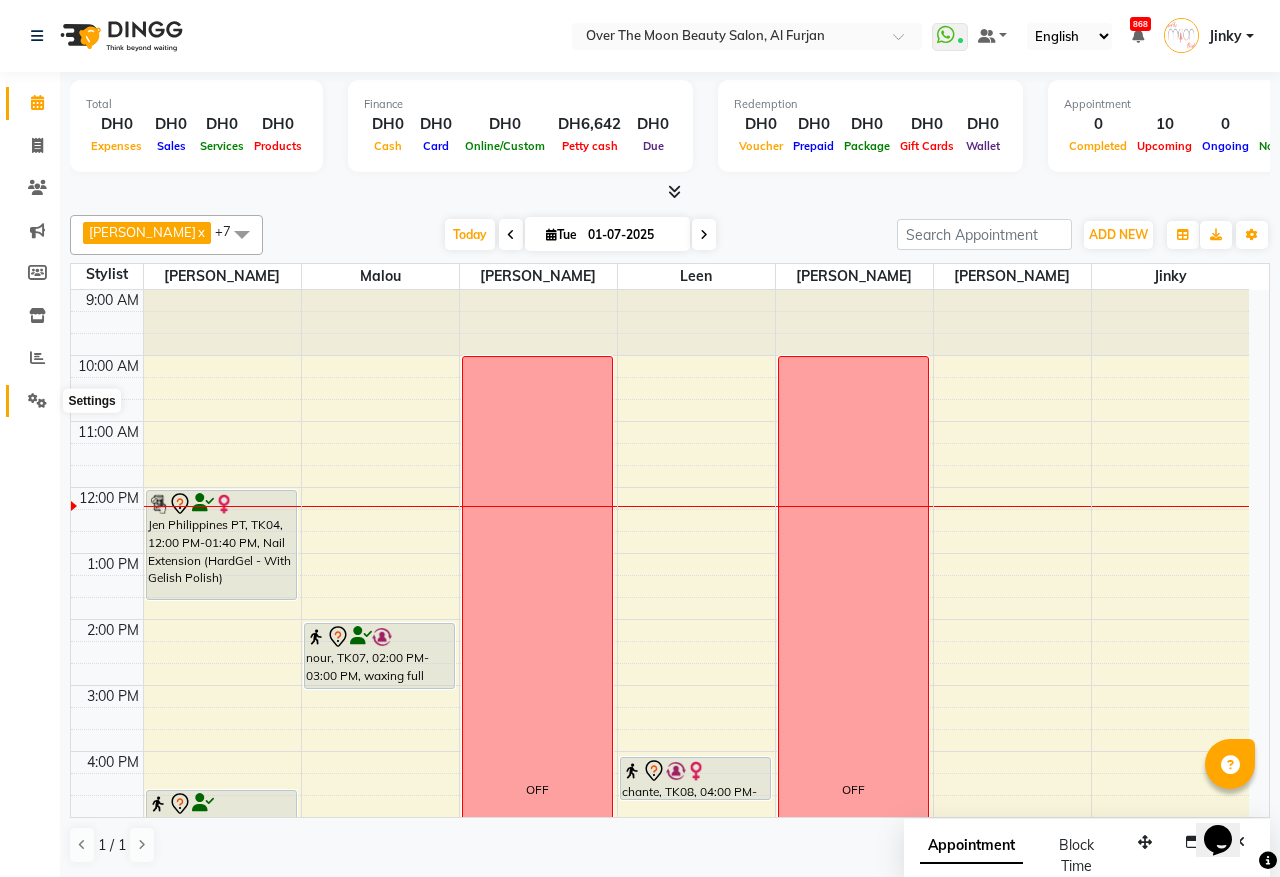 click 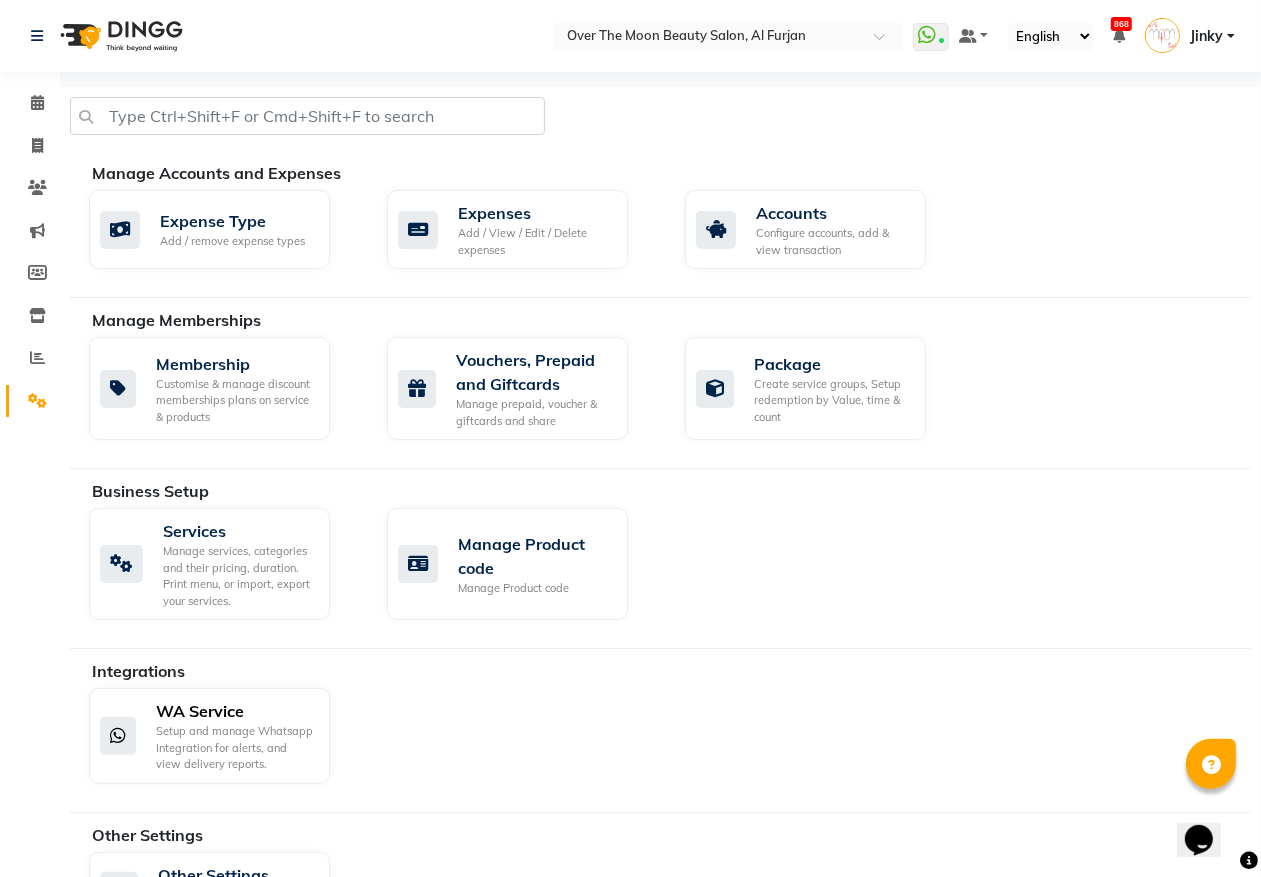 click on "Setup and manage Whatsapp Integration for alerts, and view delivery reports." 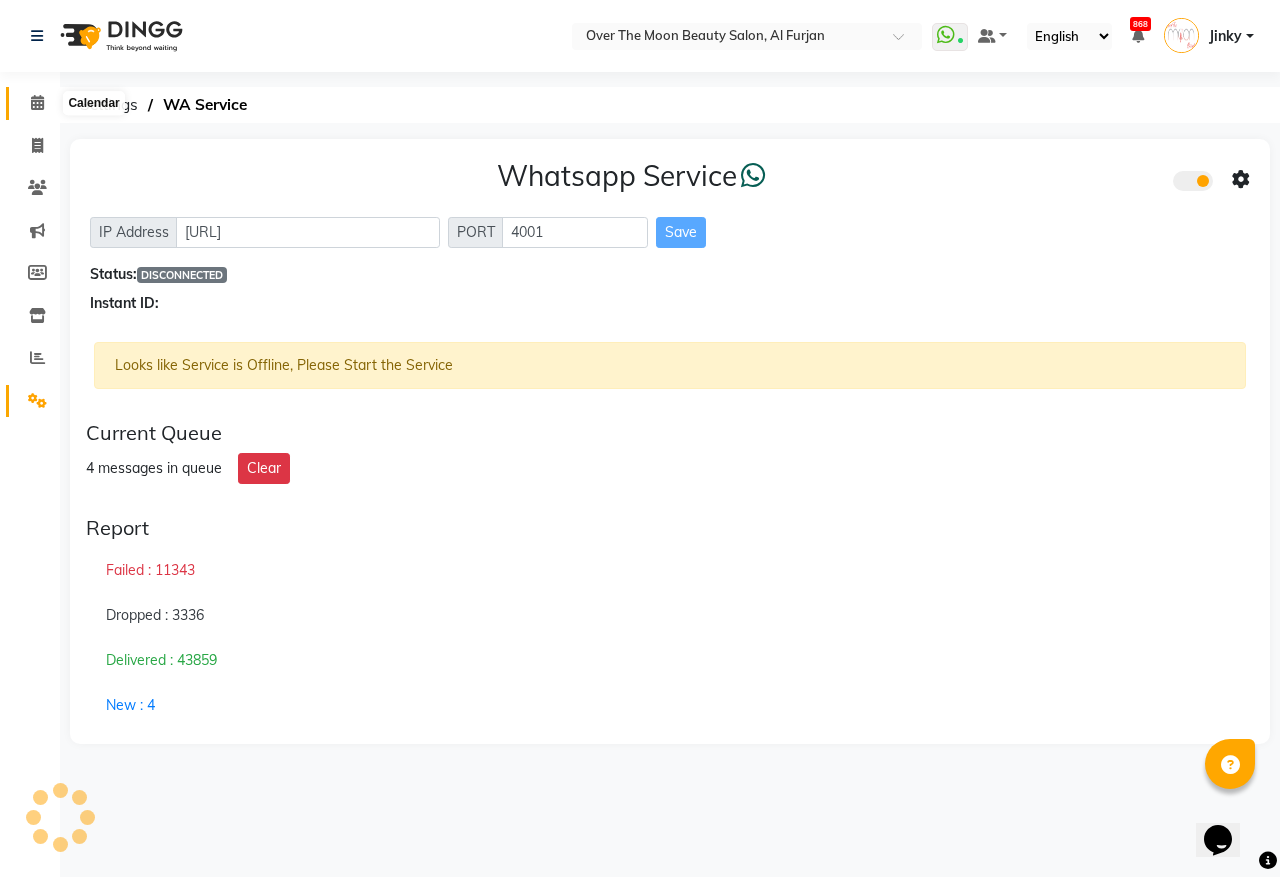 click 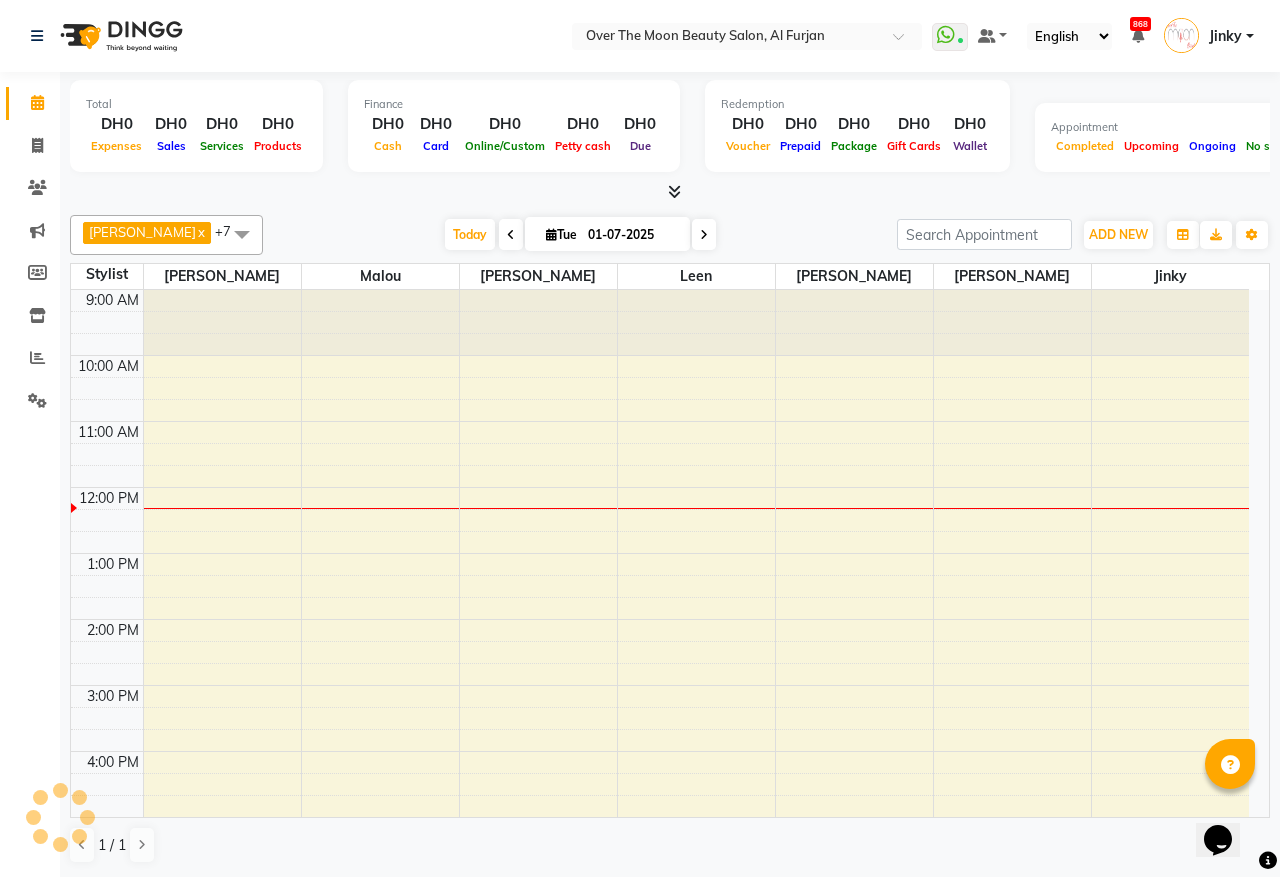 scroll, scrollTop: 201, scrollLeft: 0, axis: vertical 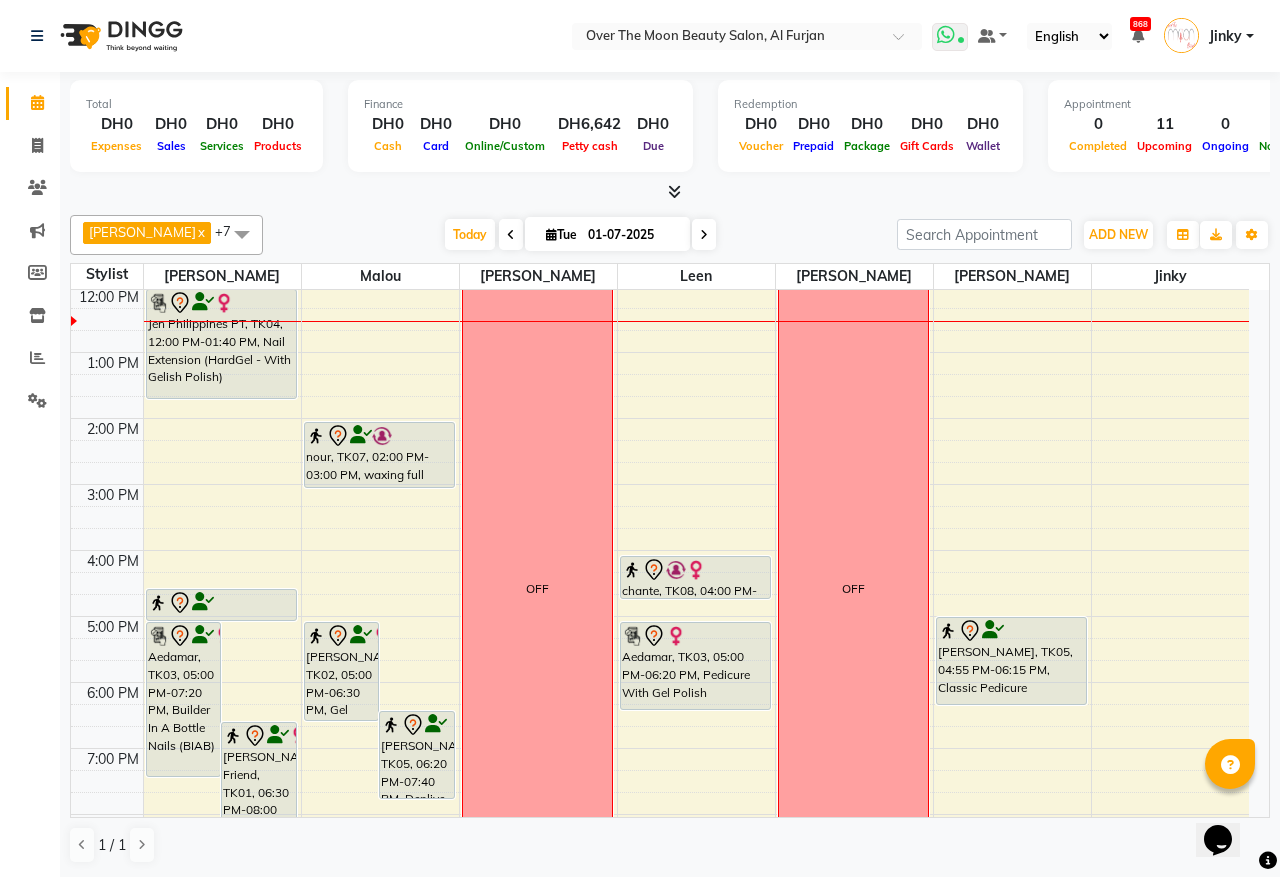 click at bounding box center (946, 35) 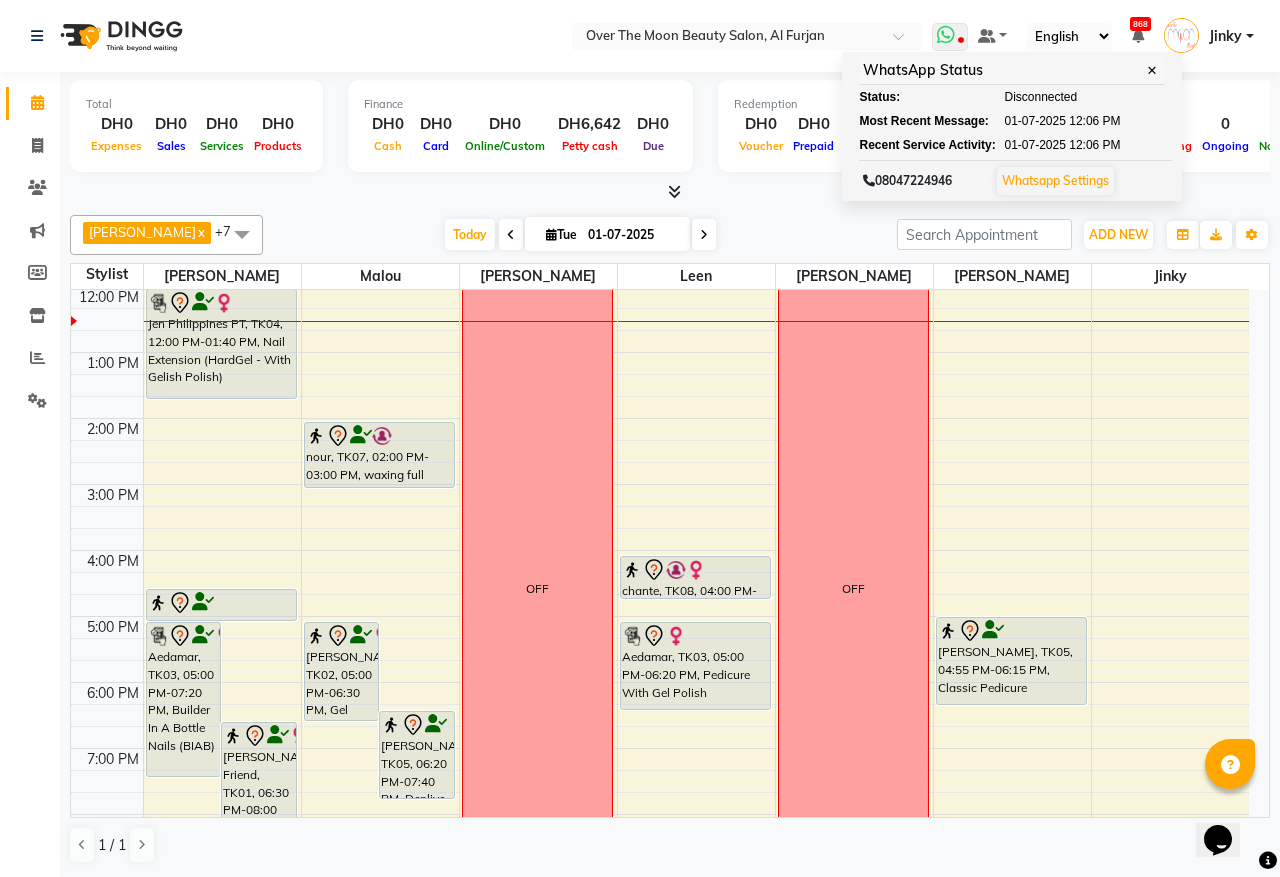 click at bounding box center [946, 35] 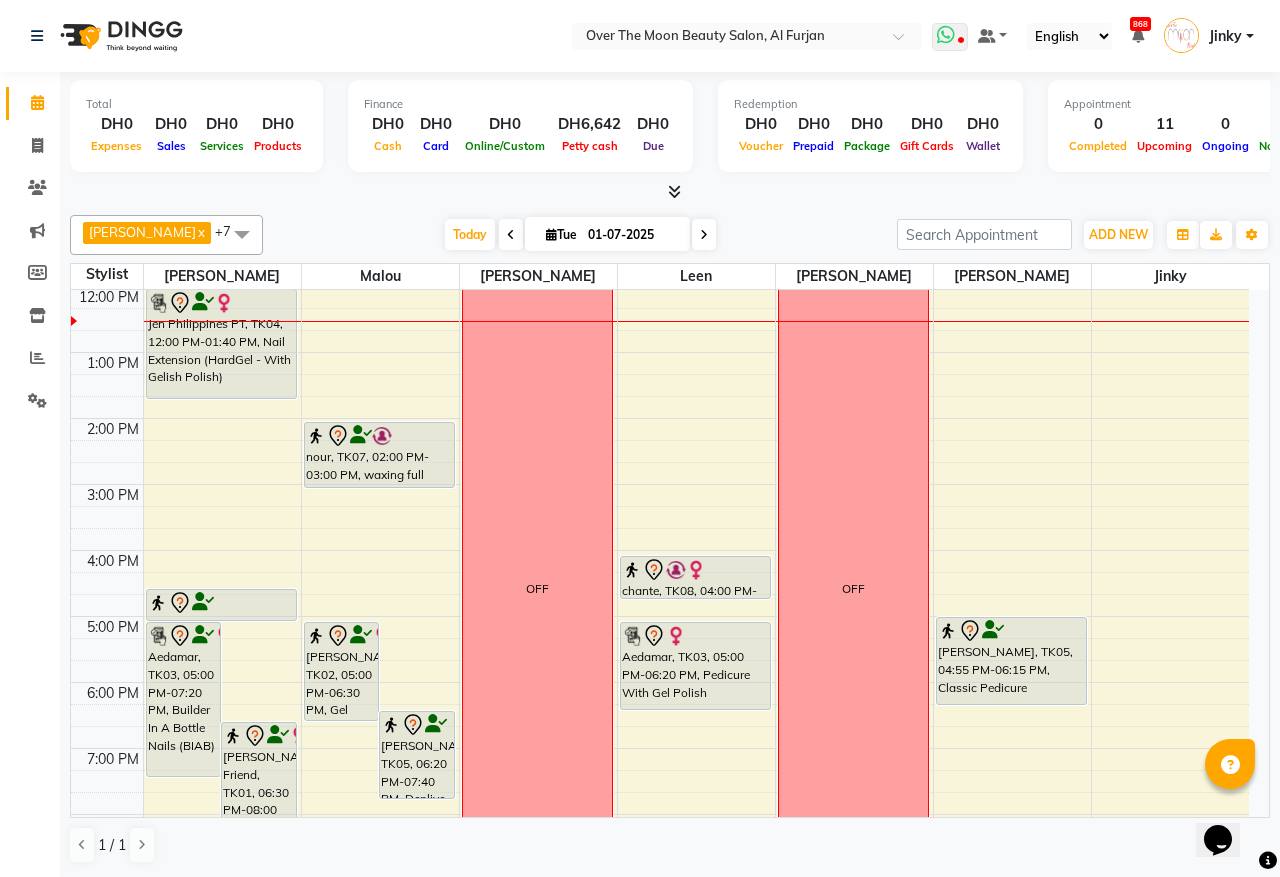 click at bounding box center (946, 35) 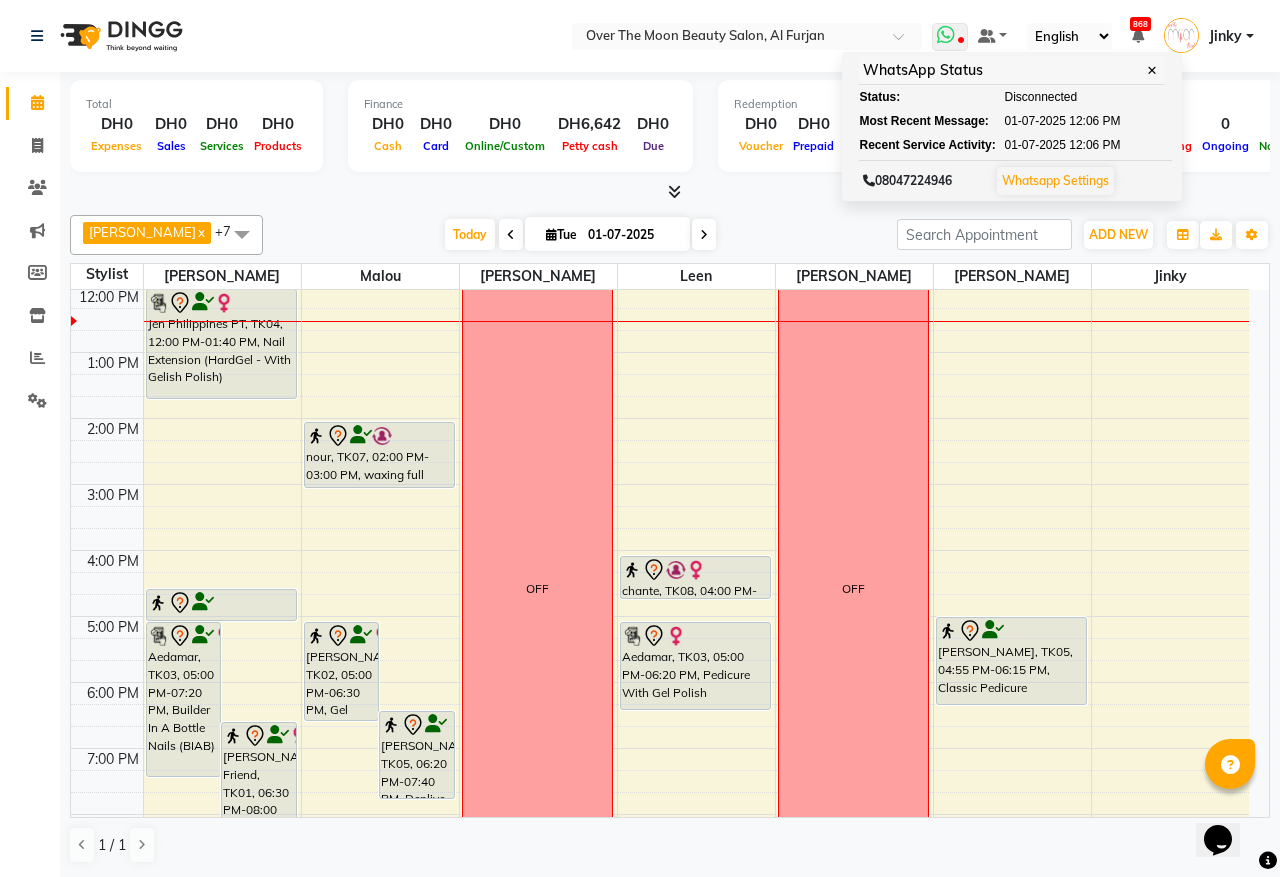 click on "Whatsapp Settings" at bounding box center (1055, 180) 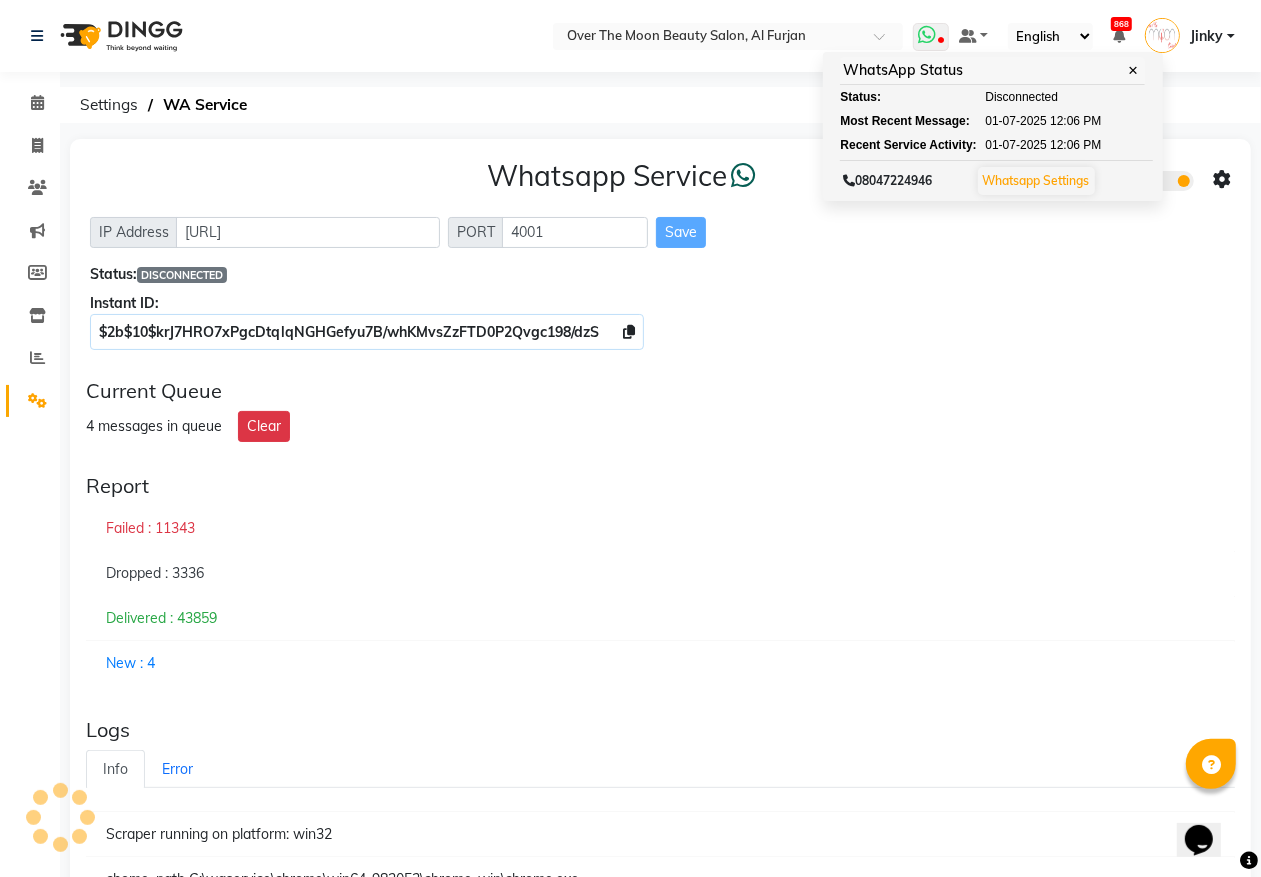 click on "Whatsapp Settings" at bounding box center (1036, 180) 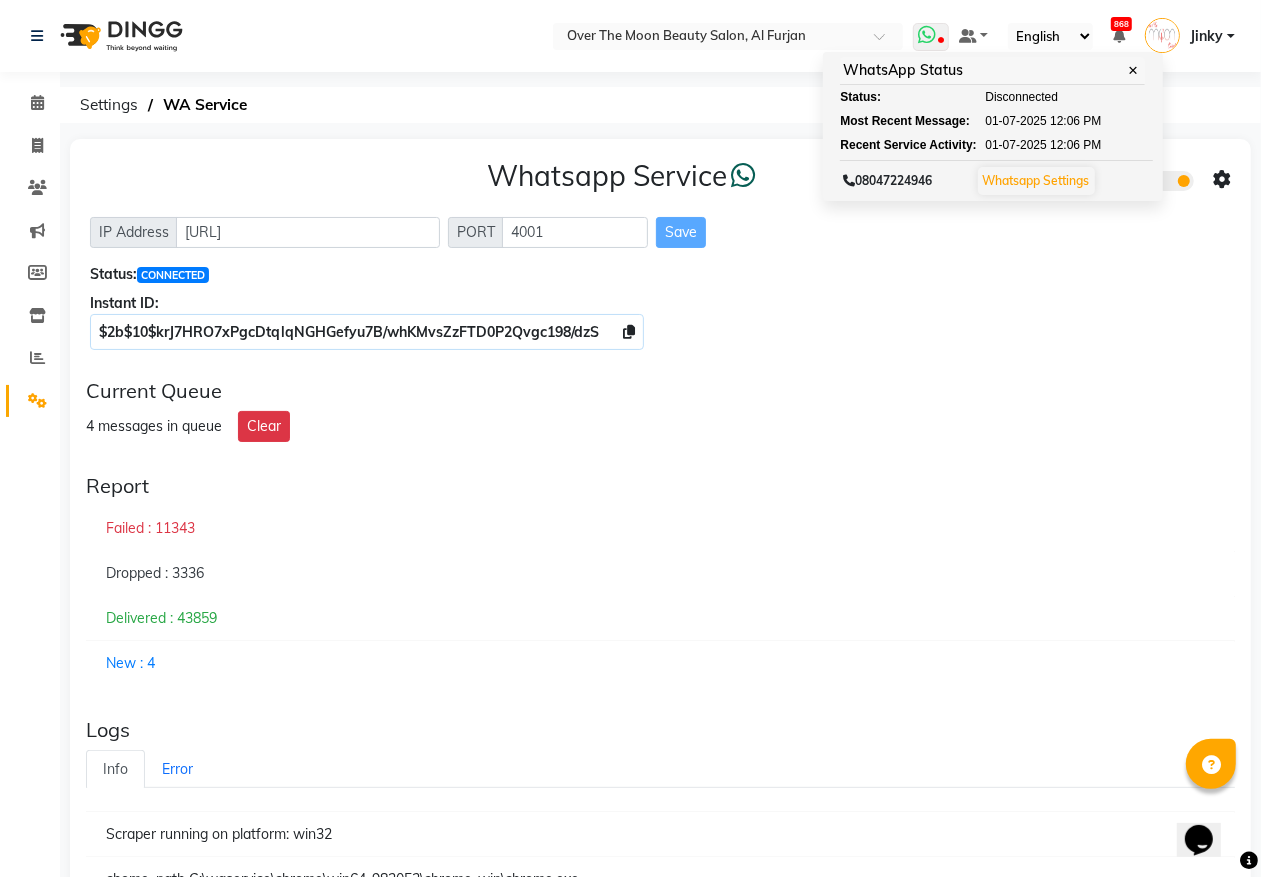 click at bounding box center (927, 35) 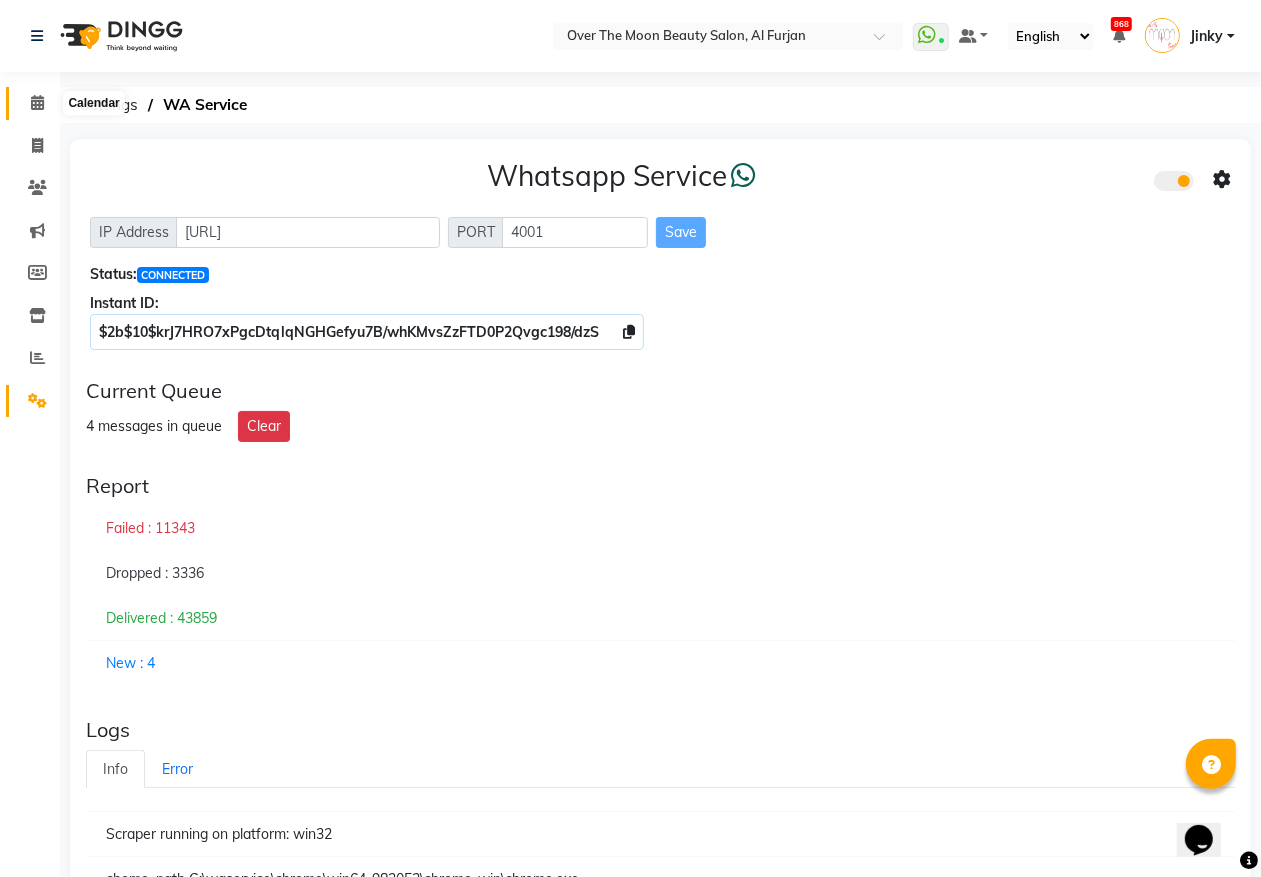 click 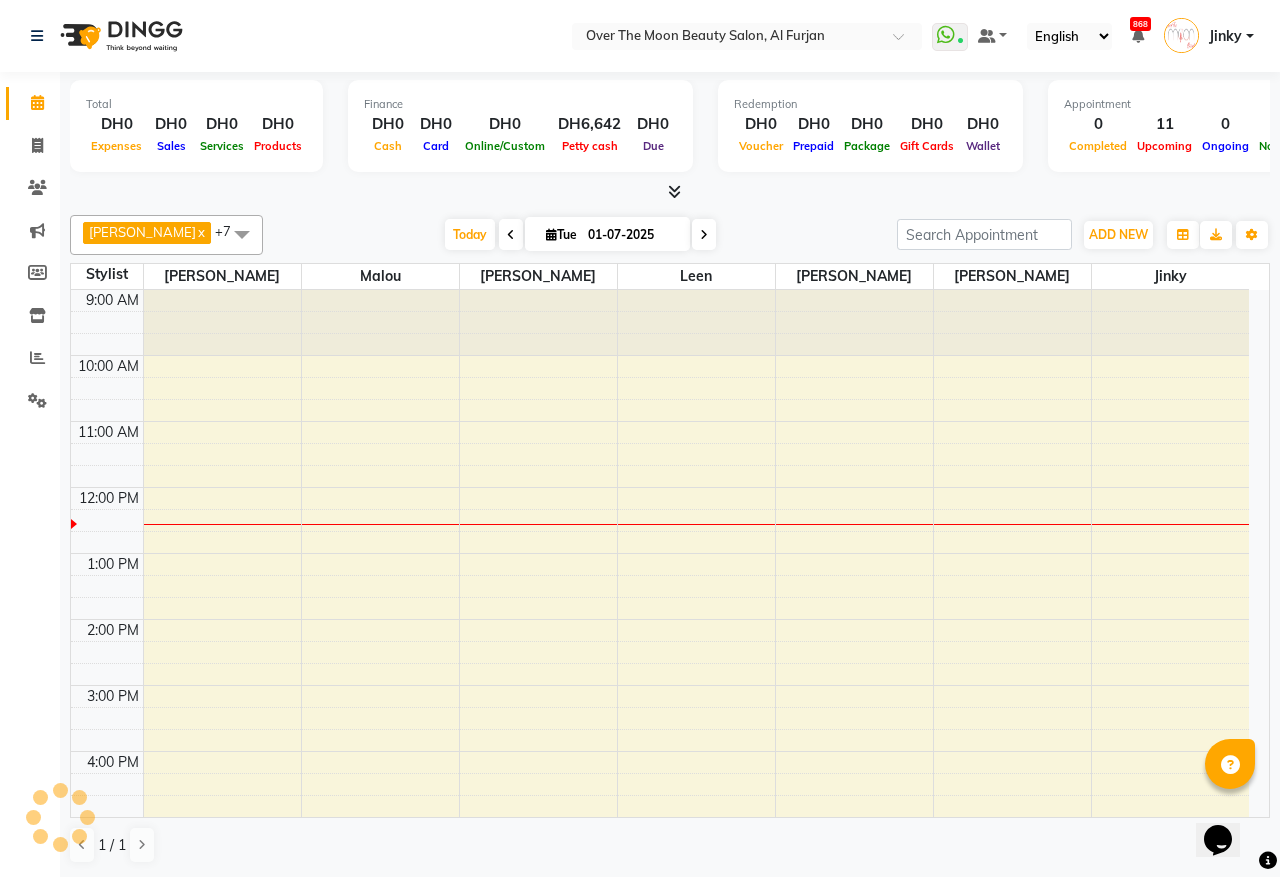 scroll, scrollTop: 0, scrollLeft: 0, axis: both 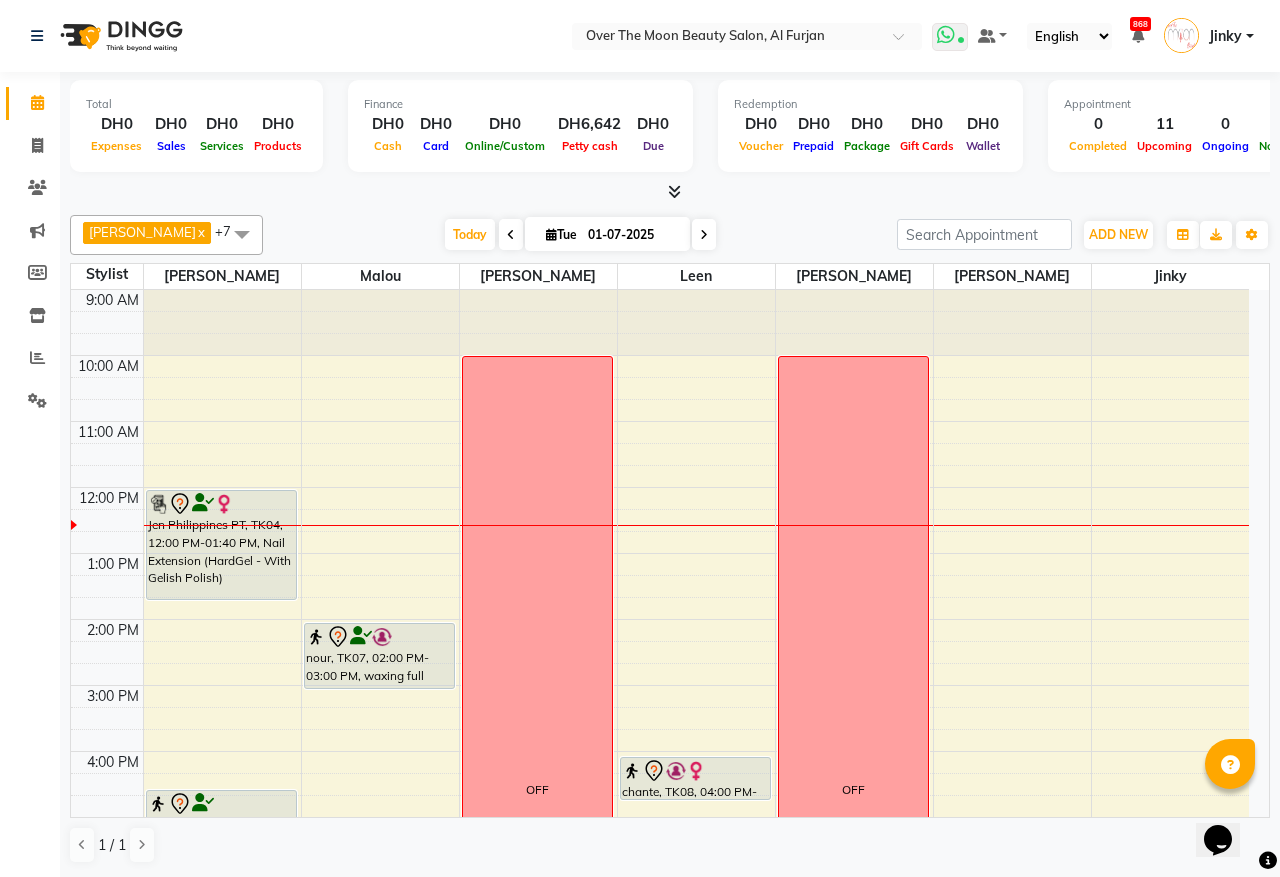 click at bounding box center (946, 35) 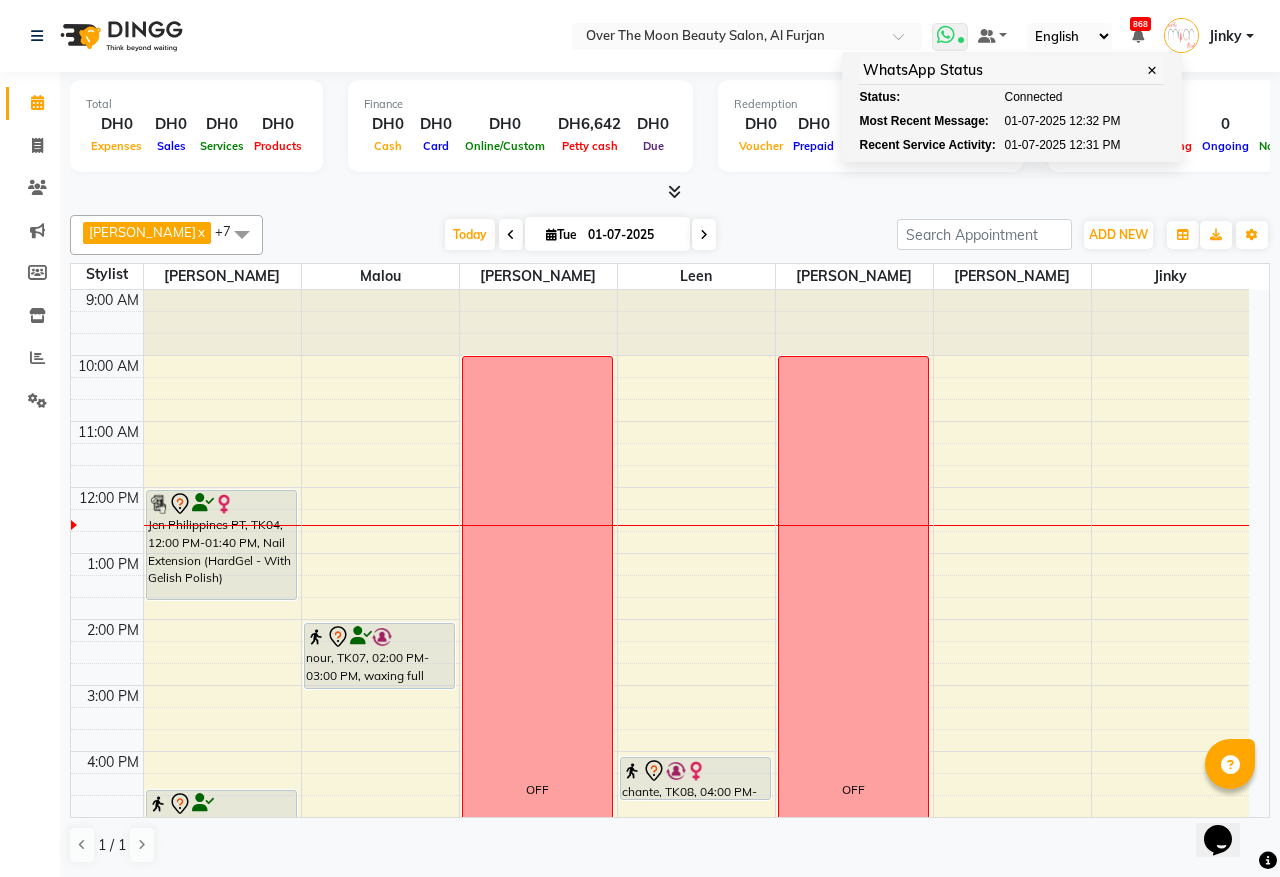 click at bounding box center (946, 35) 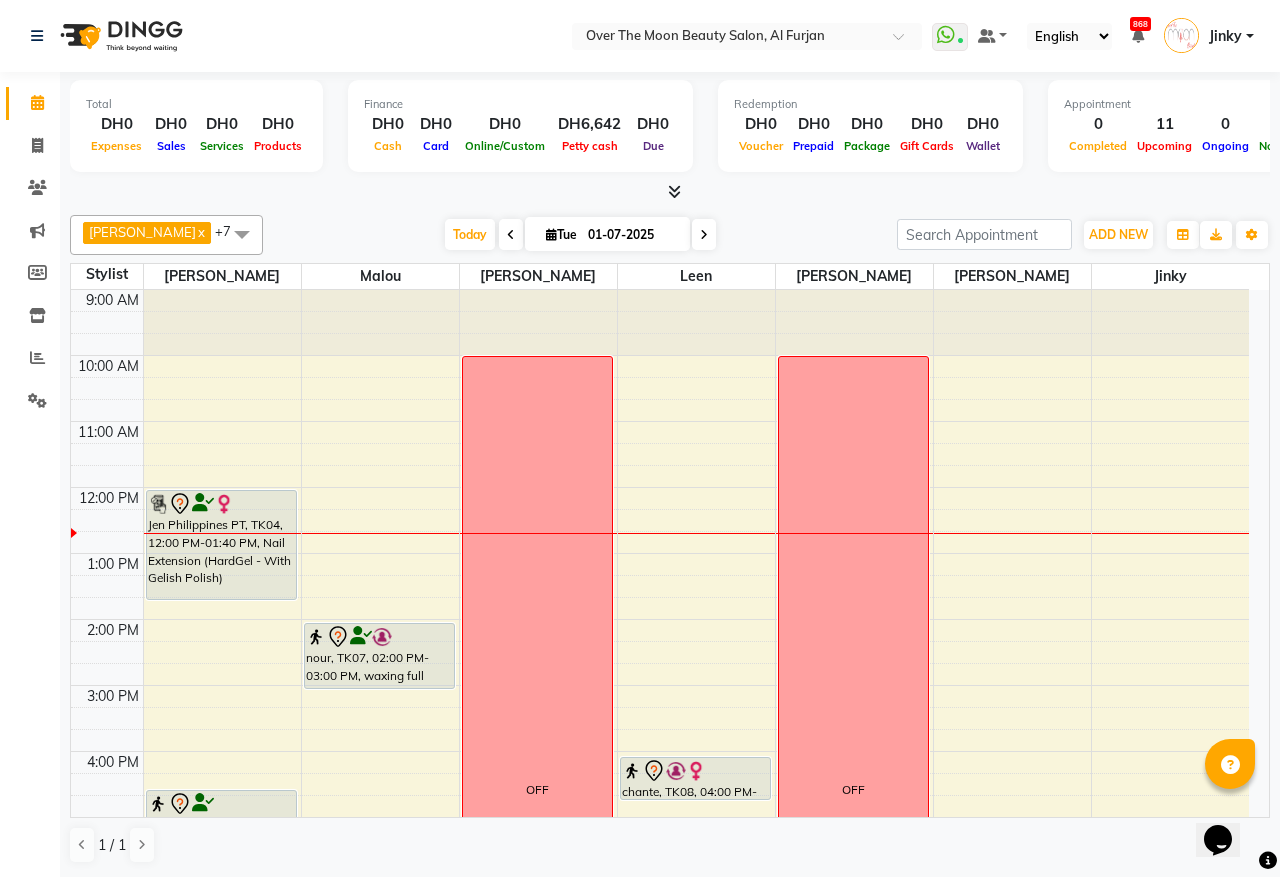 click on "9:00 AM 10:00 AM 11:00 AM 12:00 PM 1:00 PM 2:00 PM 3:00 PM 4:00 PM 5:00 PM 6:00 PM 7:00 PM 8:00 PM 9:00 PM 10:00 PM 11:00 PM             Aedamar, TK03, 05:00 PM-07:20 PM, Builder In A Bottle Nails (BIAB)             [PERSON_NAME] Friend, TK01, 06:30 PM-08:00 PM, Threading Eyebrow,Manicure With Gel Polish             Jen Philippines PT, TK04, 12:00 PM-01:40 PM, Nail Extension (HardGel - With Gelish Polish)             [PERSON_NAME], TK05, 04:30 PM-05:00 PM, Threading Eyebrow             Ivana, TK02, 05:00 PM-06:30 PM, Gel Removal With Foil Feet,Pedicure With Gel Polish             [PERSON_NAME], TK05, 06:20 PM-07:40 PM, Deplive [GEOGRAPHIC_DATA],Waxing Half Leg,Deplive upper lip             nour, TK07, 02:00 PM-03:00 PM, waxing full body with brazillian with pack             [PERSON_NAME], TK06, 08:30 PM-09:30 PM, Combination Massage  OFF              chante, TK08, 04:00 PM-04:40 PM, Natural Manicure             Aedamar, TK03, 05:00 PM-06:20 PM, Pedicure With Gel Polish  OFF" at bounding box center (660, 784) 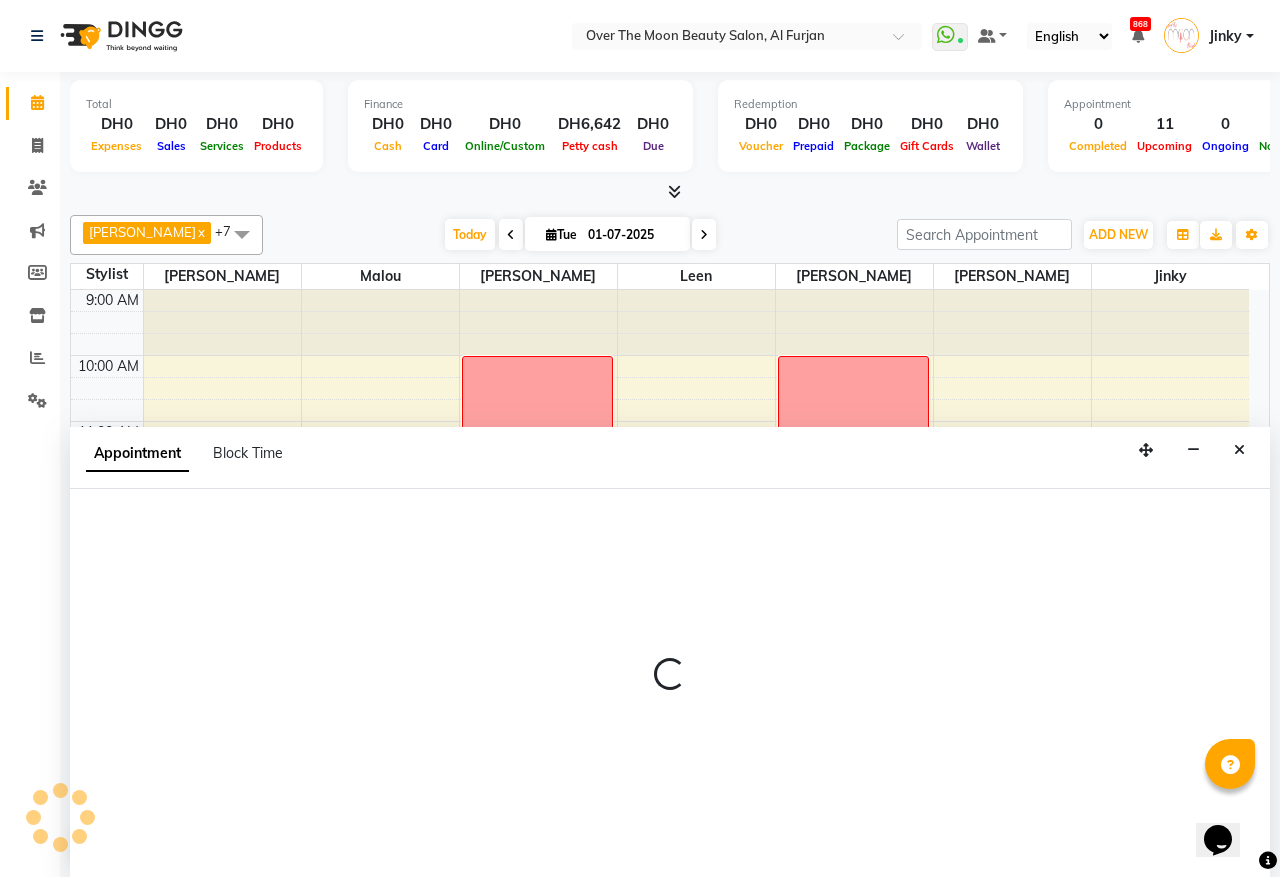 select on "23036" 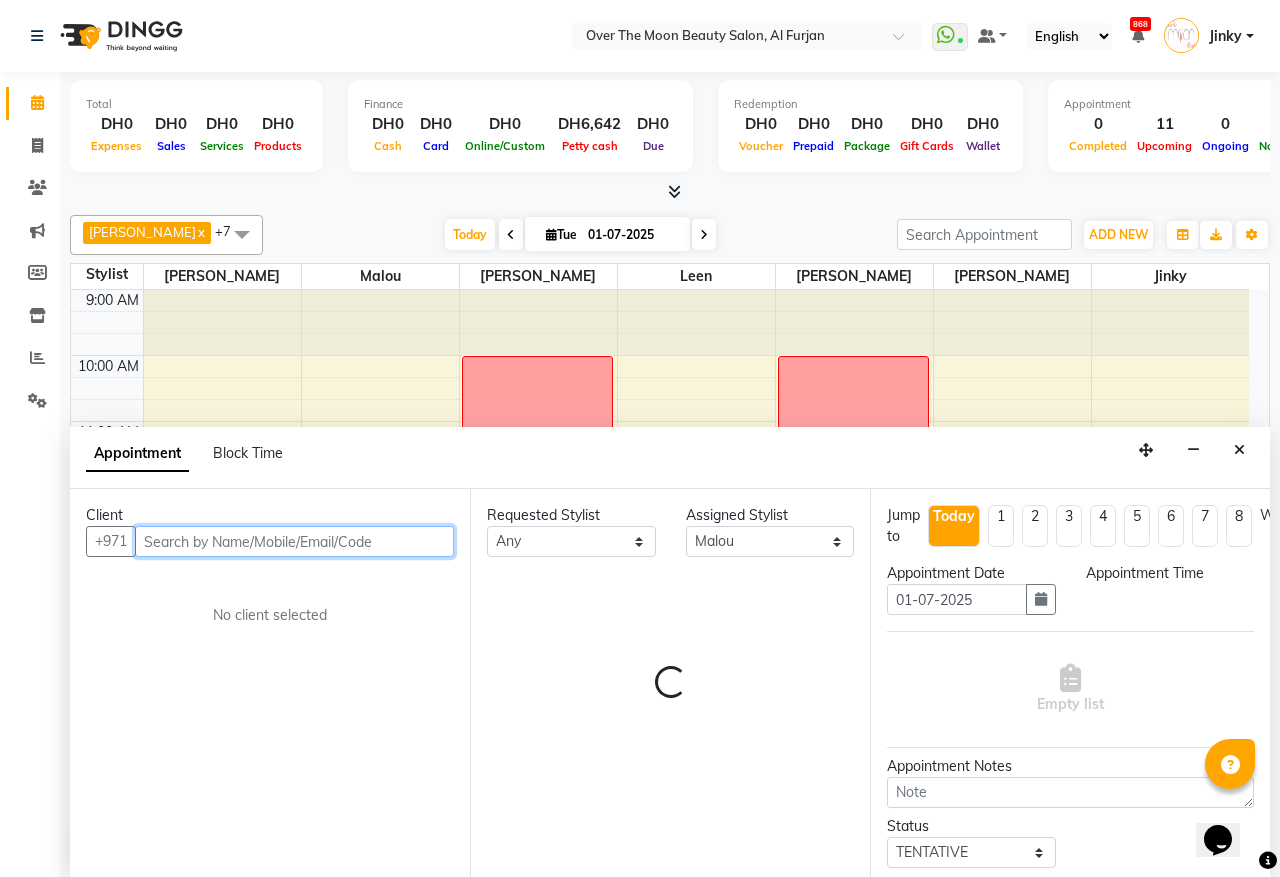 select on "765" 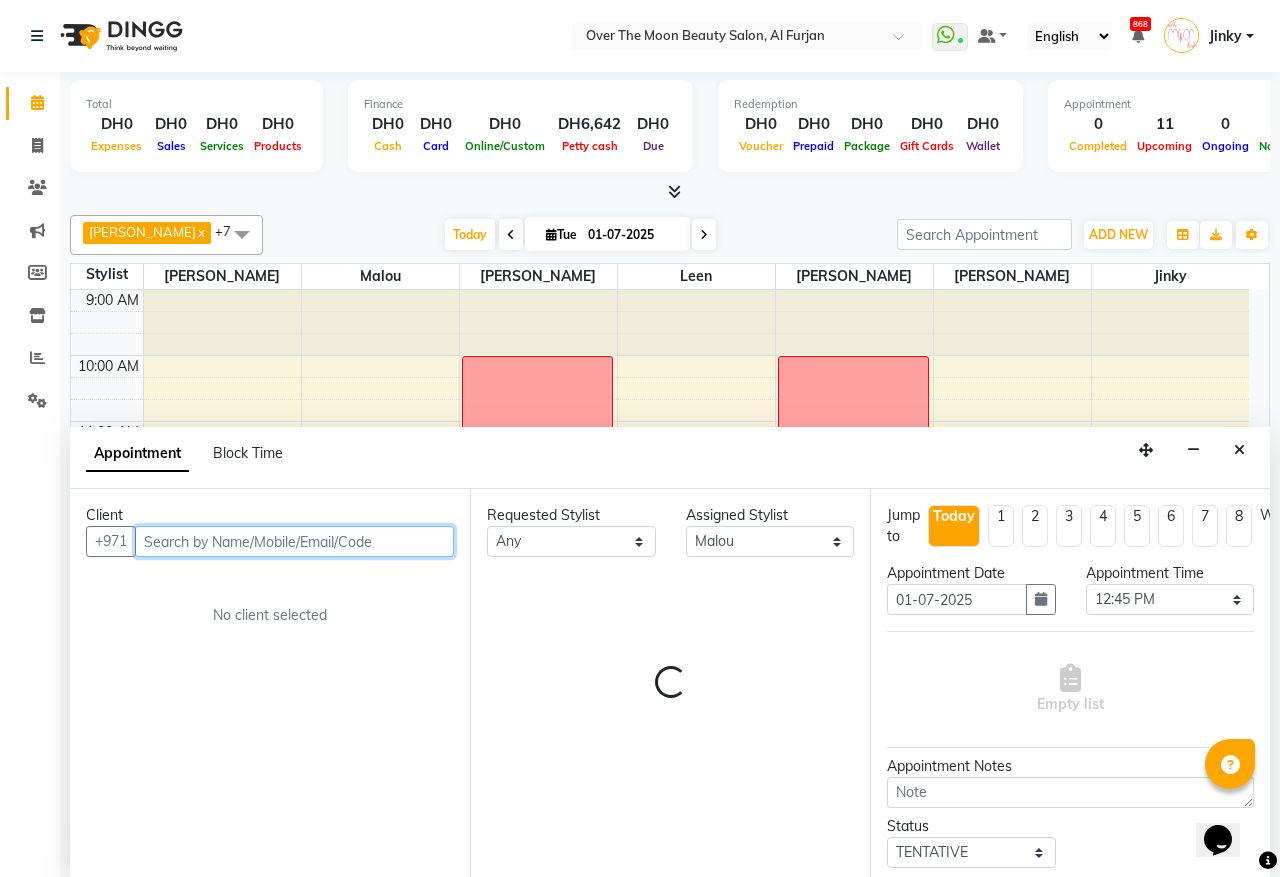 click at bounding box center (294, 541) 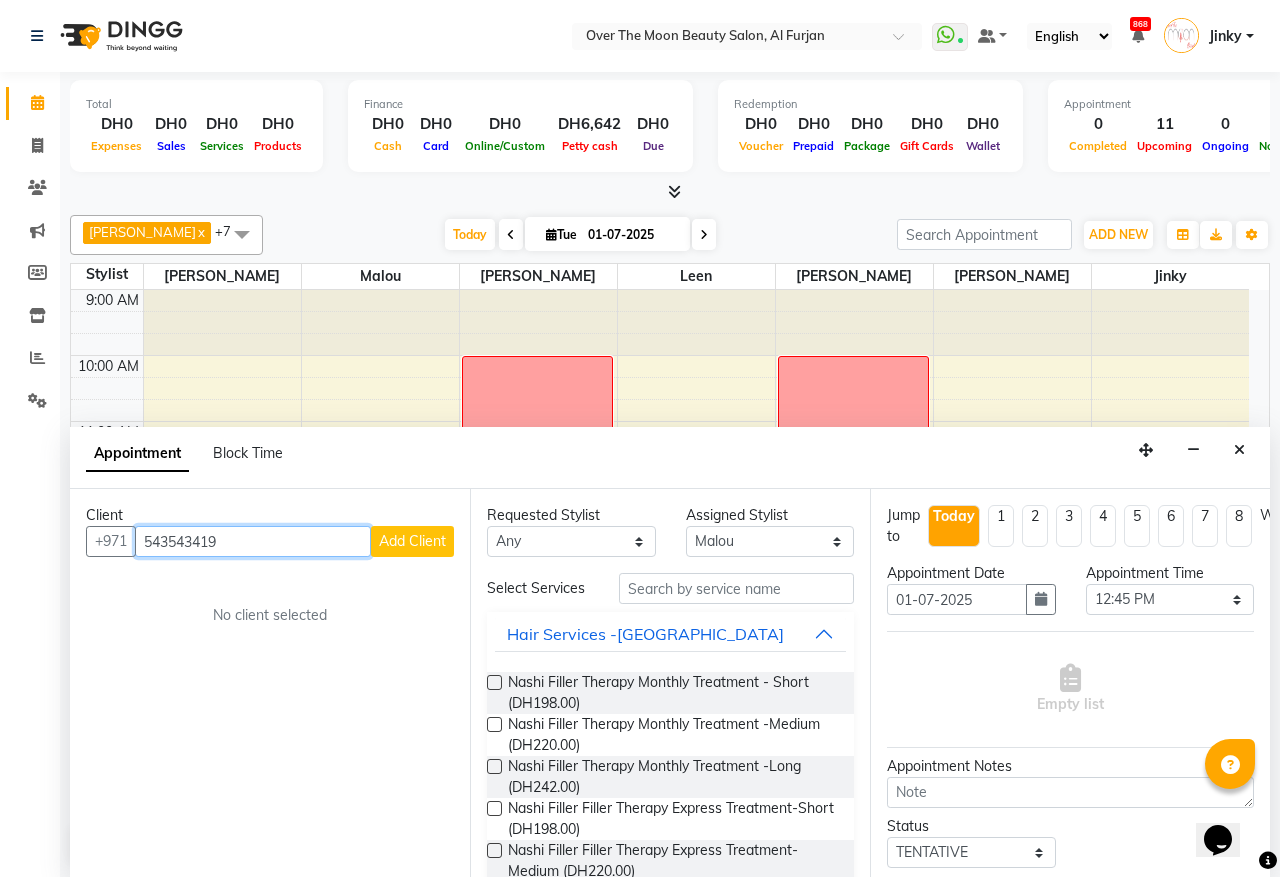 type on "543543419" 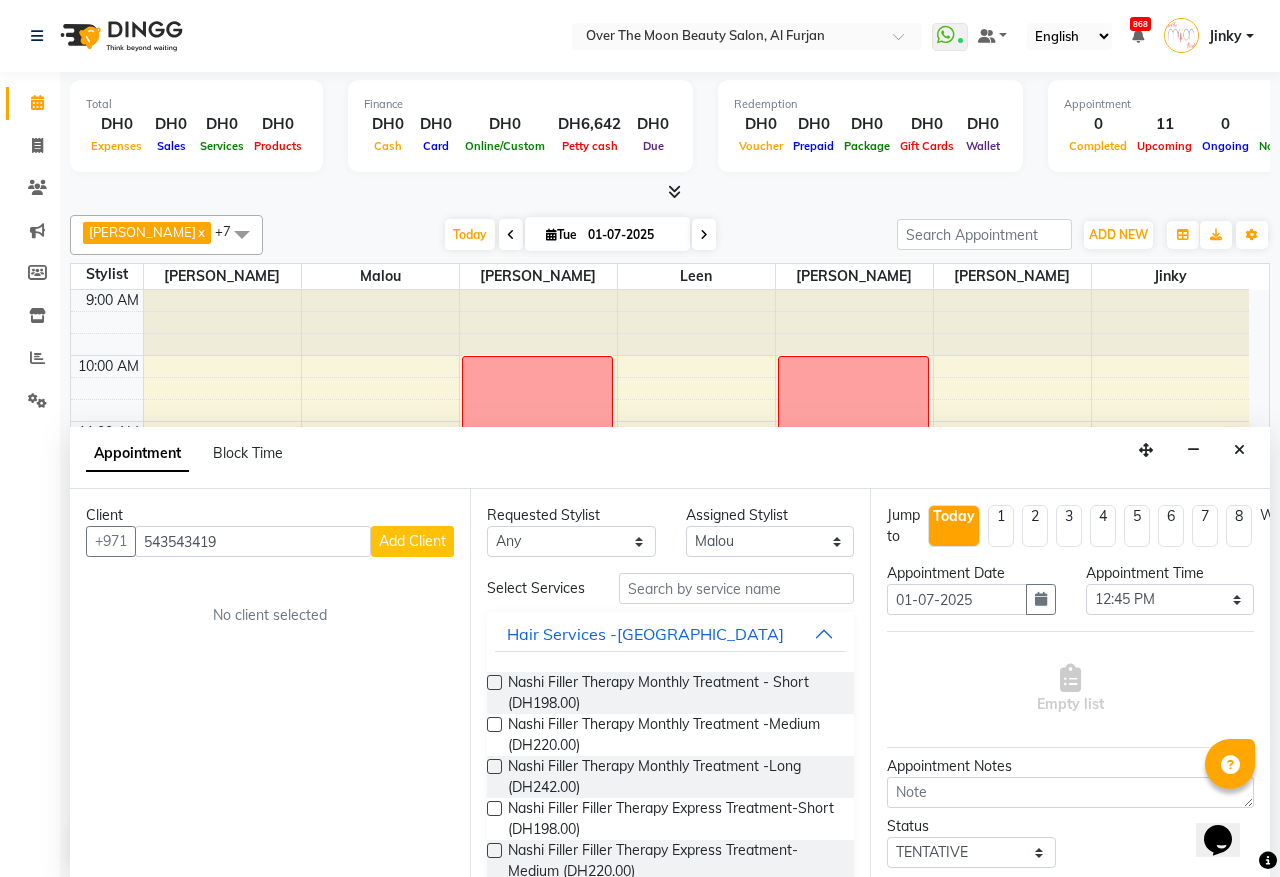 click on "Add Client" at bounding box center (412, 541) 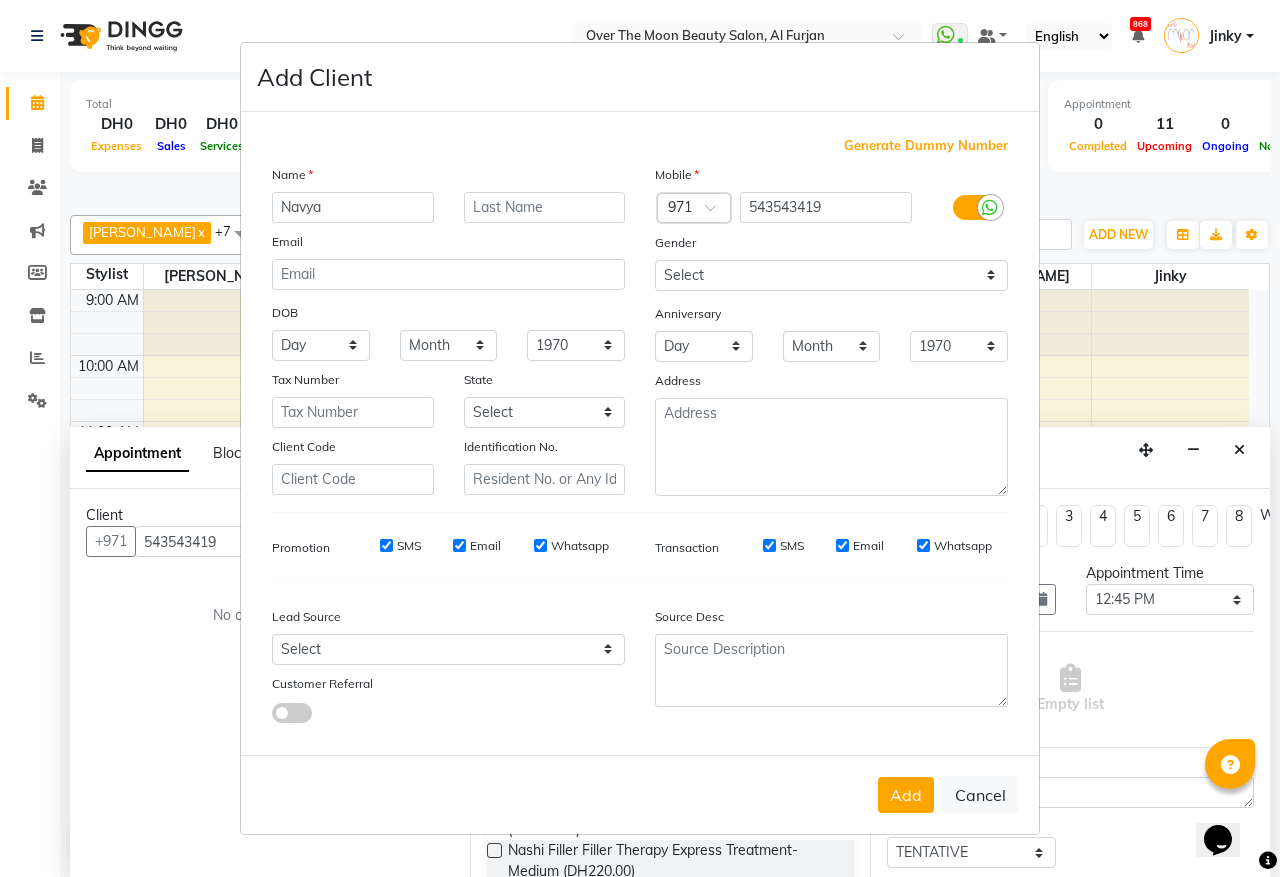 type on "Navya" 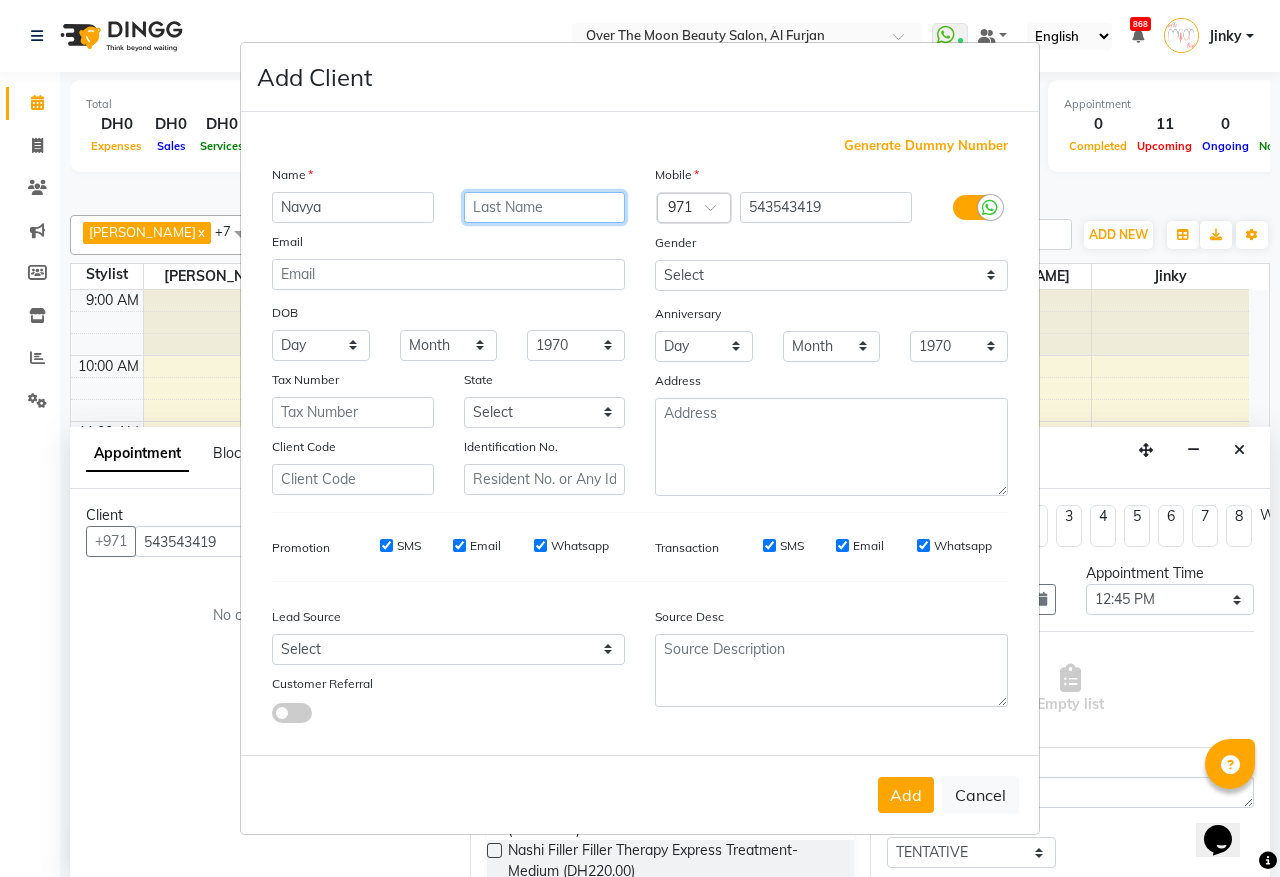 click at bounding box center (545, 207) 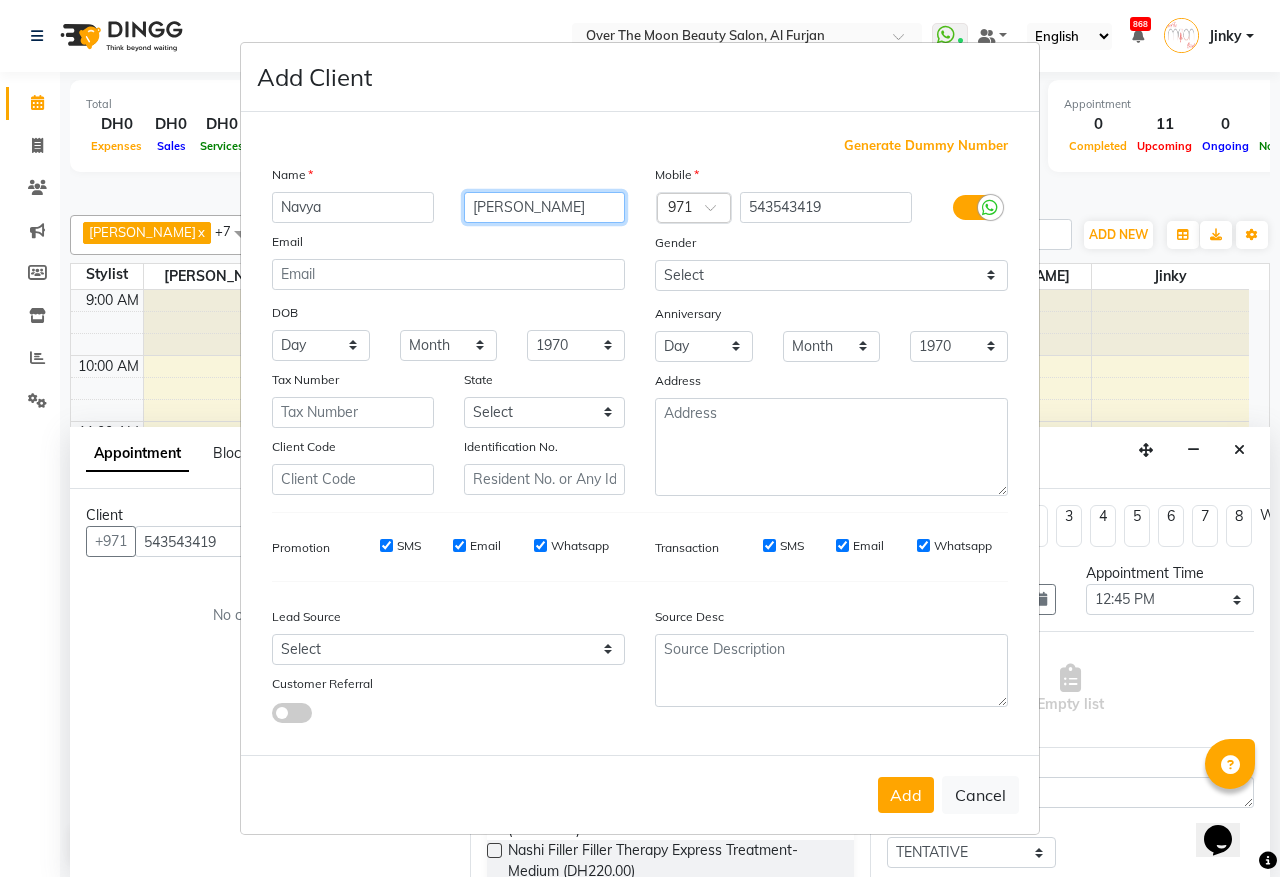 type on "[PERSON_NAME]" 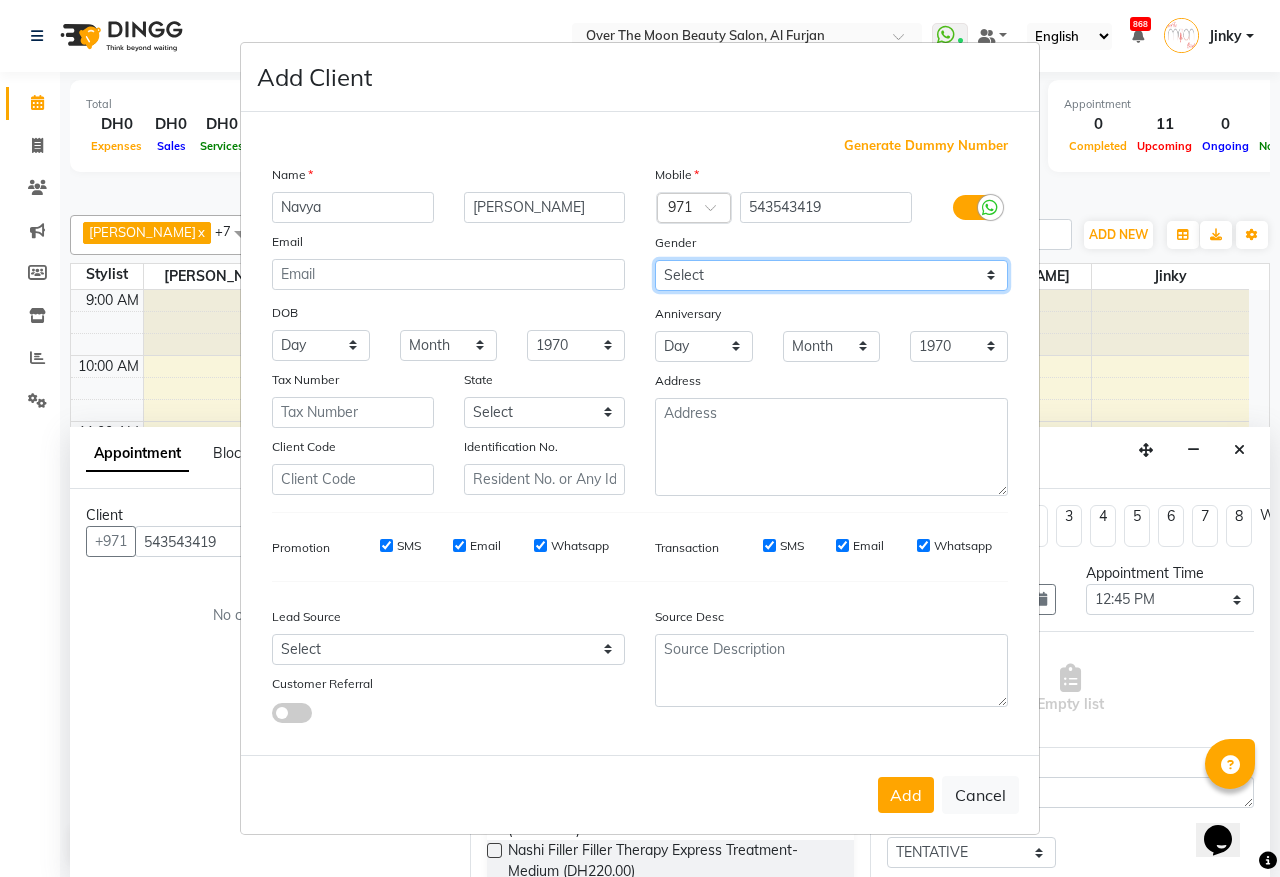 click on "Select [DEMOGRAPHIC_DATA] [DEMOGRAPHIC_DATA] Other Prefer Not To Say" at bounding box center [831, 275] 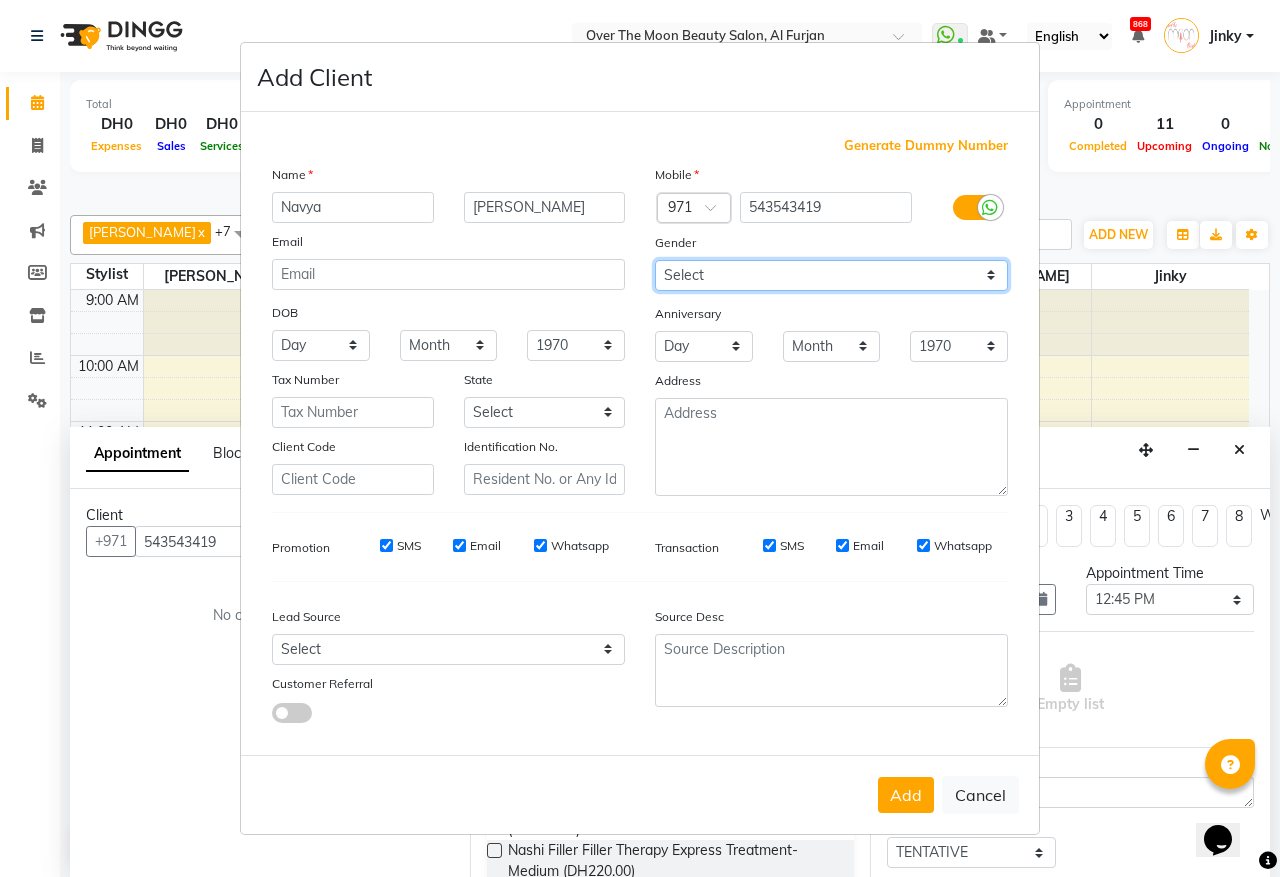 select on "[DEMOGRAPHIC_DATA]" 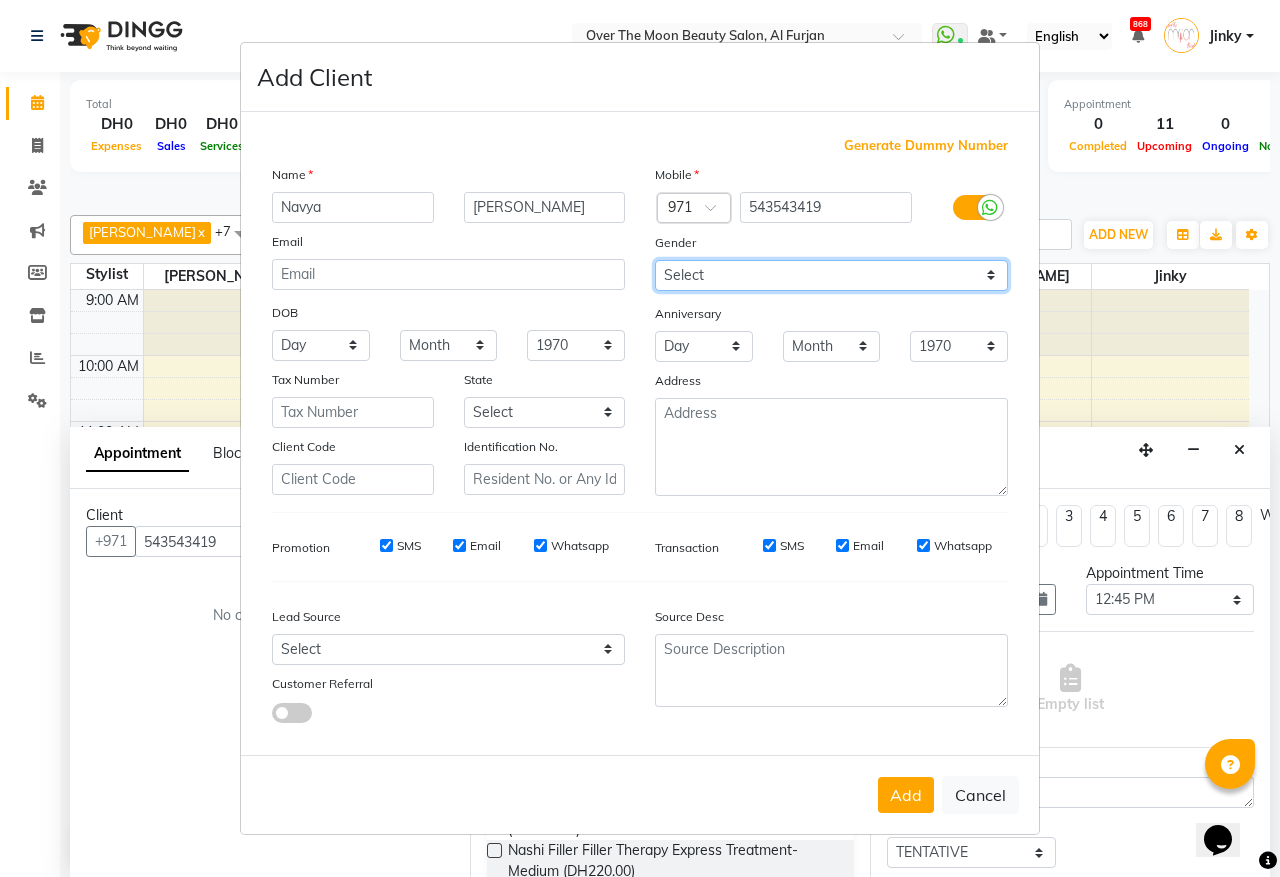click on "Select [DEMOGRAPHIC_DATA] [DEMOGRAPHIC_DATA] Other Prefer Not To Say" at bounding box center (831, 275) 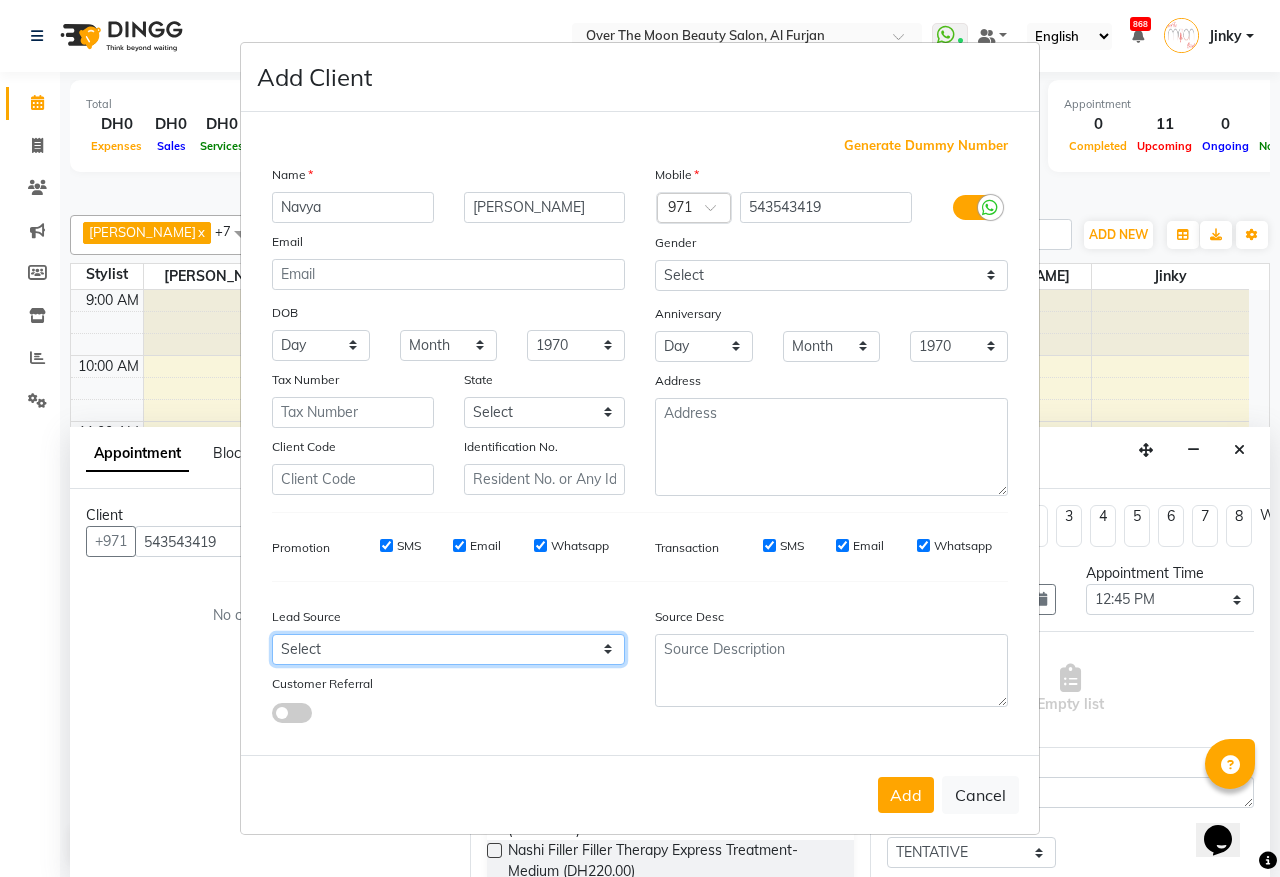 click on "Select Walk-in Referral Internet Friend Word of Mouth Advertisement Facebook JustDial Google Other Instagram  YouTube  WhatsApp" at bounding box center [448, 649] 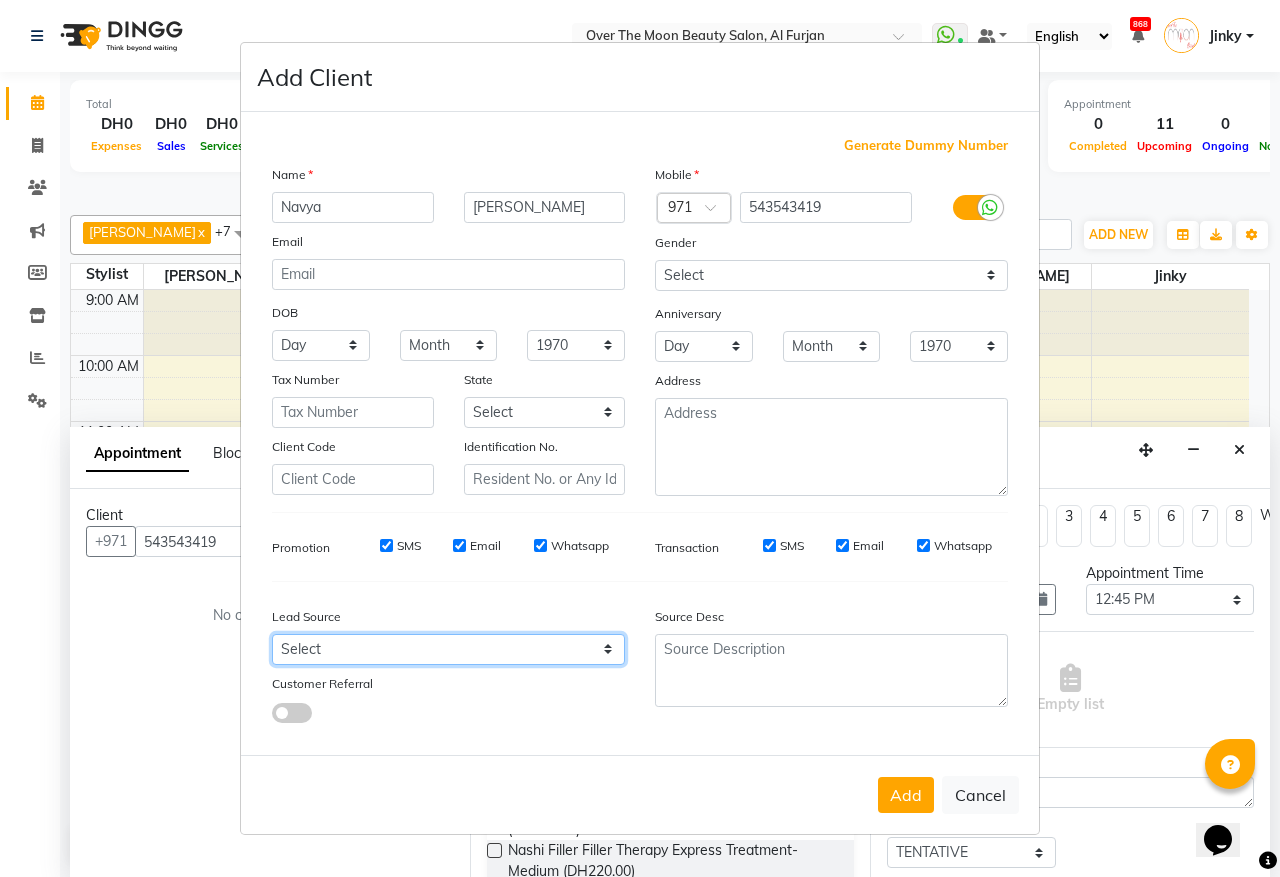 select on "28372" 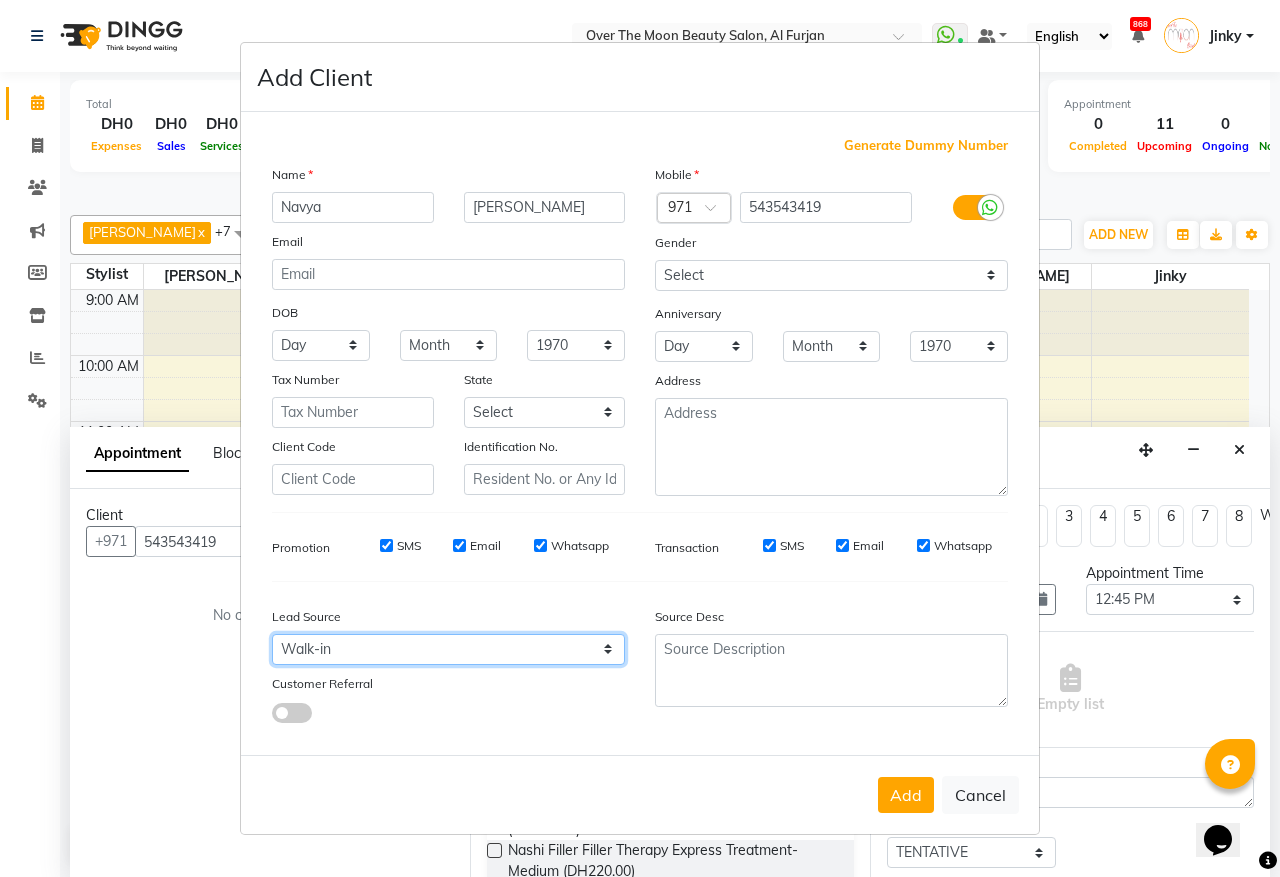 click on "Select Walk-in Referral Internet Friend Word of Mouth Advertisement Facebook JustDial Google Other Instagram  YouTube  WhatsApp" at bounding box center (448, 649) 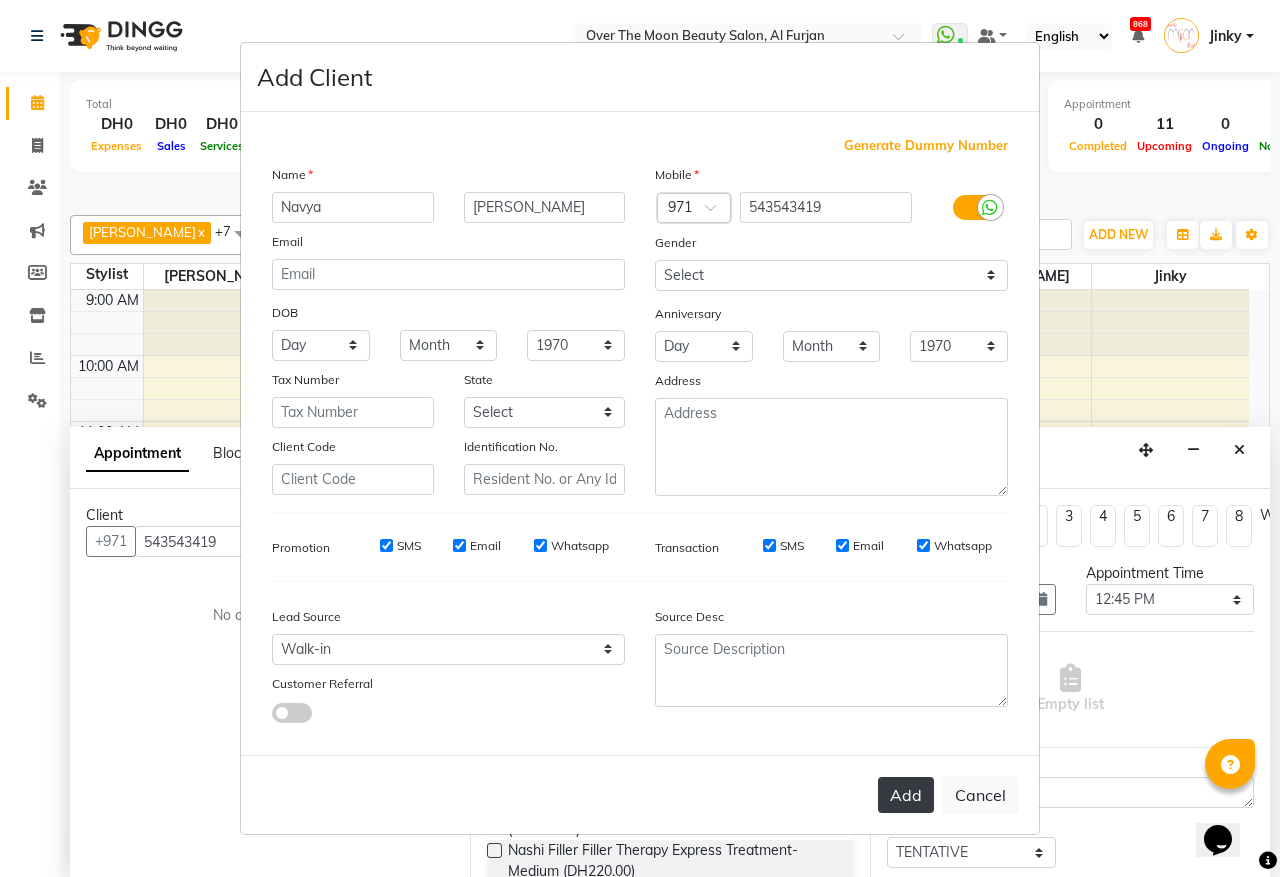 click on "Add" at bounding box center (906, 795) 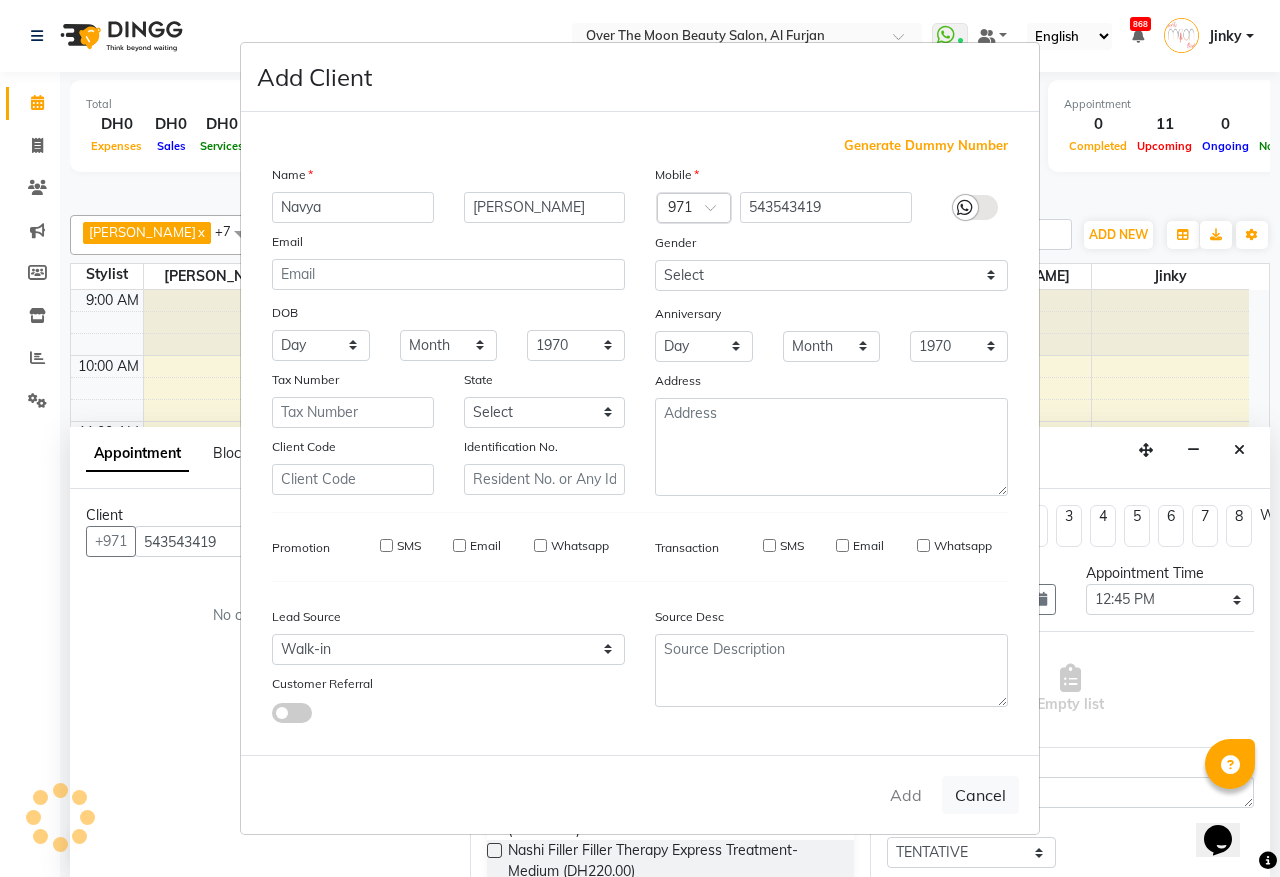 type 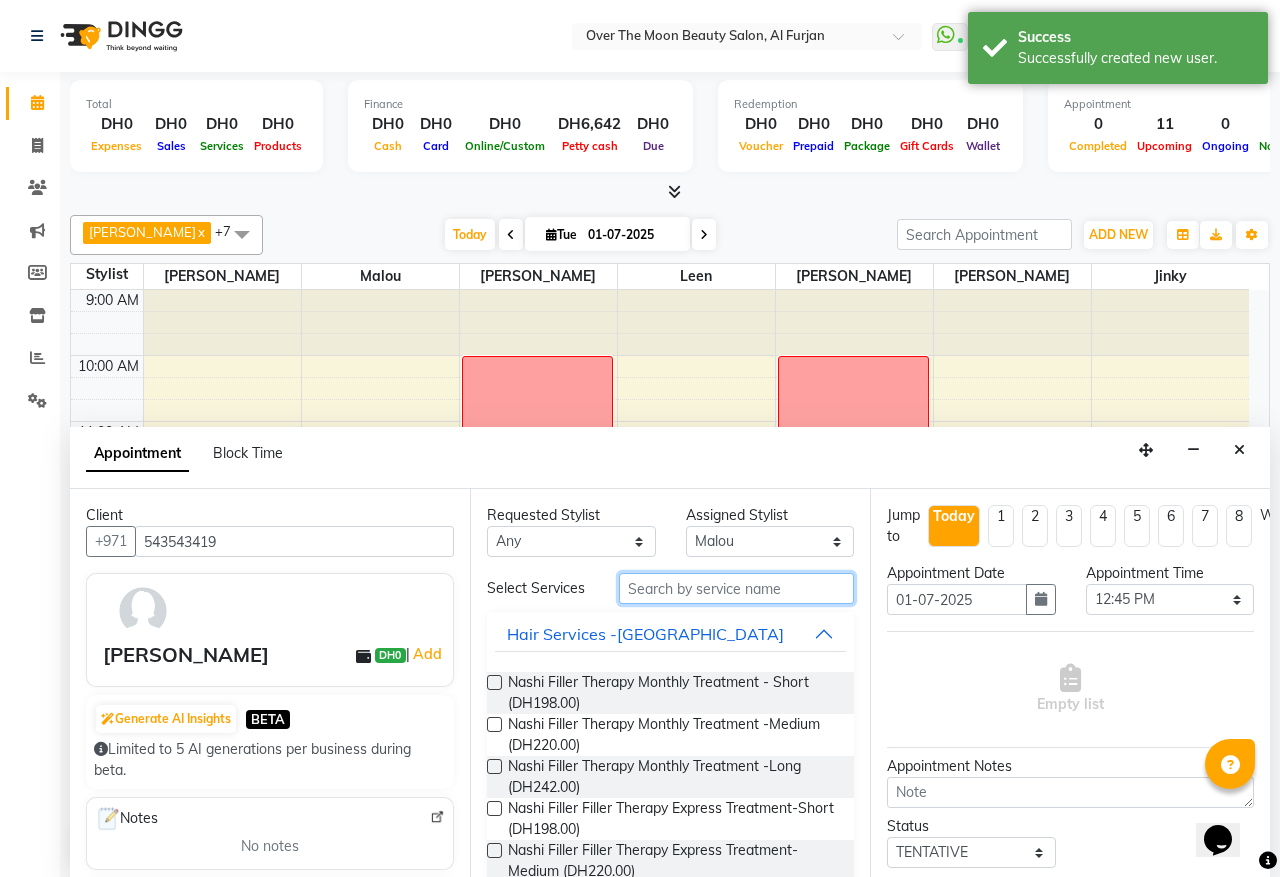 click at bounding box center (736, 588) 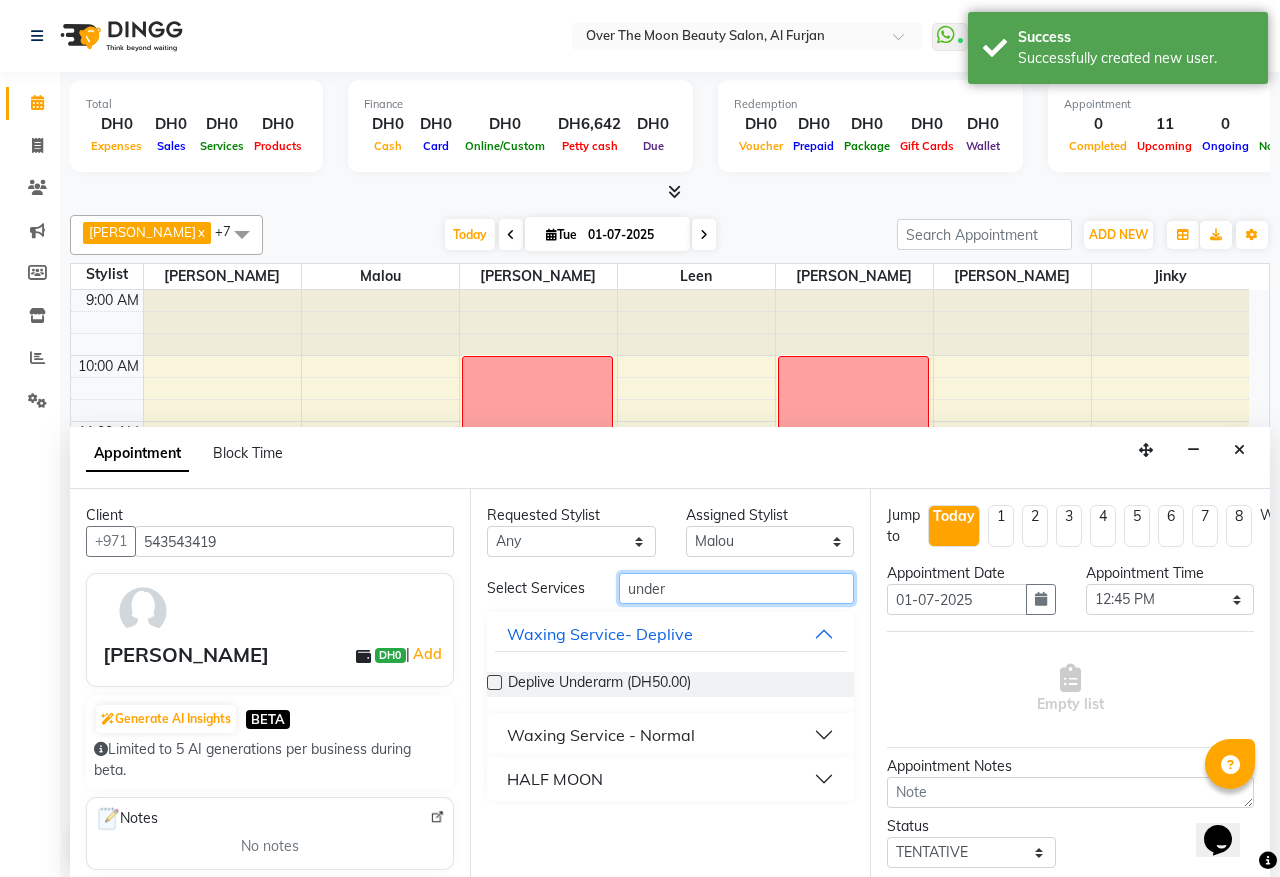 type on "under" 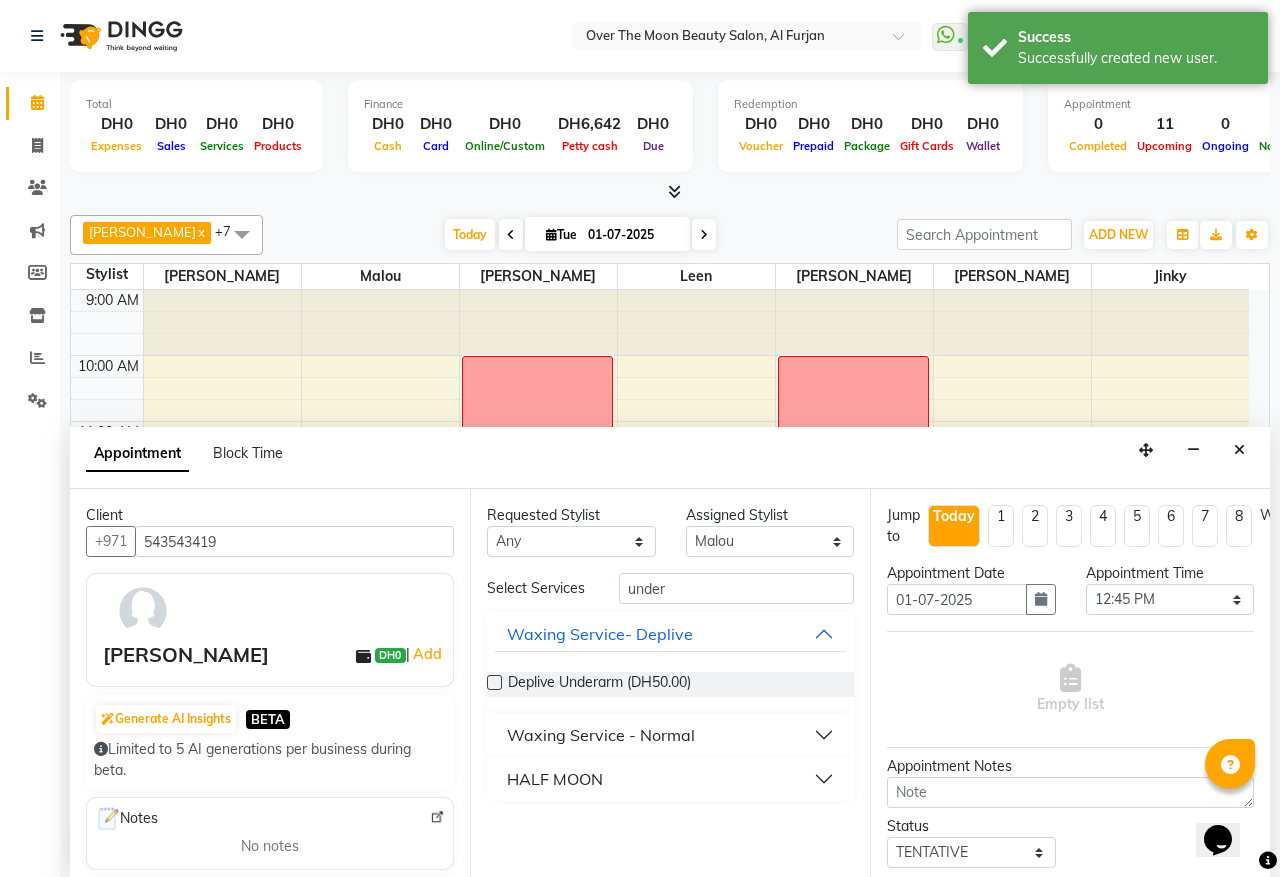 click on "Waxing Service - Normal" at bounding box center (601, 735) 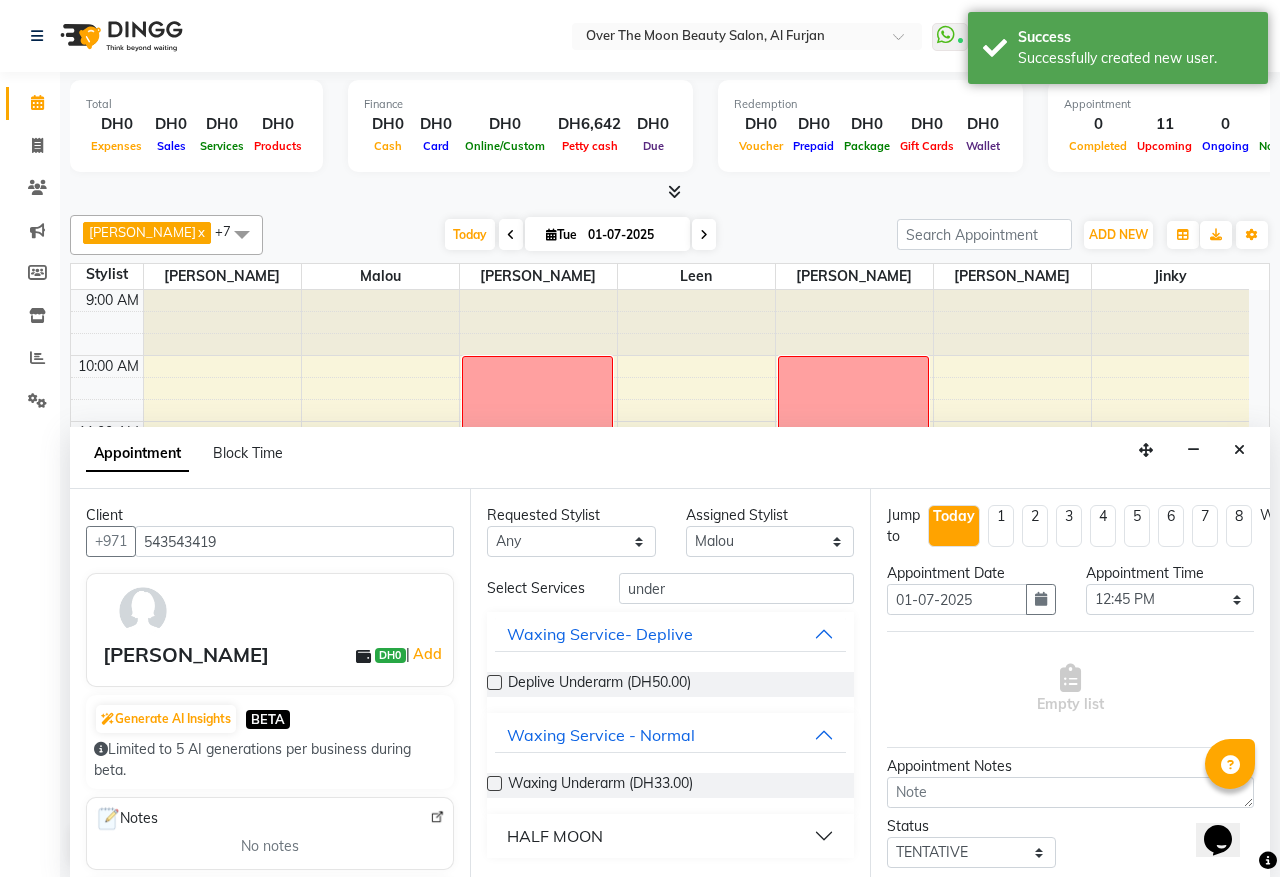 click at bounding box center (494, 783) 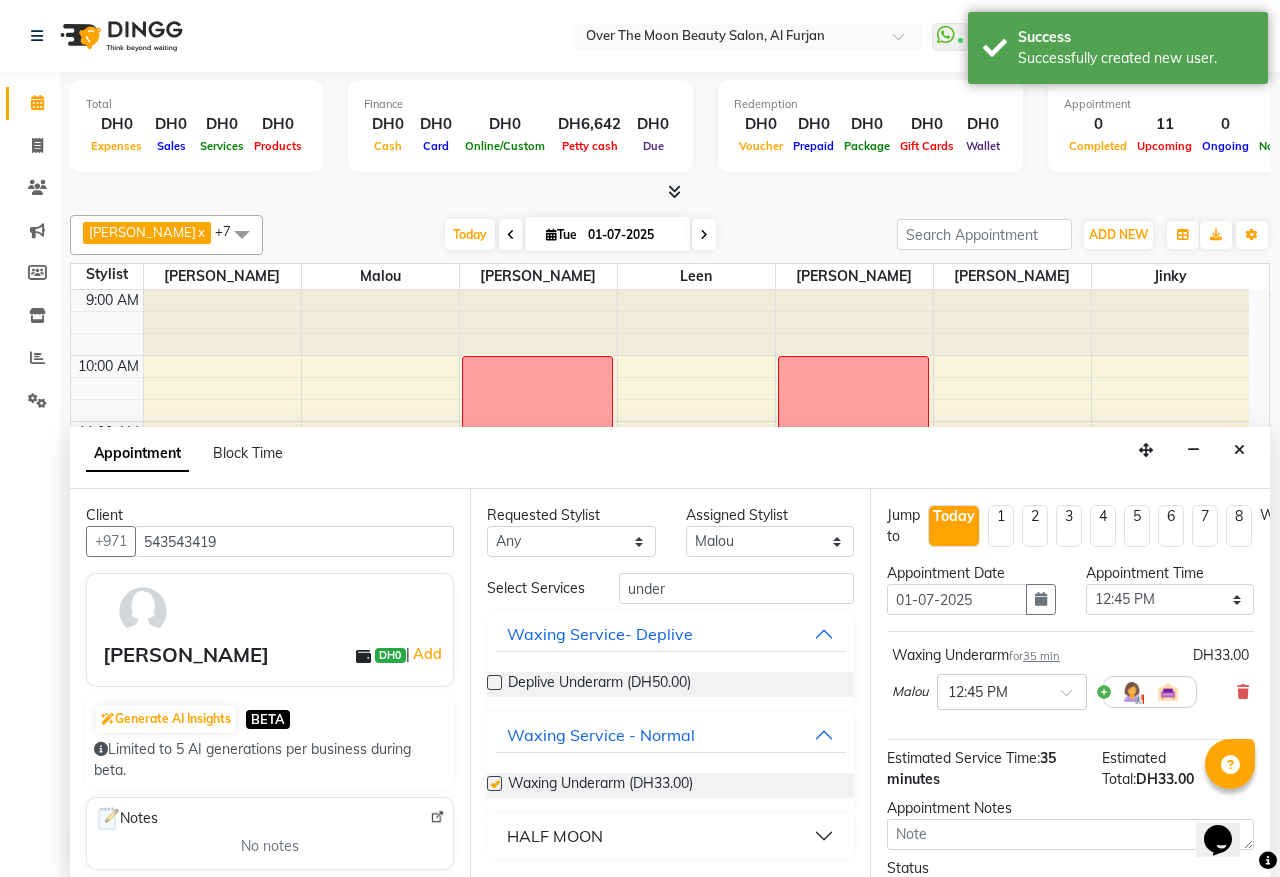 checkbox on "false" 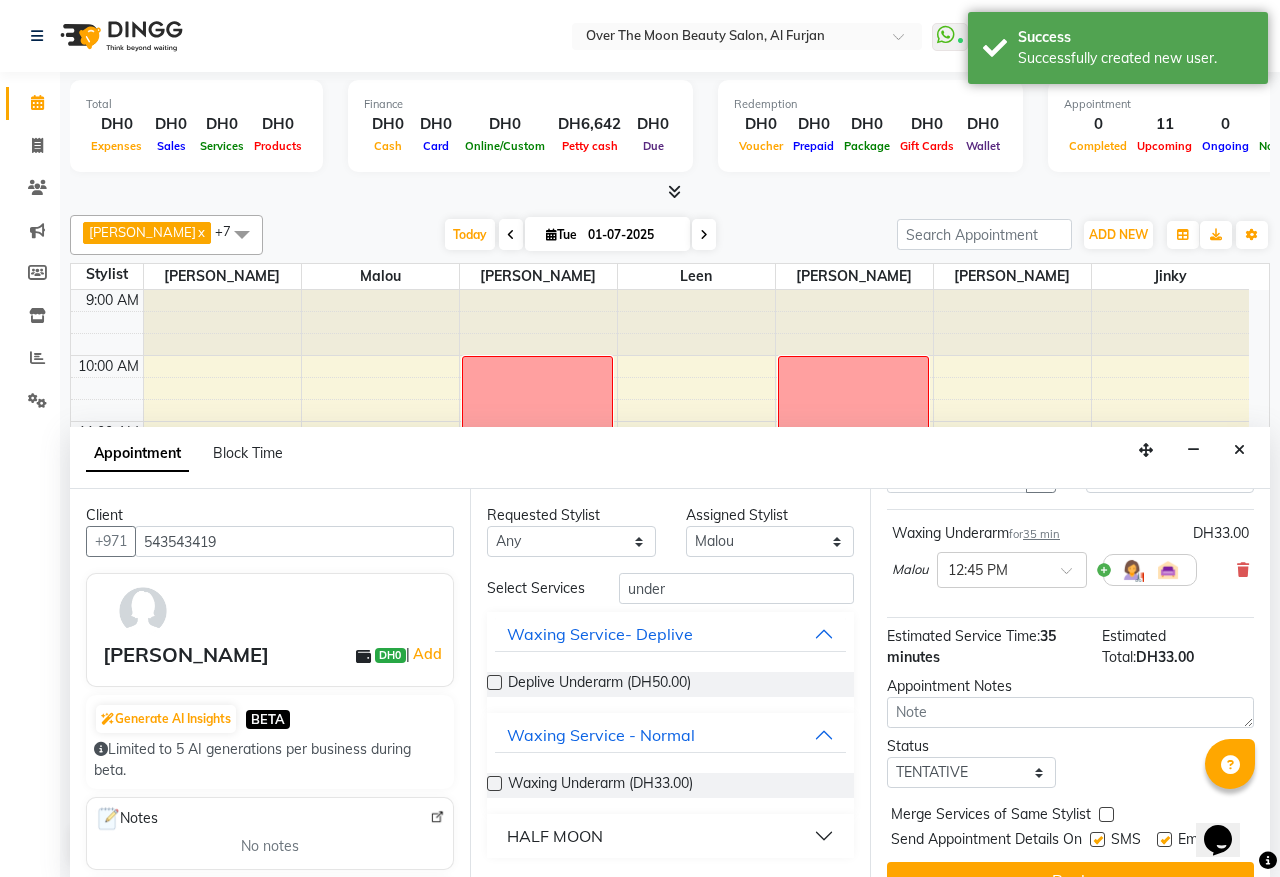 scroll, scrollTop: 180, scrollLeft: 0, axis: vertical 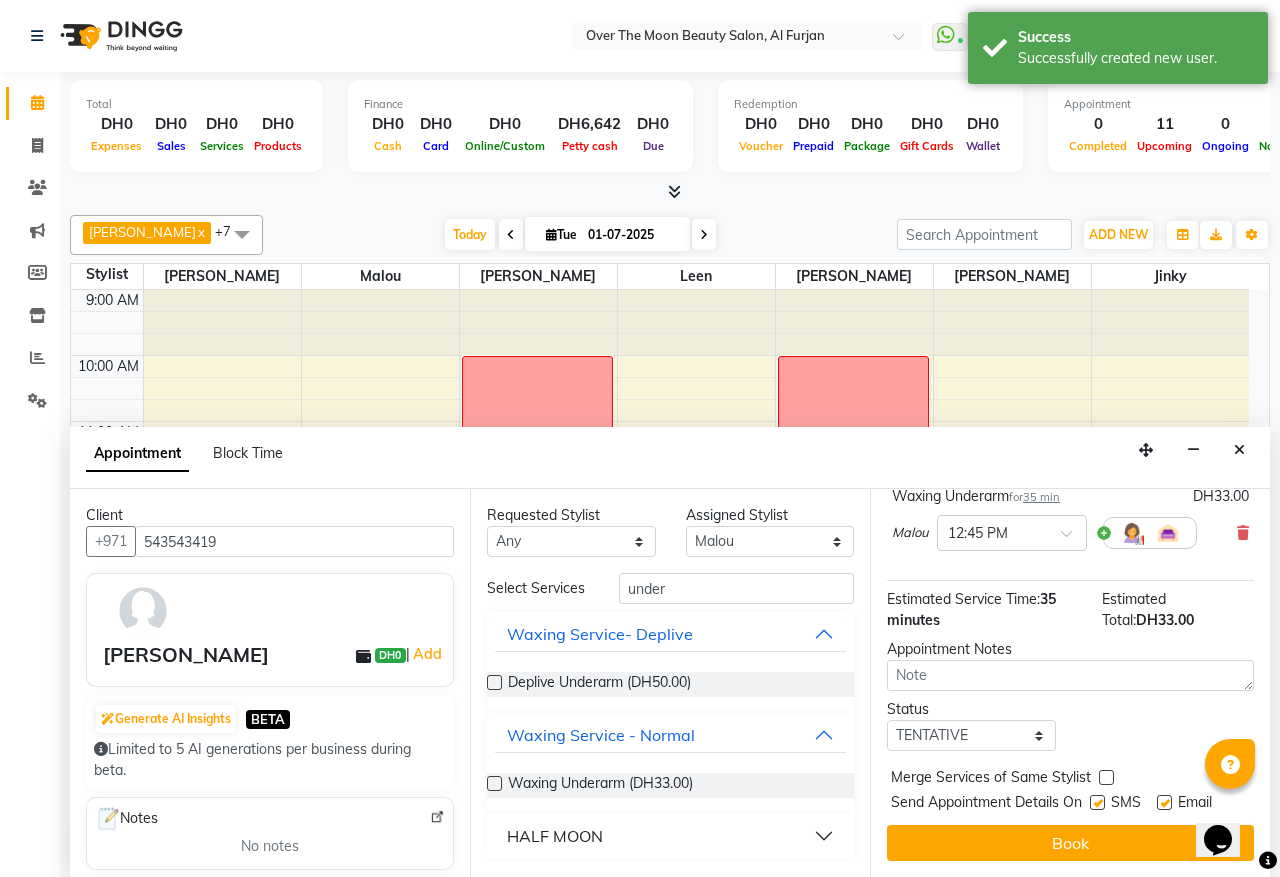 drag, startPoint x: 1102, startPoint y: 757, endPoint x: 1063, endPoint y: 805, distance: 61.846584 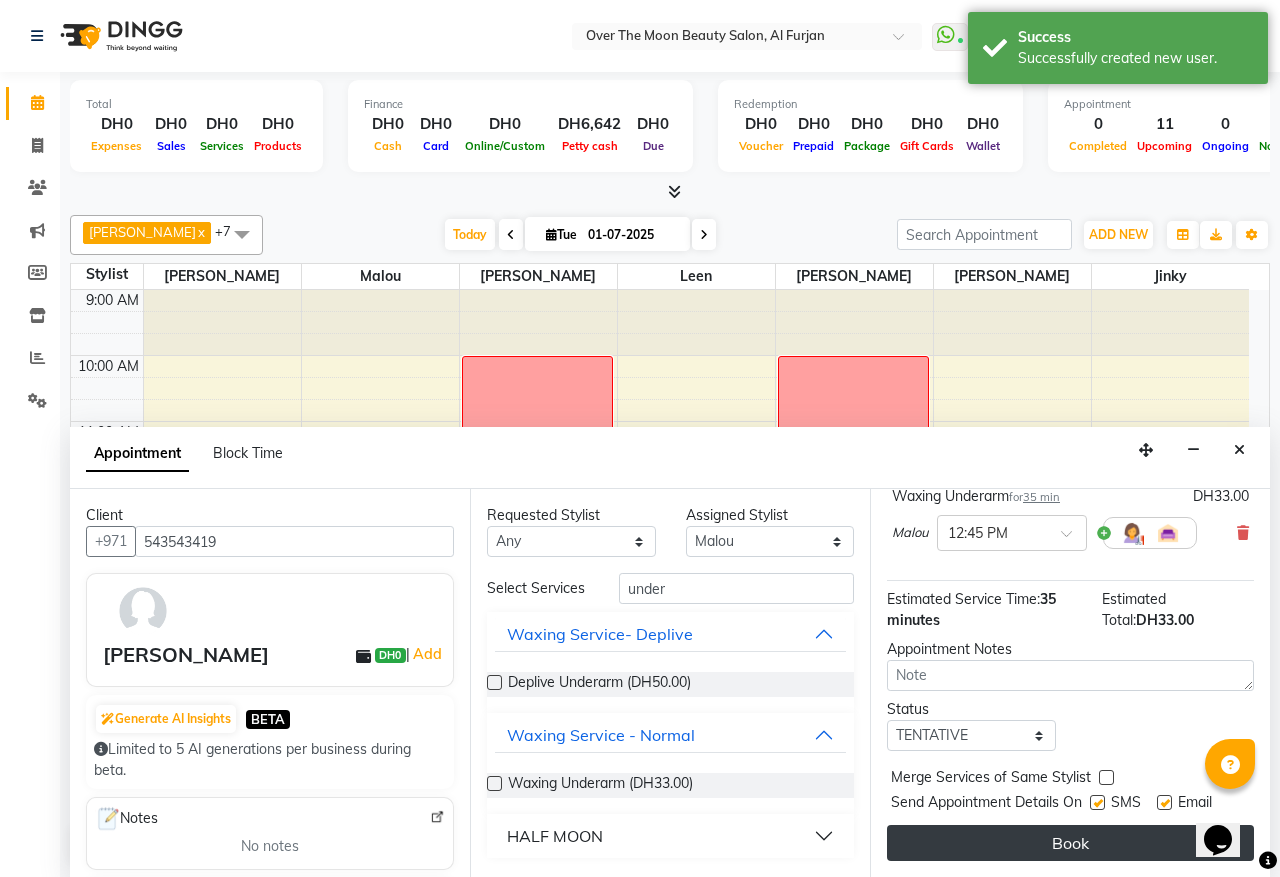 click on "Book" at bounding box center [1070, 843] 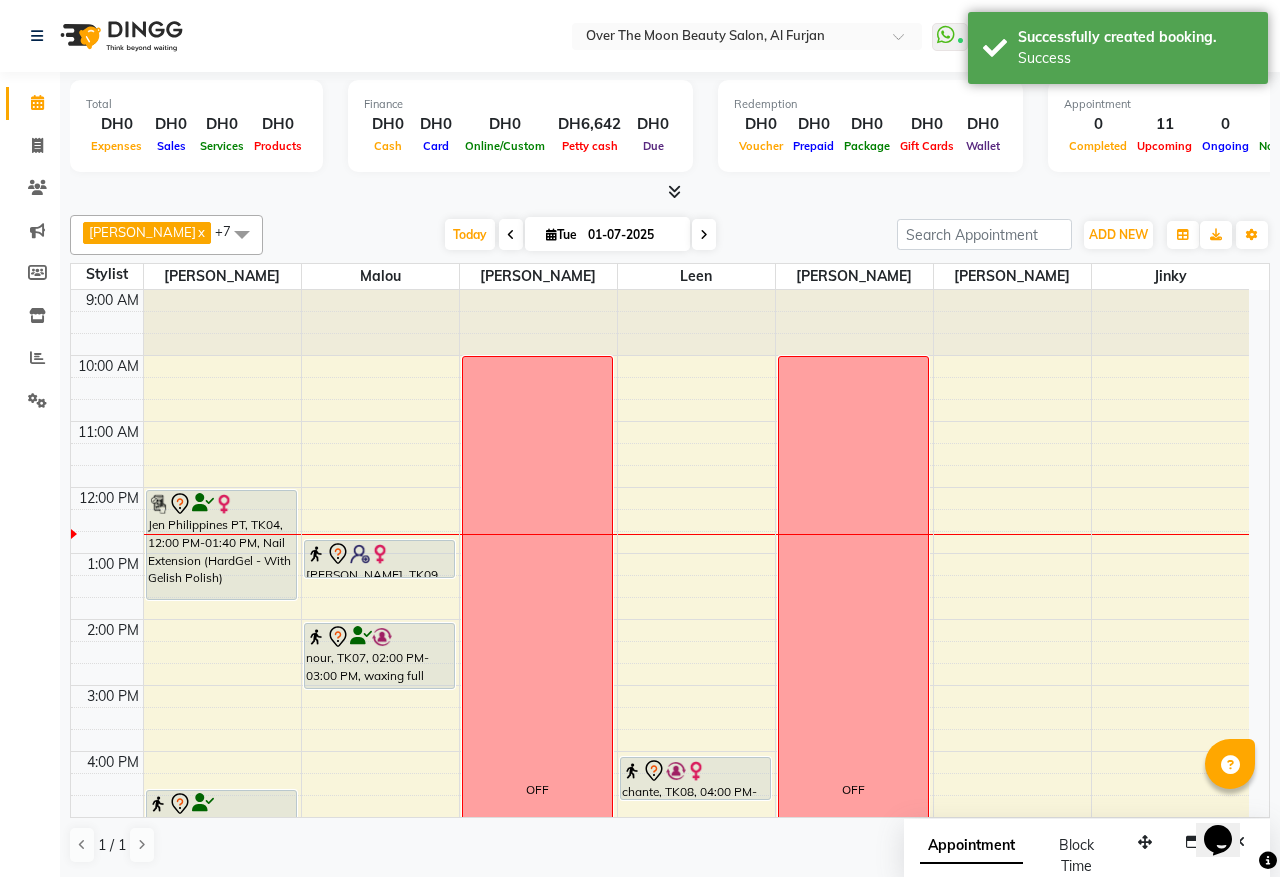 click at bounding box center (380, 554) 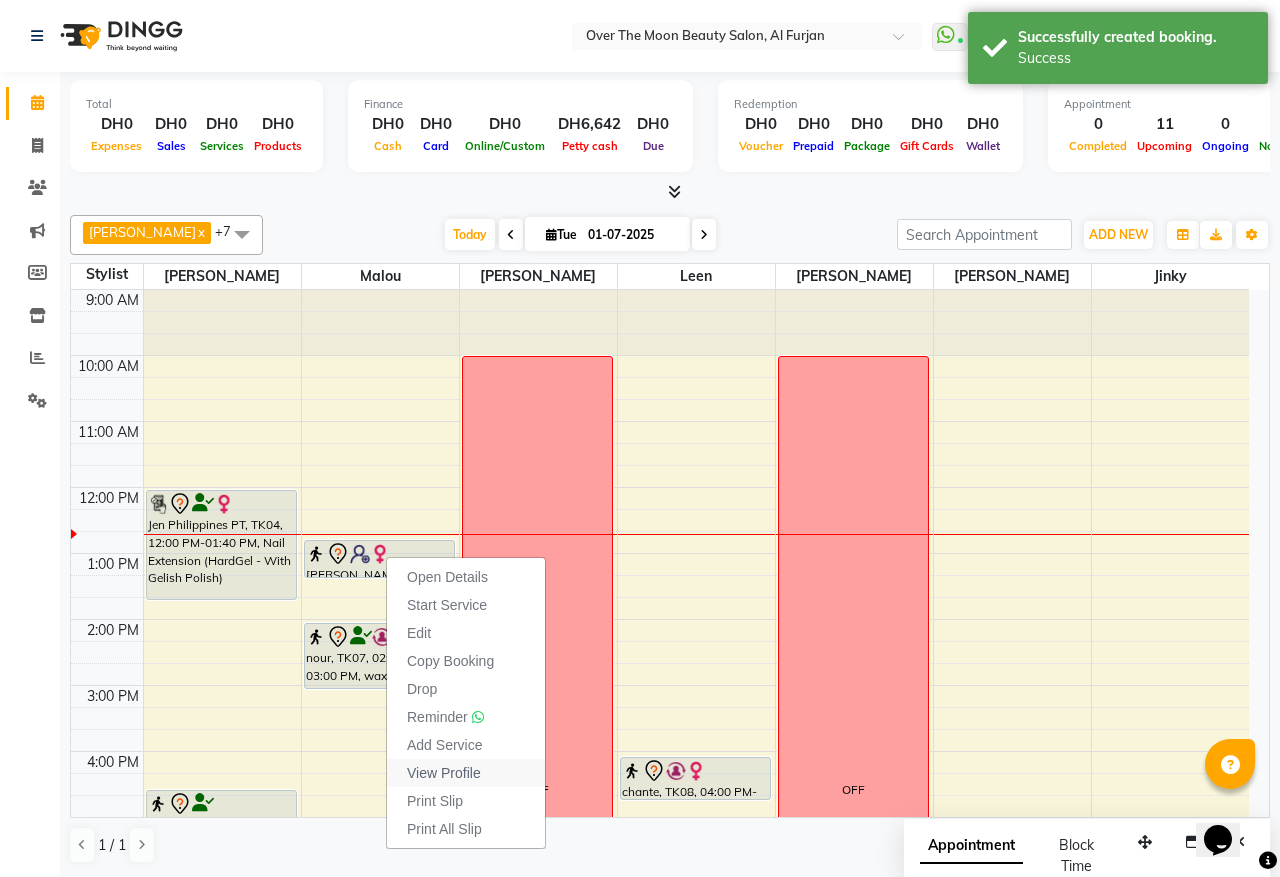 click on "View Profile" at bounding box center (444, 773) 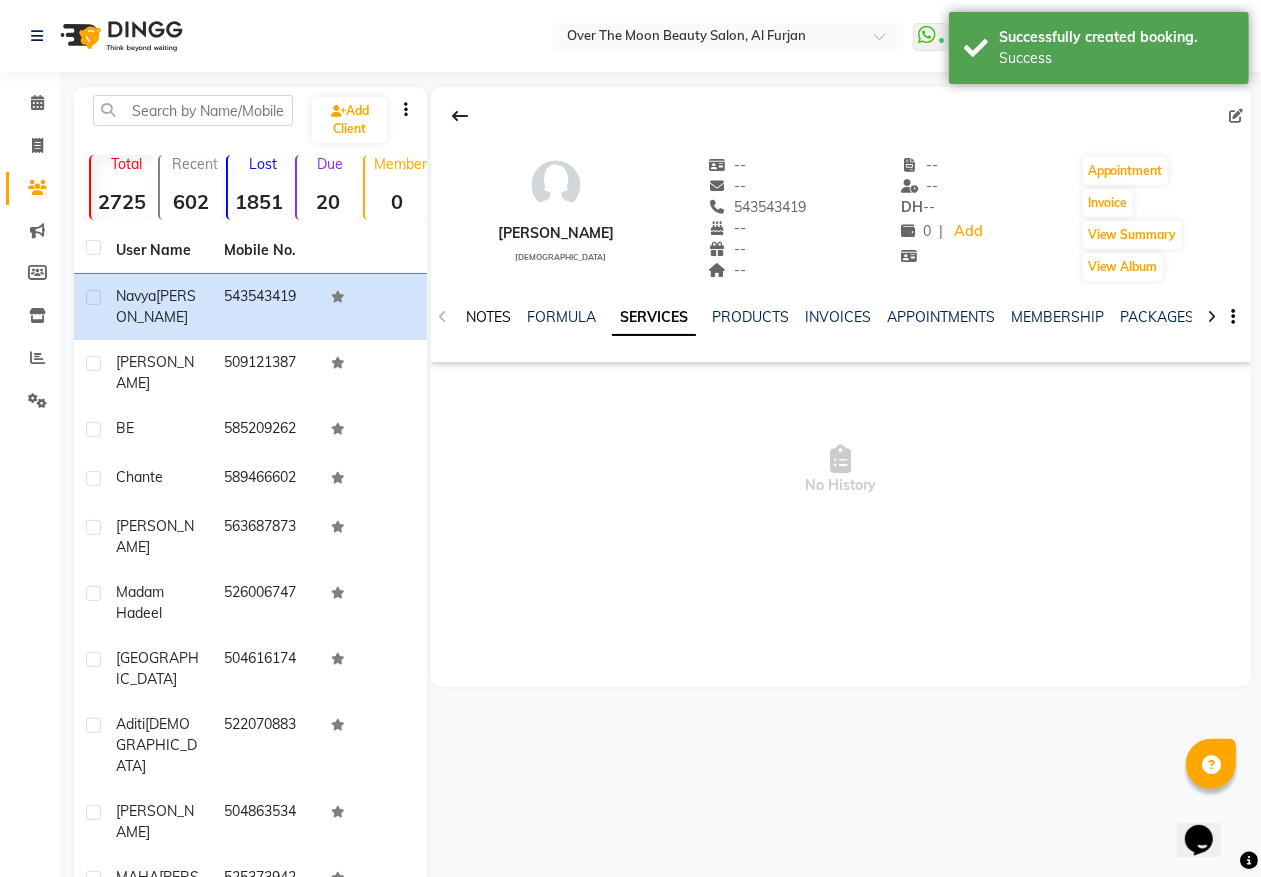 click on "NOTES" 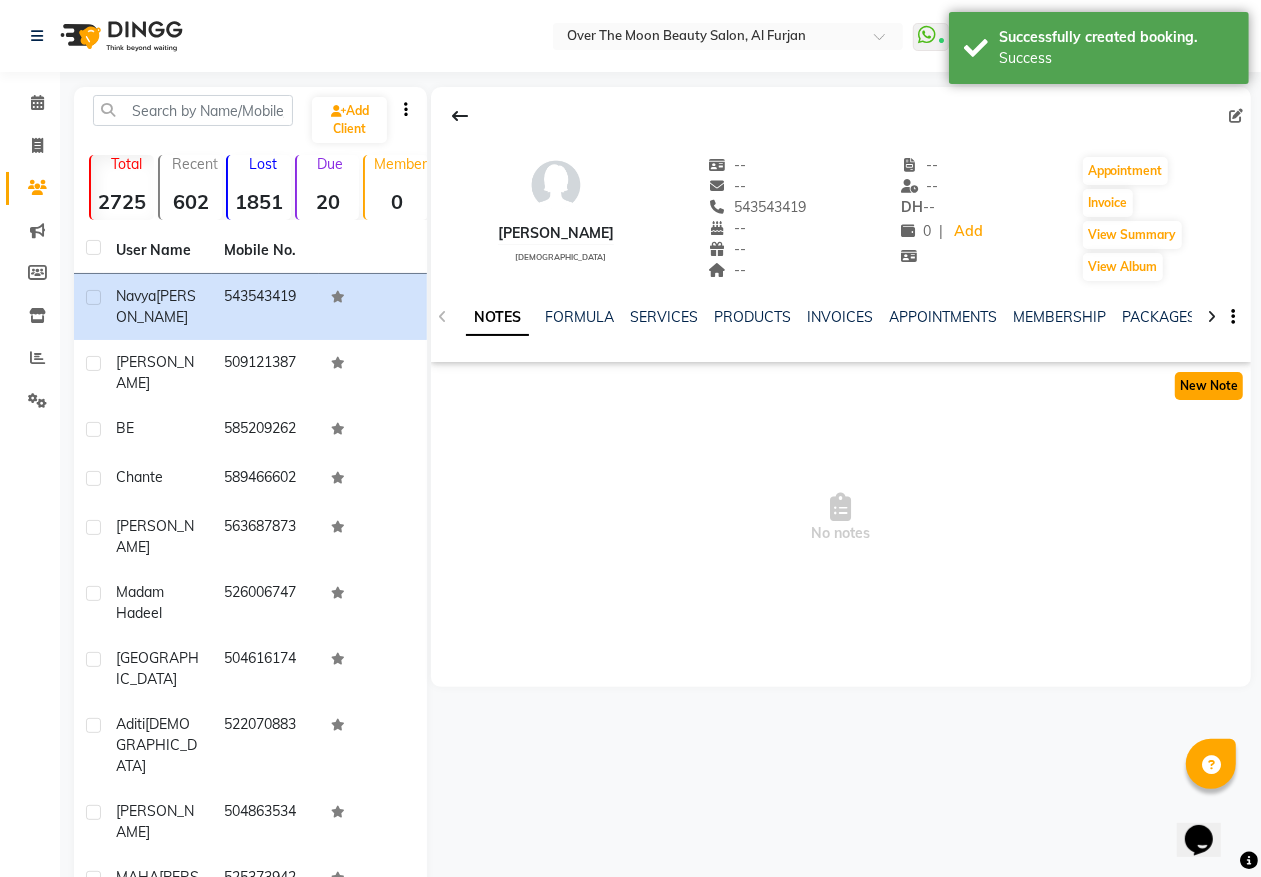 click on "New Note" 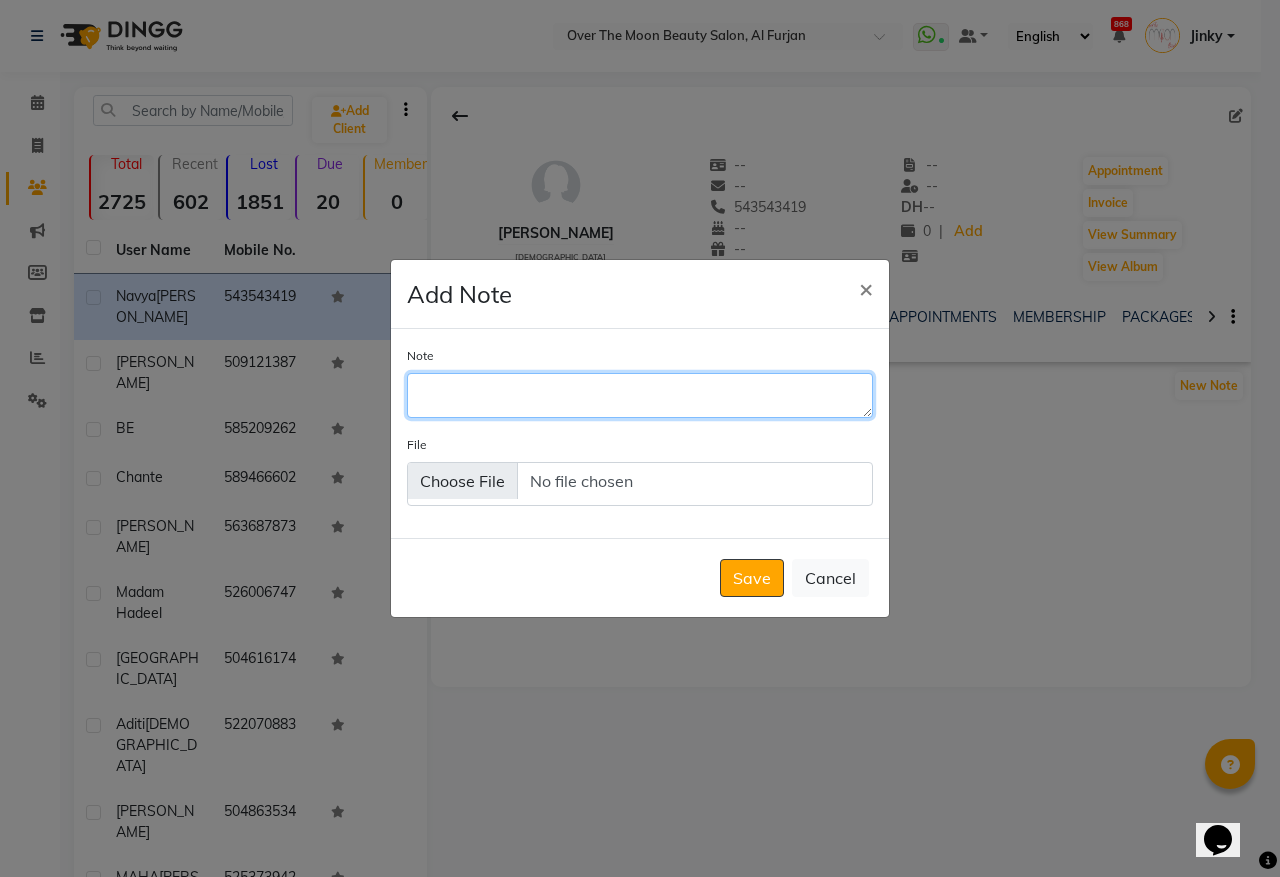 click on "Note" at bounding box center [640, 395] 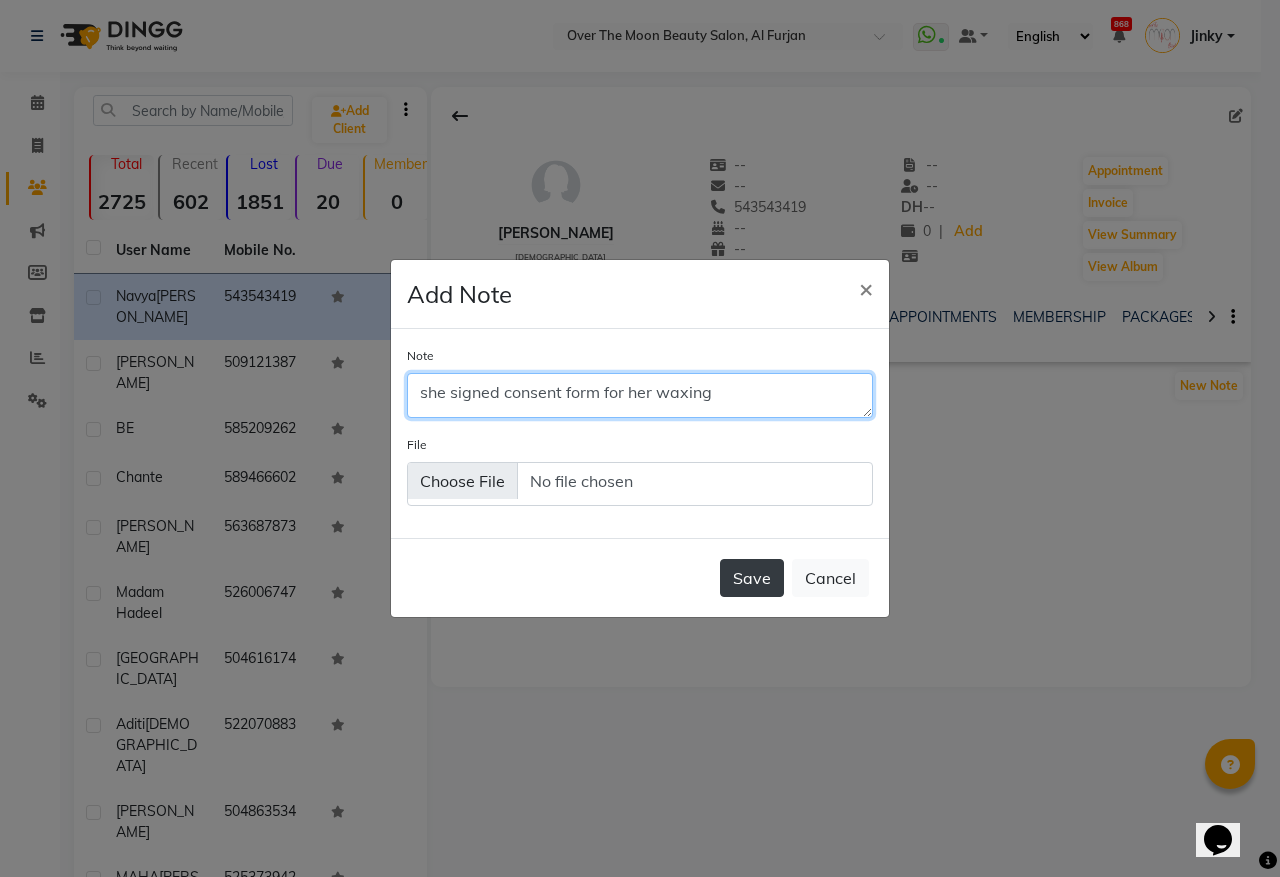 type on "she signed consent form for her waxing" 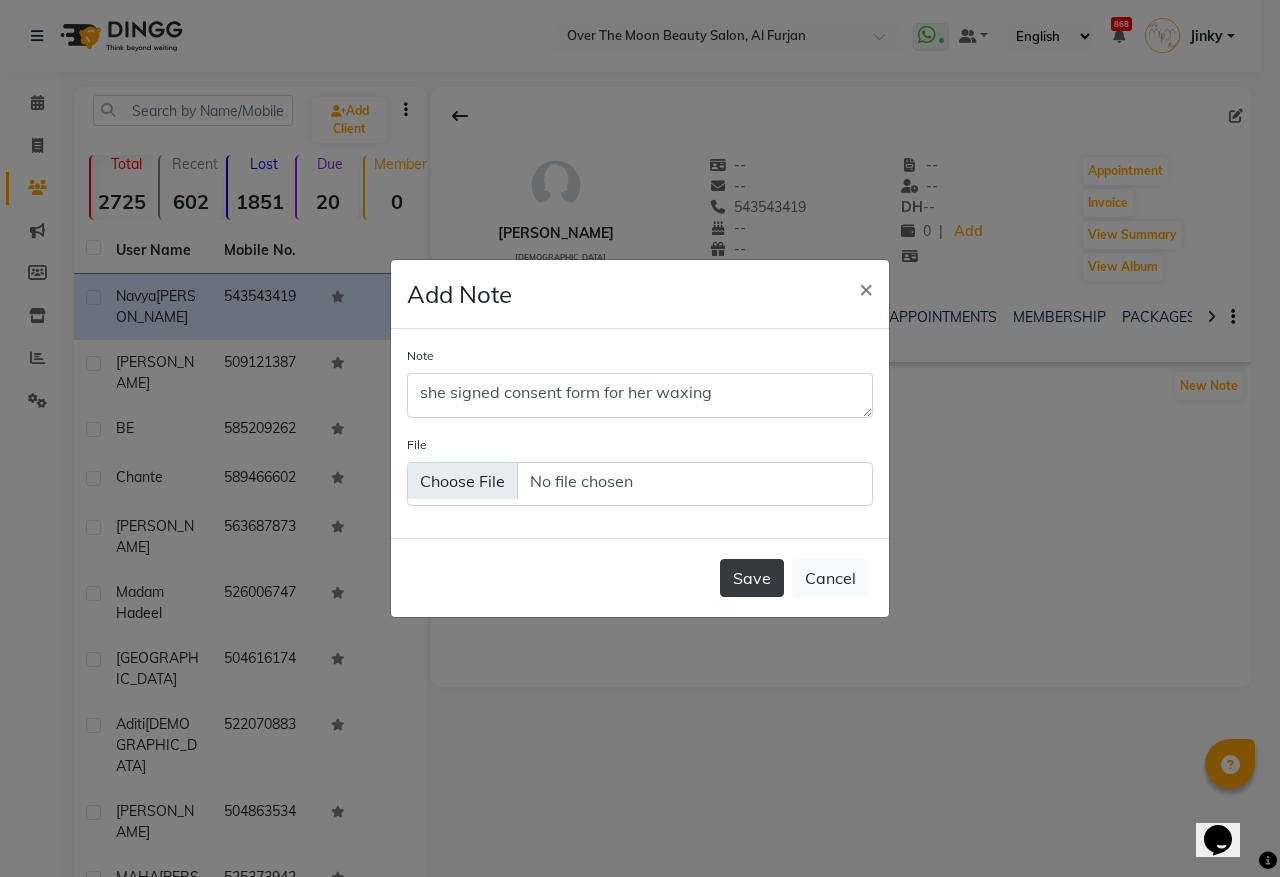 click on "Save" 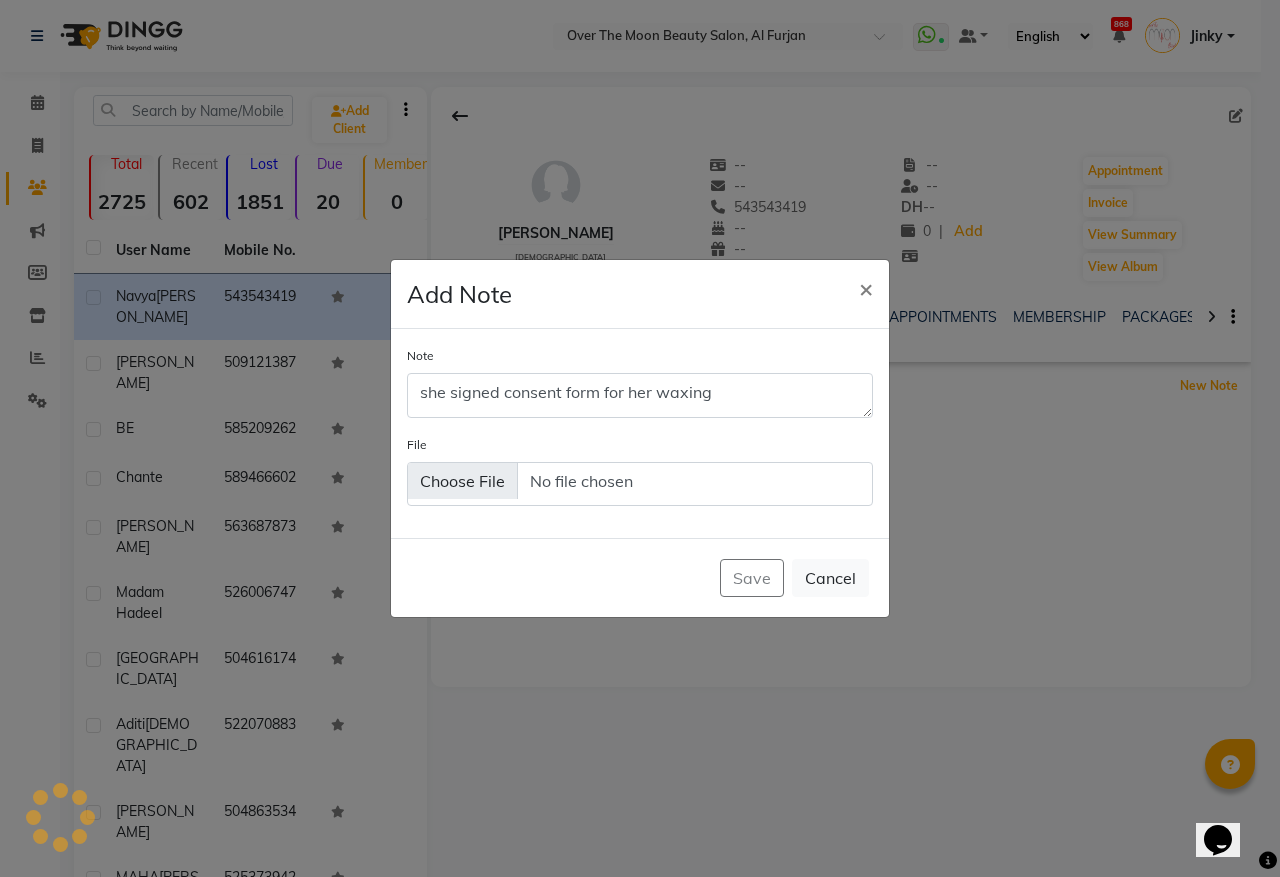type 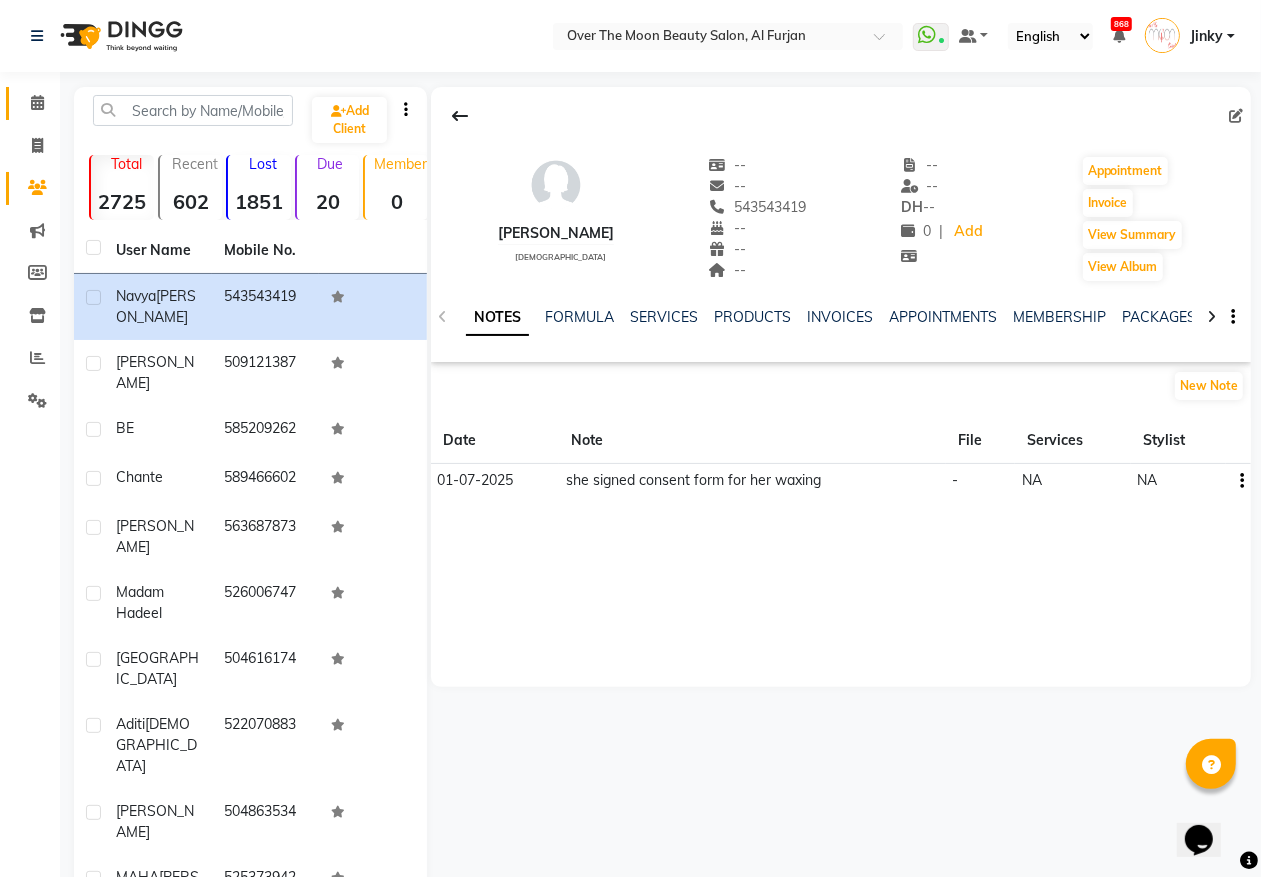 drag, startPoint x: 30, startPoint y: 100, endPoint x: 53, endPoint y: 91, distance: 24.698177 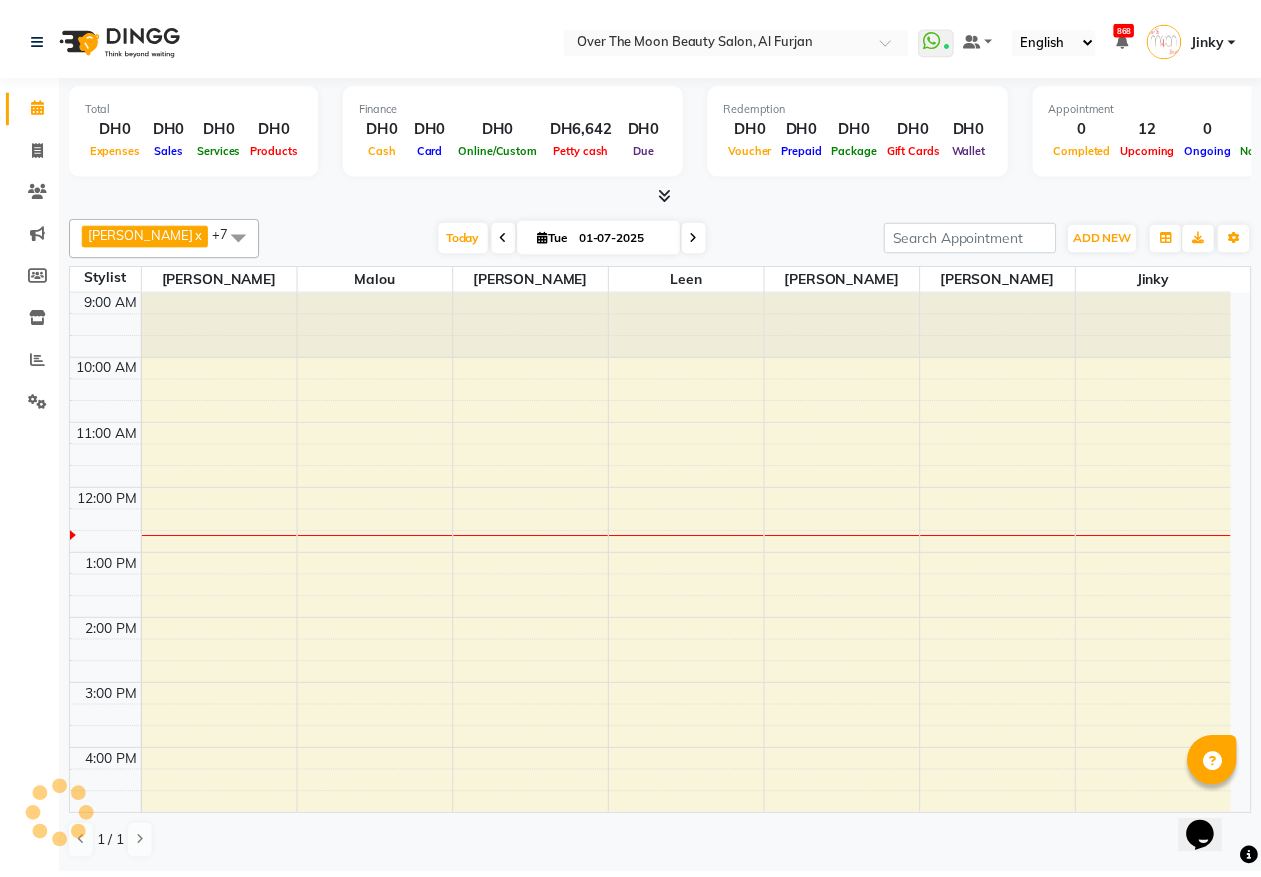 scroll, scrollTop: 201, scrollLeft: 0, axis: vertical 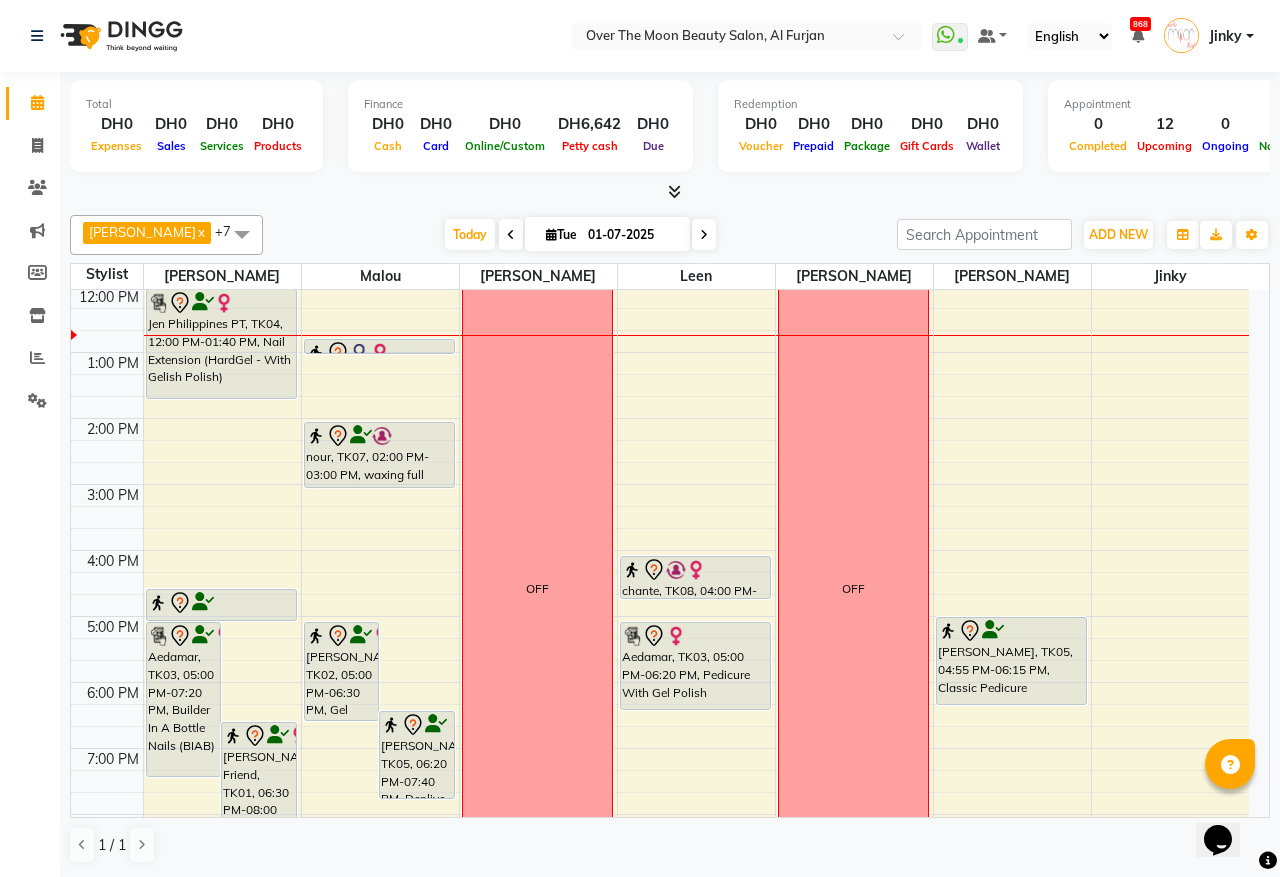 drag, startPoint x: 385, startPoint y: 375, endPoint x: 397, endPoint y: 350, distance: 27.730848 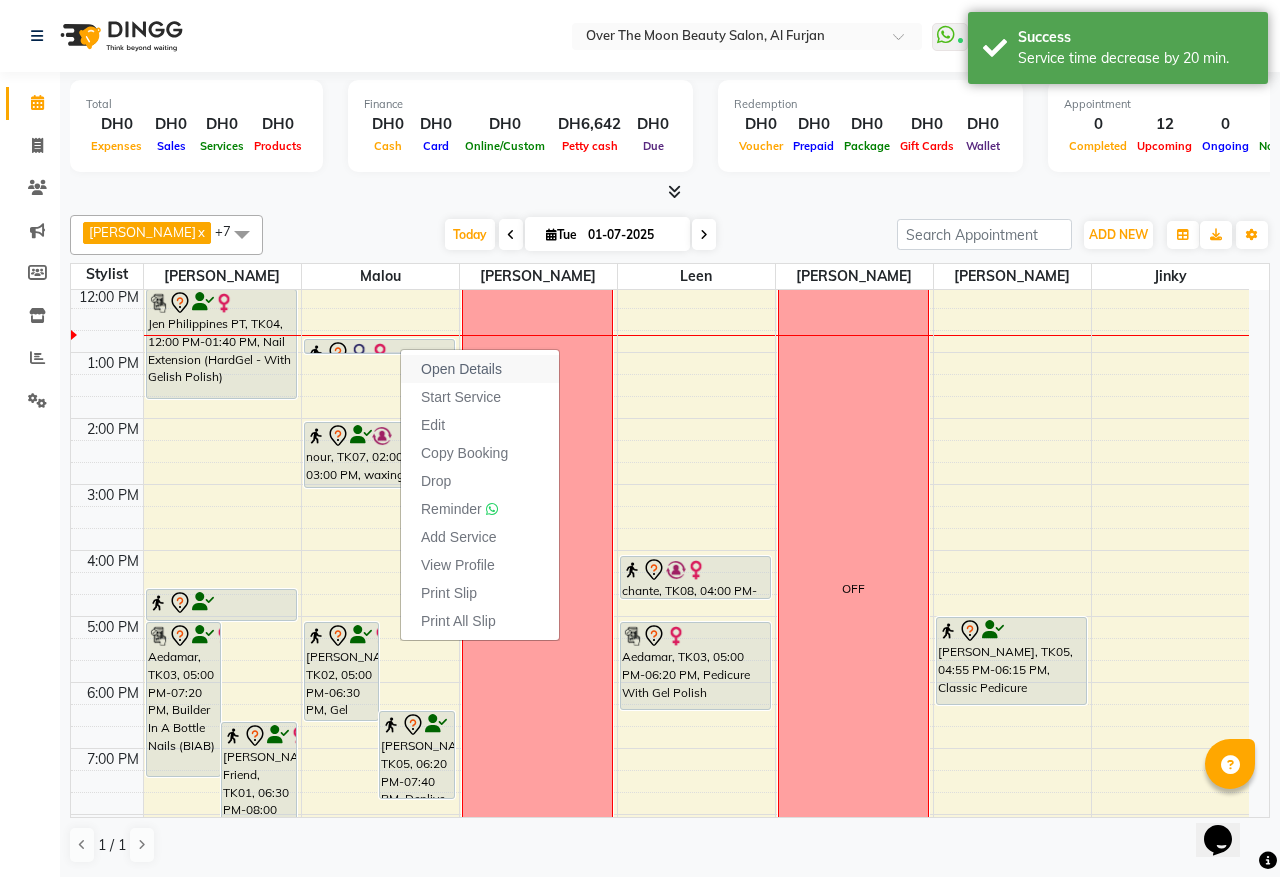 click on "Open Details" at bounding box center (461, 369) 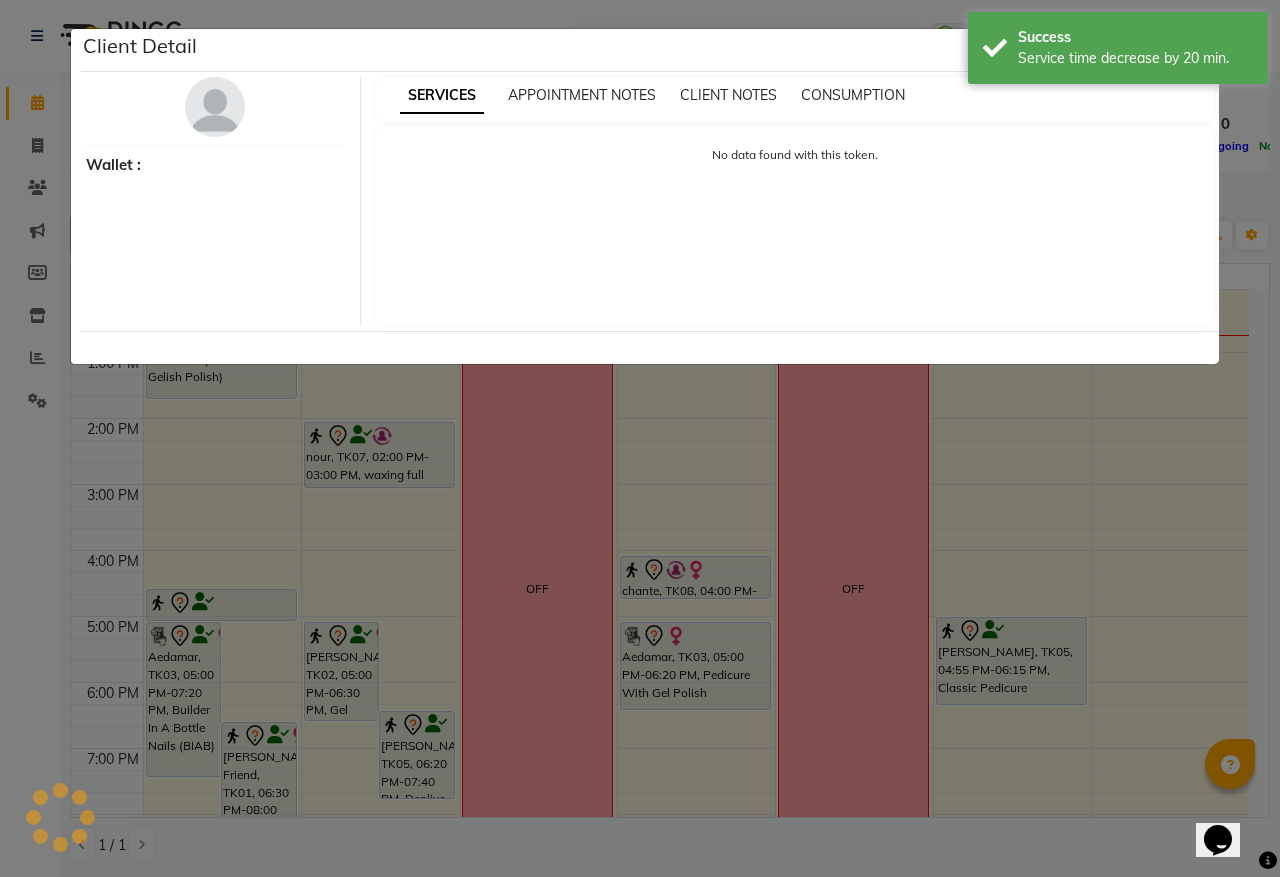 select on "7" 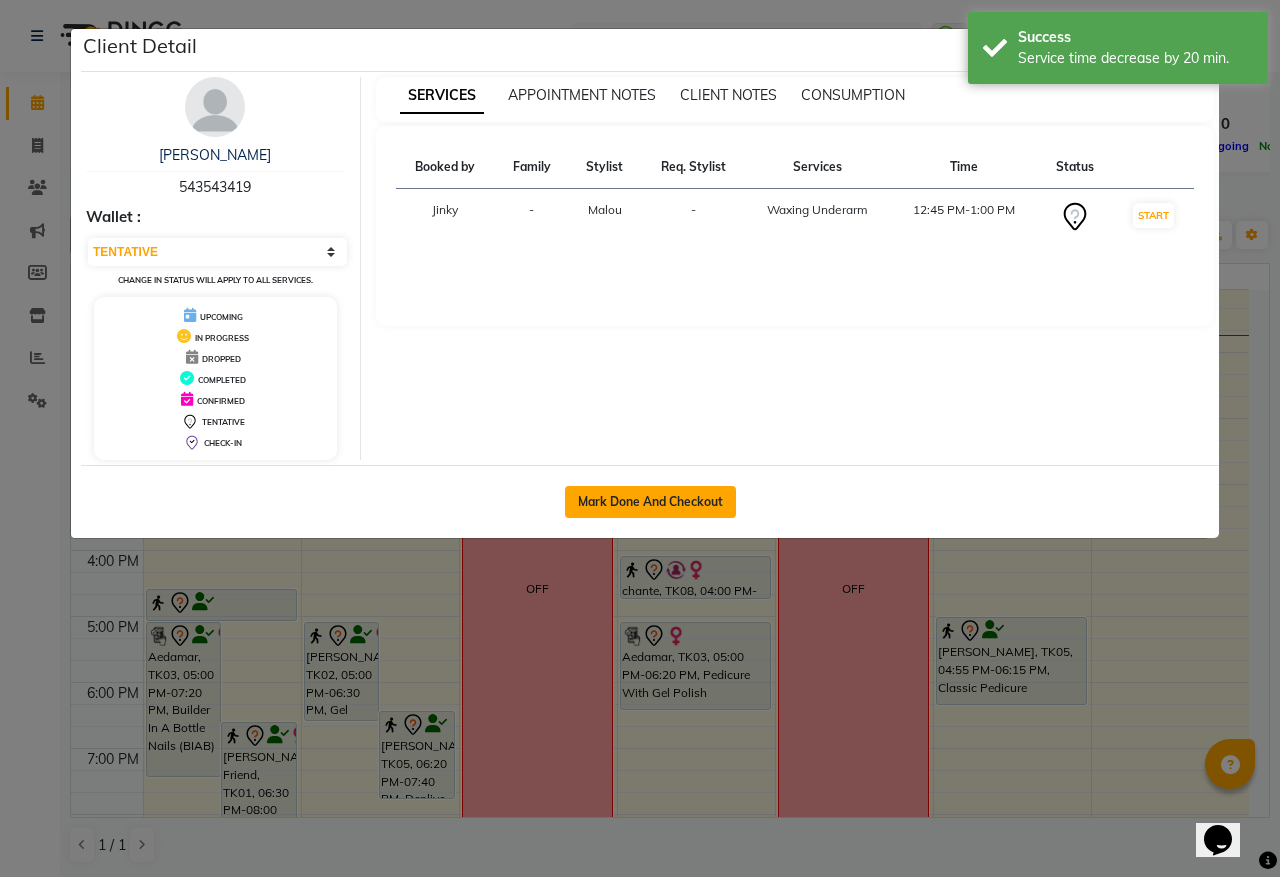 click on "Mark Done And Checkout" 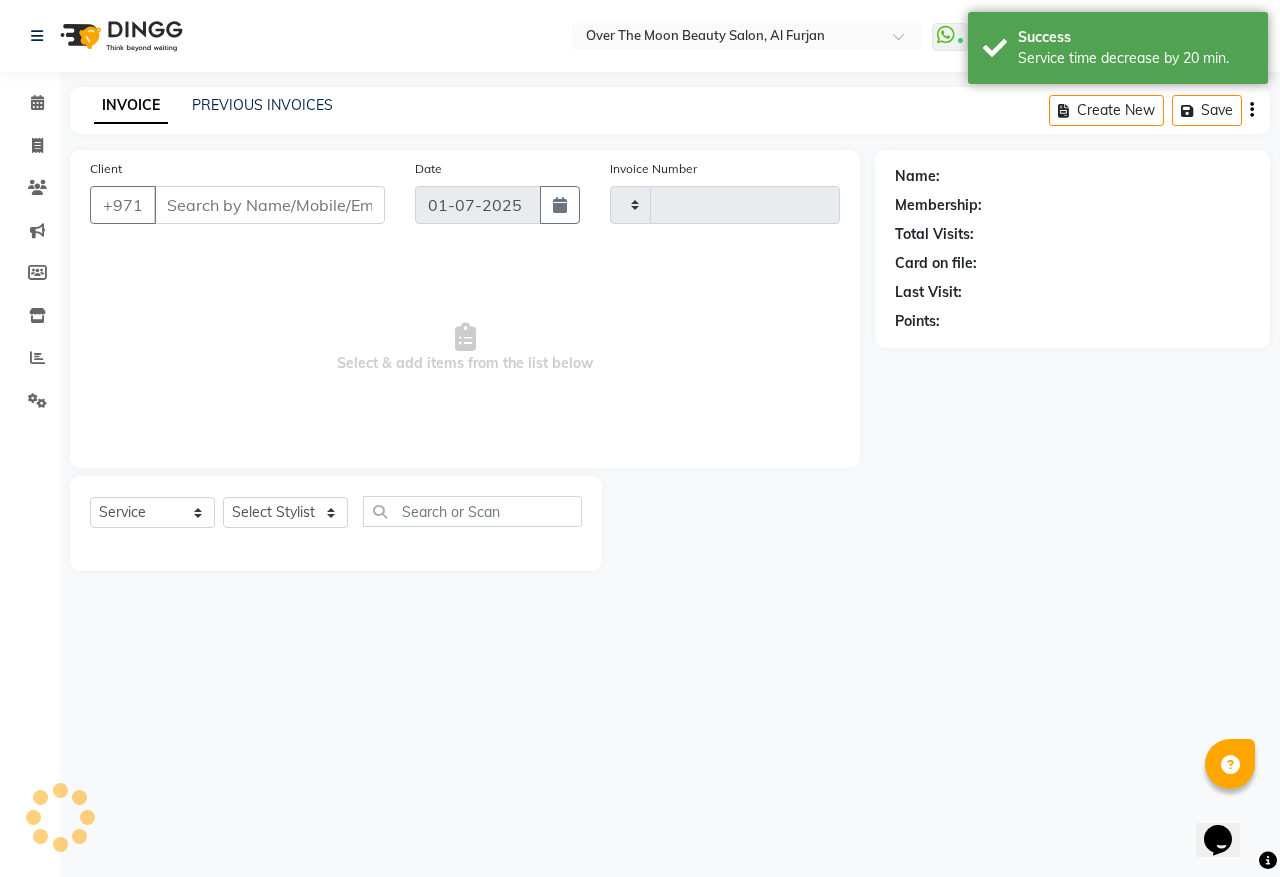 type on "1440" 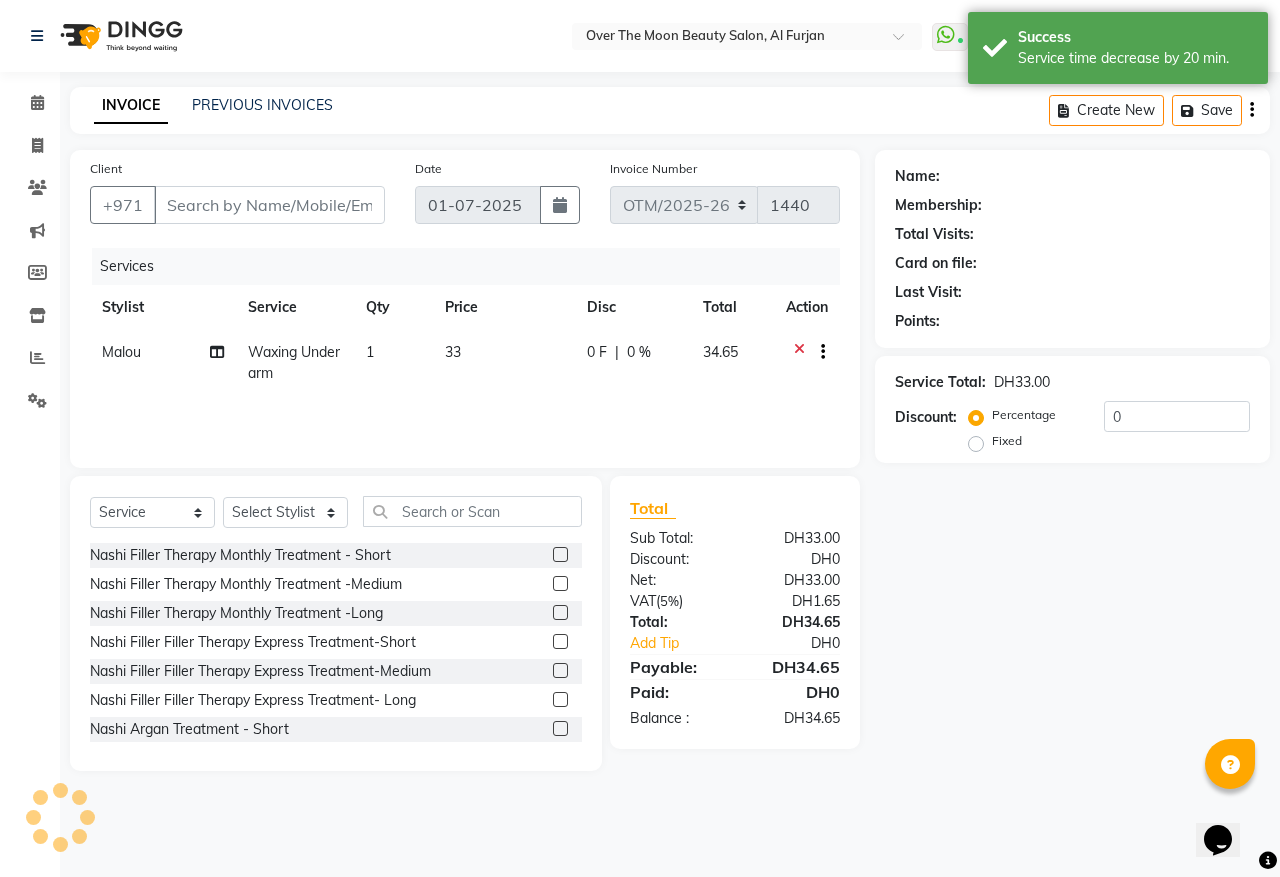type on "543543419" 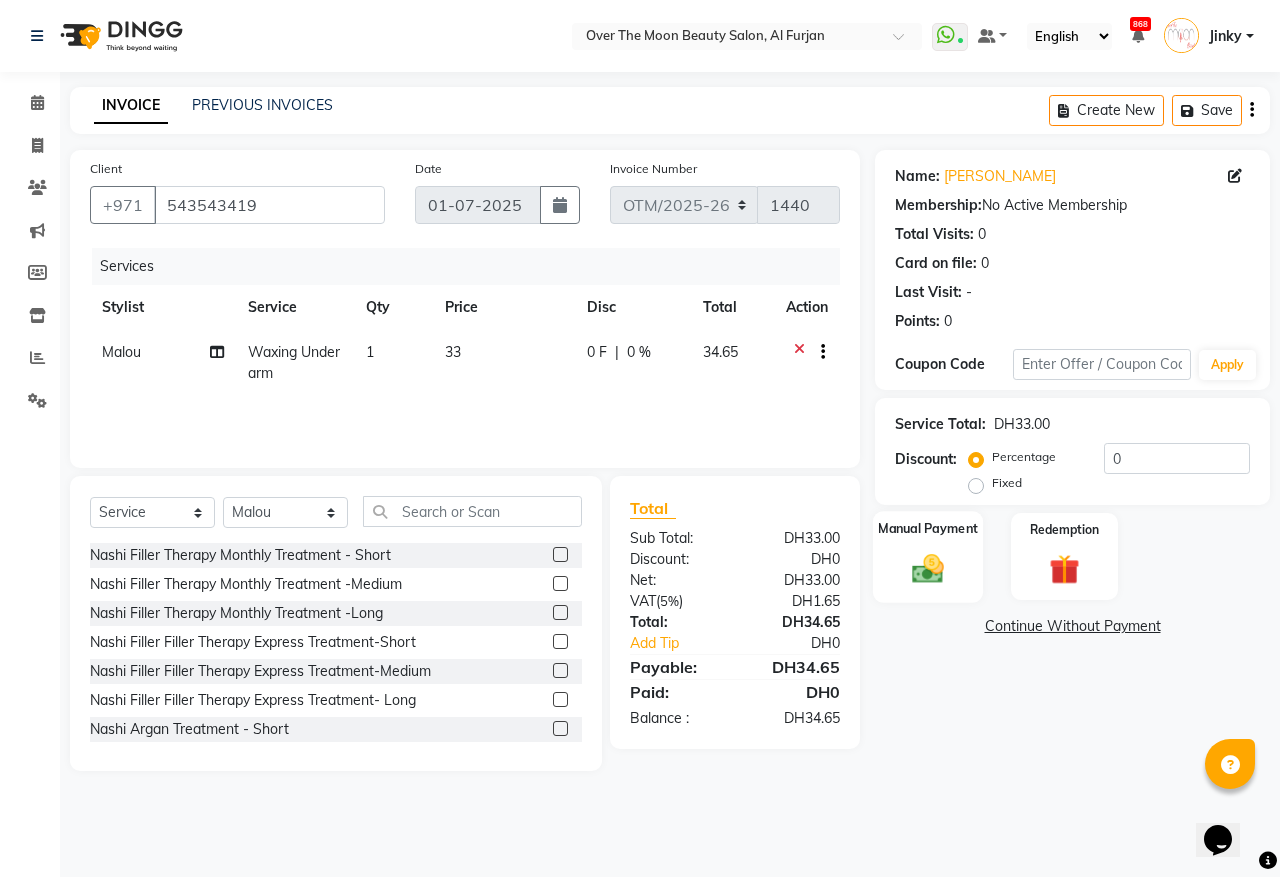 click 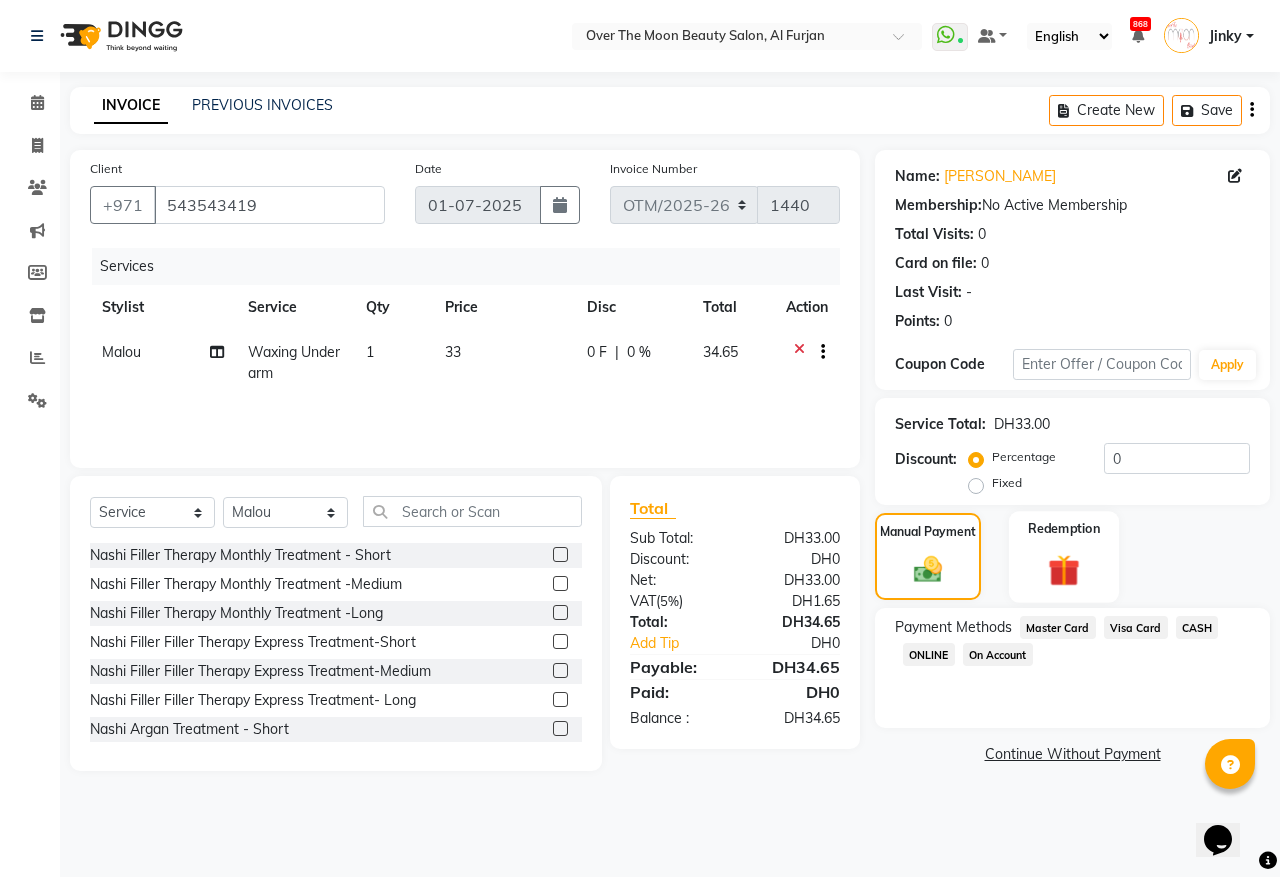 click on "Visa Card" 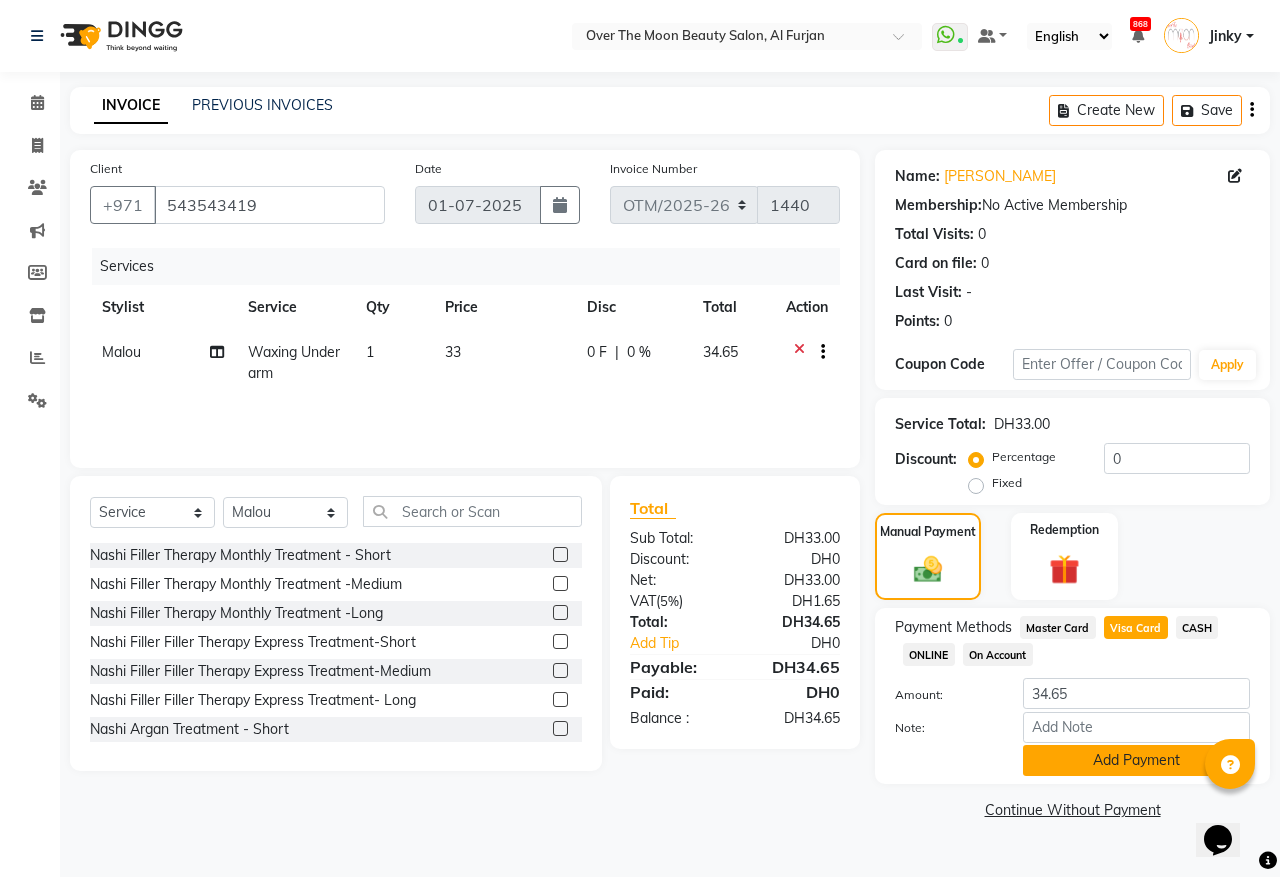 click on "Add Payment" 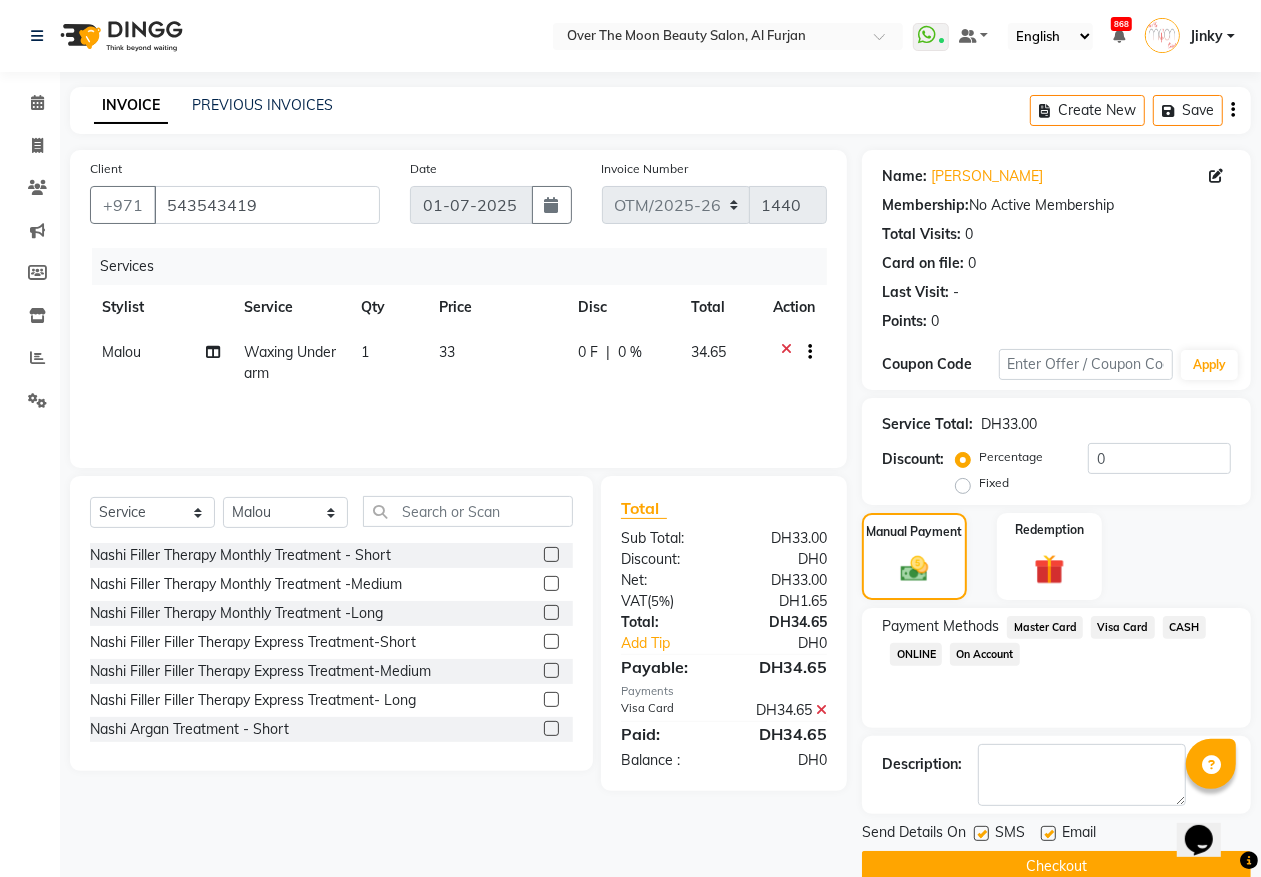 scroll, scrollTop: 35, scrollLeft: 0, axis: vertical 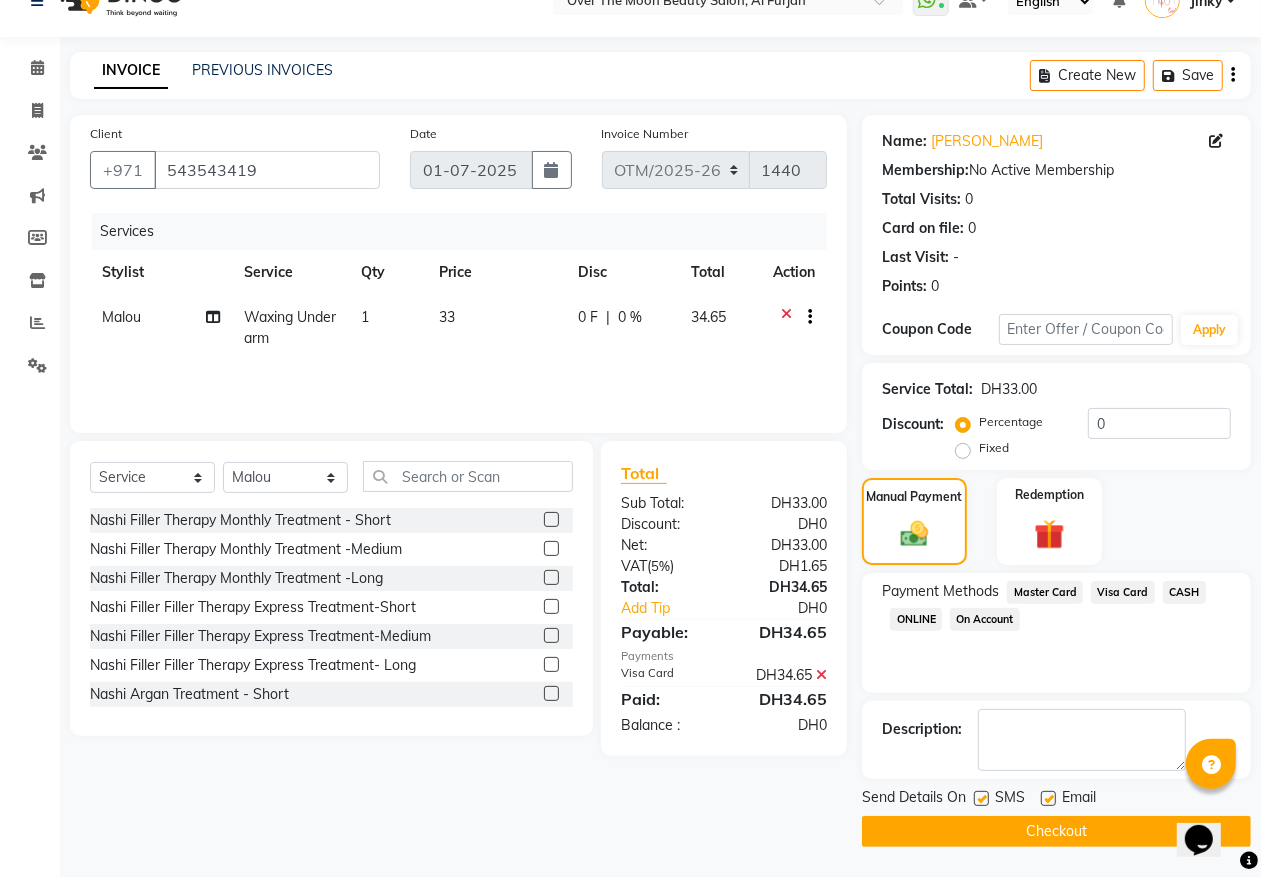 click on "Checkout" 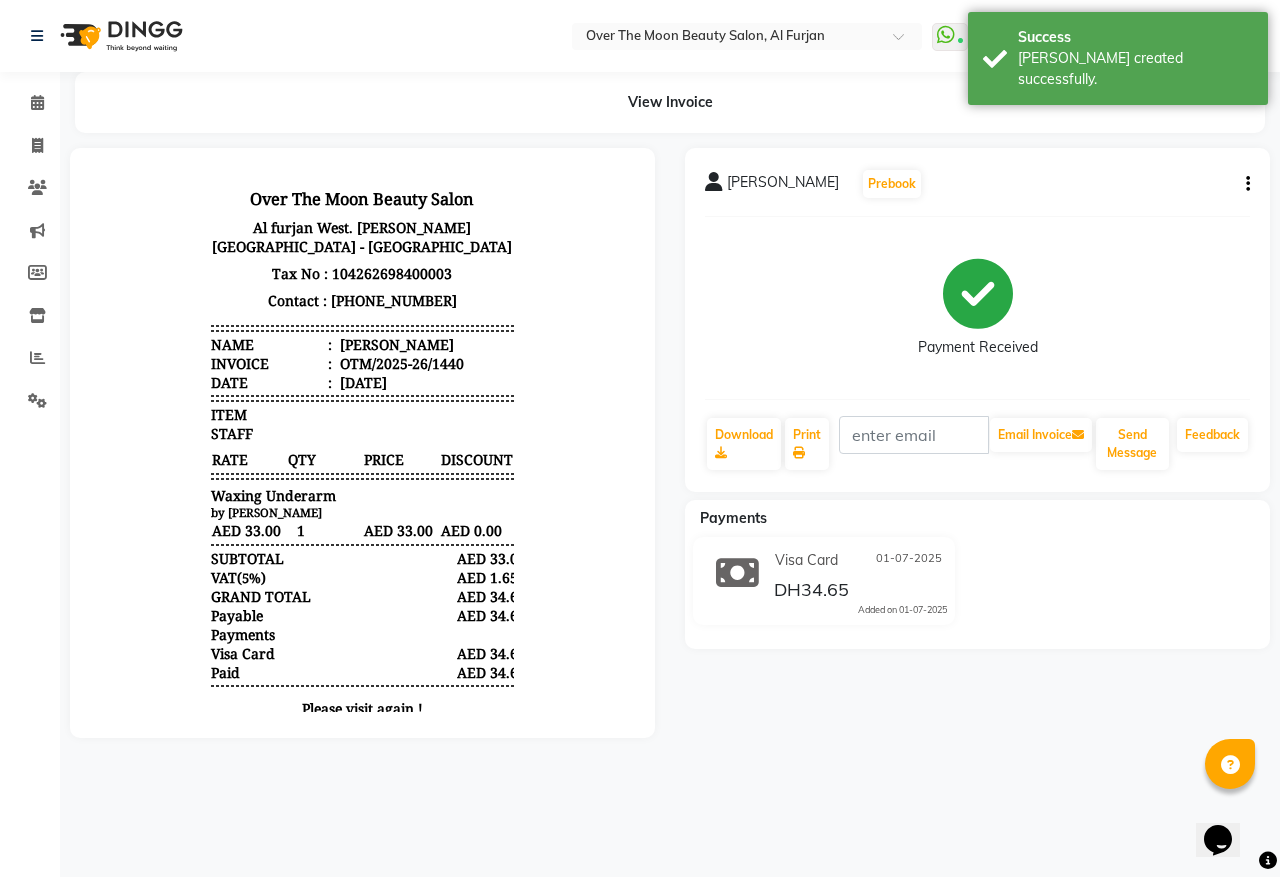 scroll, scrollTop: 0, scrollLeft: 0, axis: both 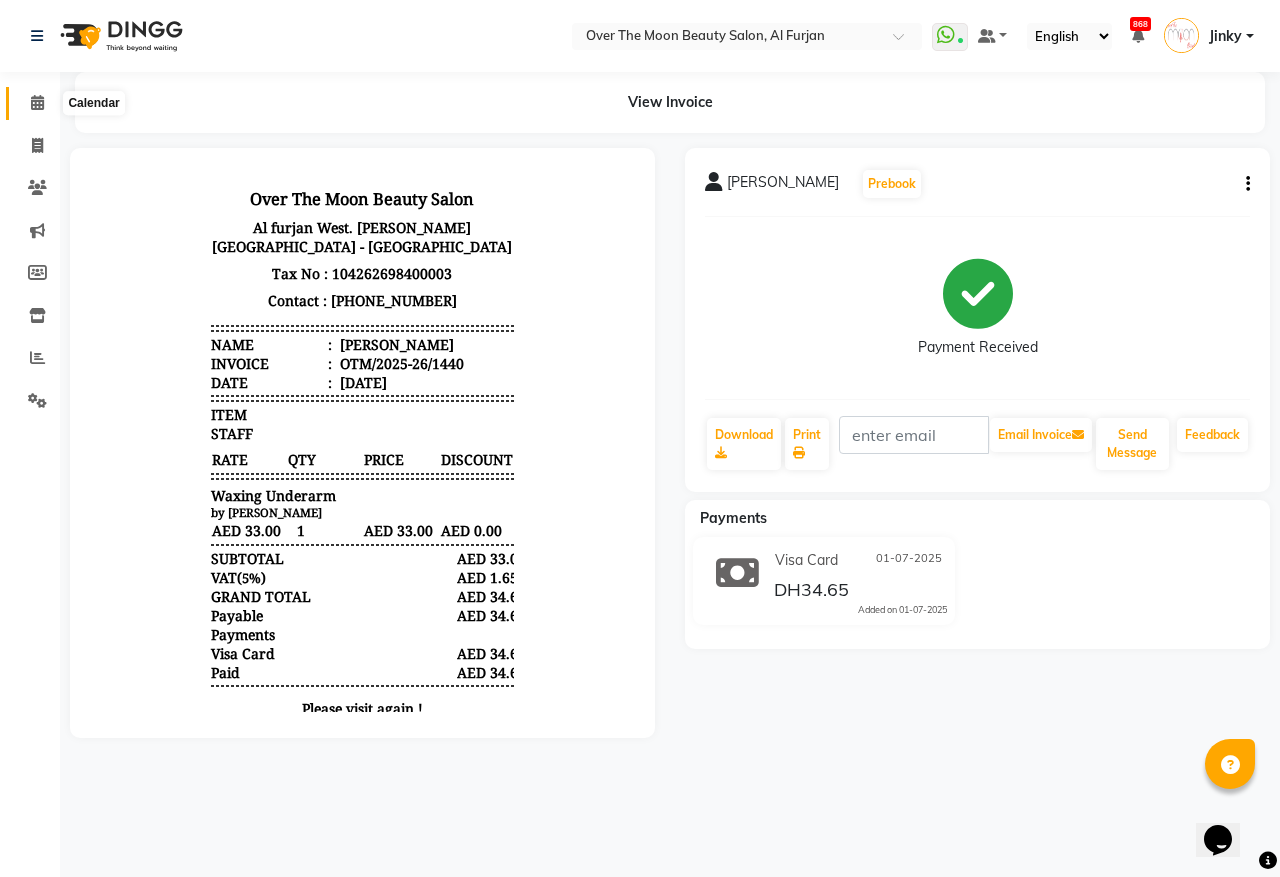 click 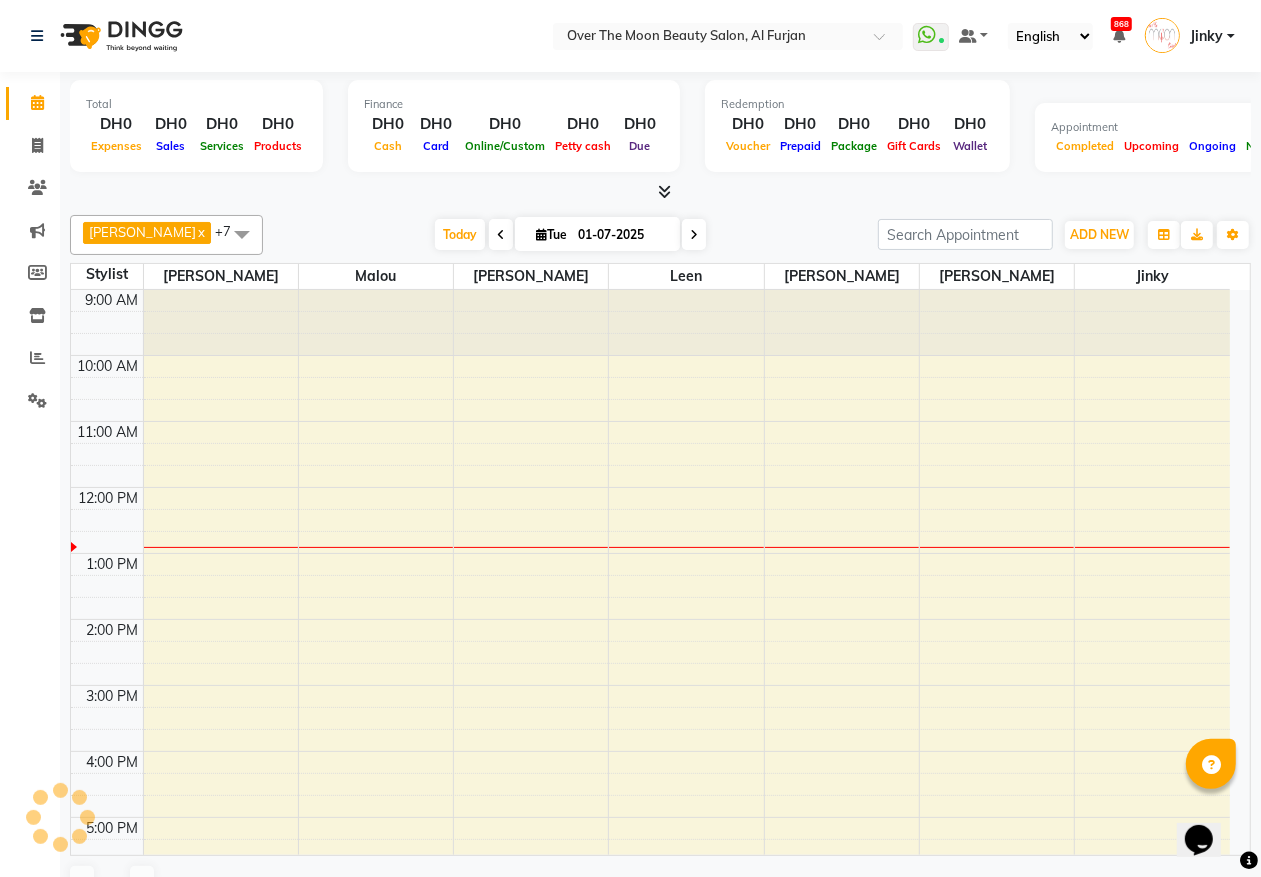 click on "Select Location × Over The Moon Beauty Salon, [GEOGRAPHIC_DATA]" at bounding box center [728, 36] 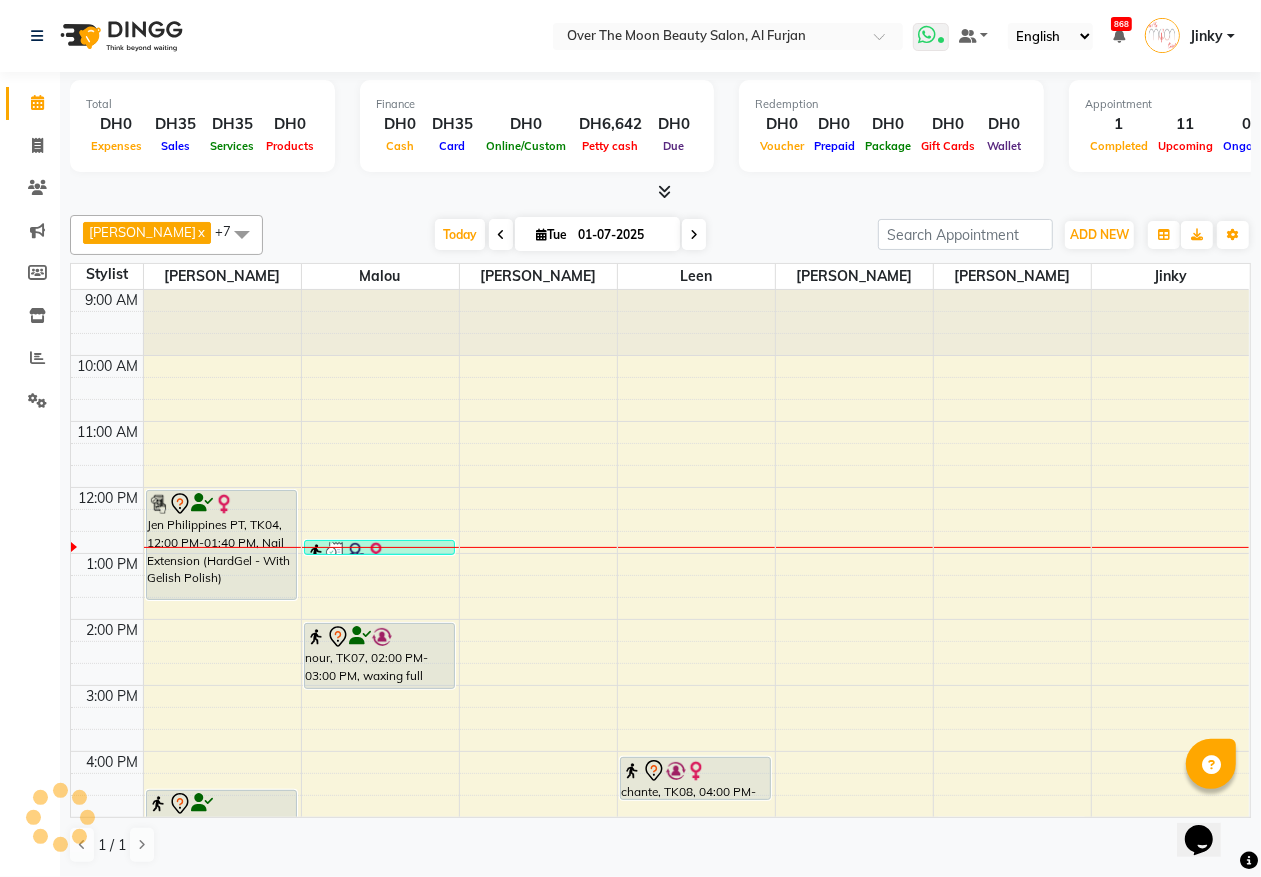 click at bounding box center (927, 35) 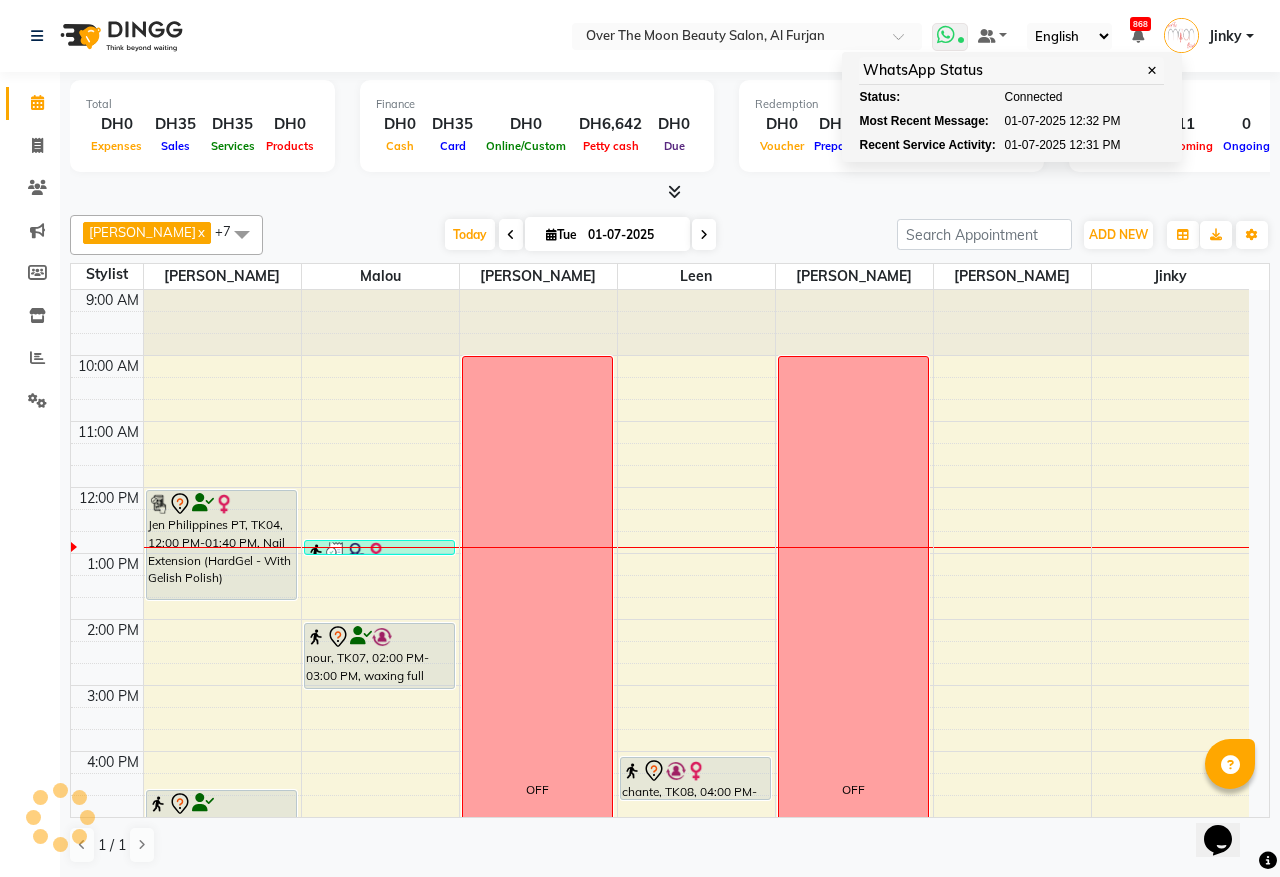 scroll, scrollTop: 0, scrollLeft: 0, axis: both 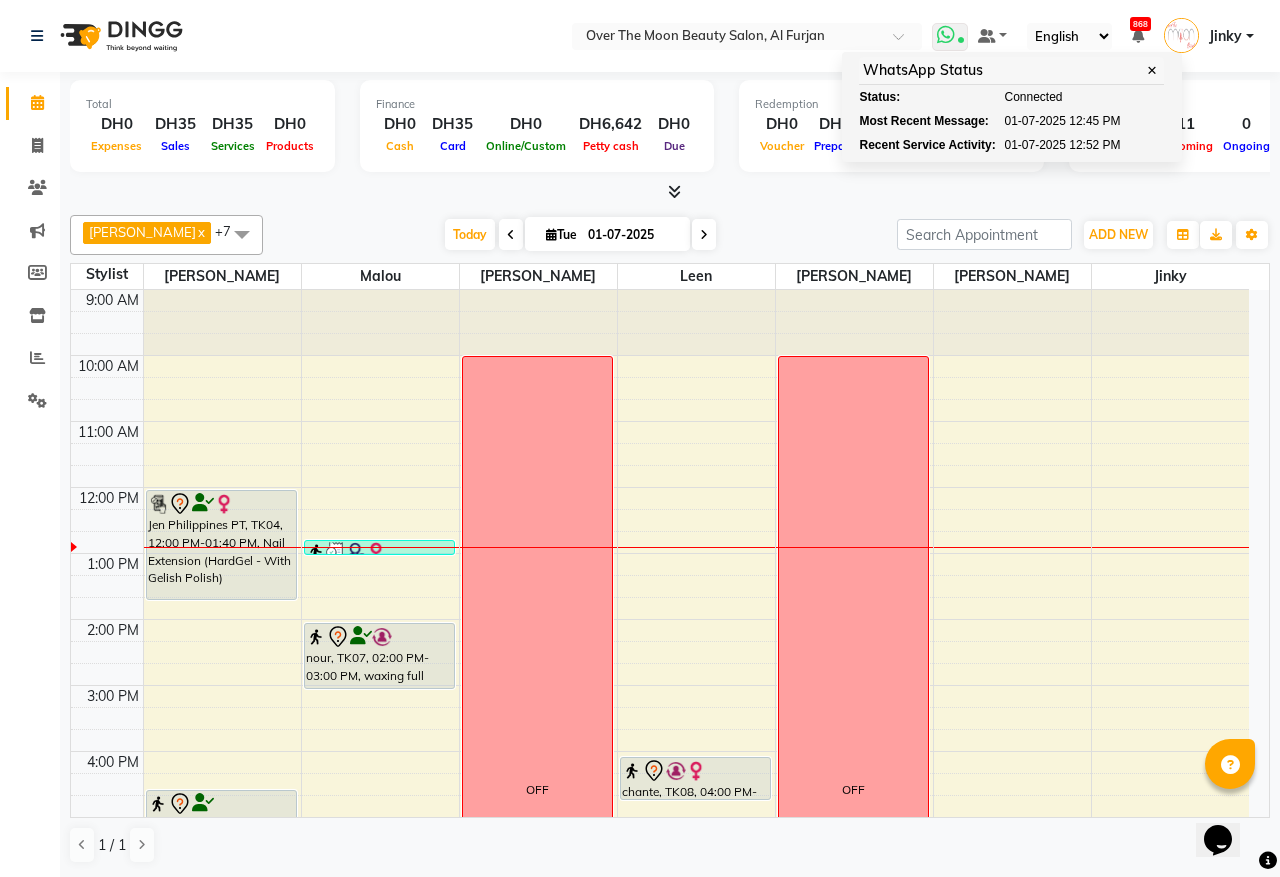 click at bounding box center [946, 35] 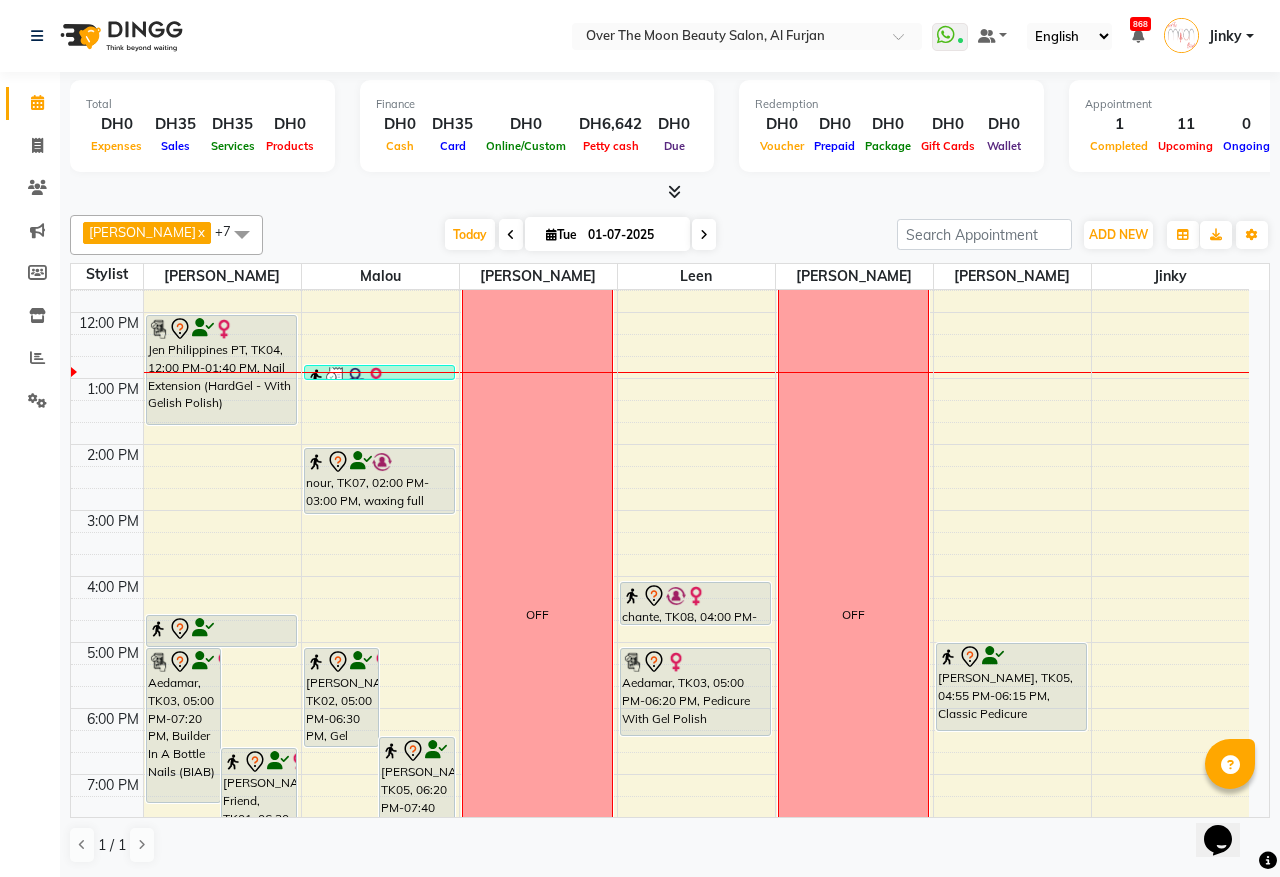 scroll, scrollTop: 208, scrollLeft: 0, axis: vertical 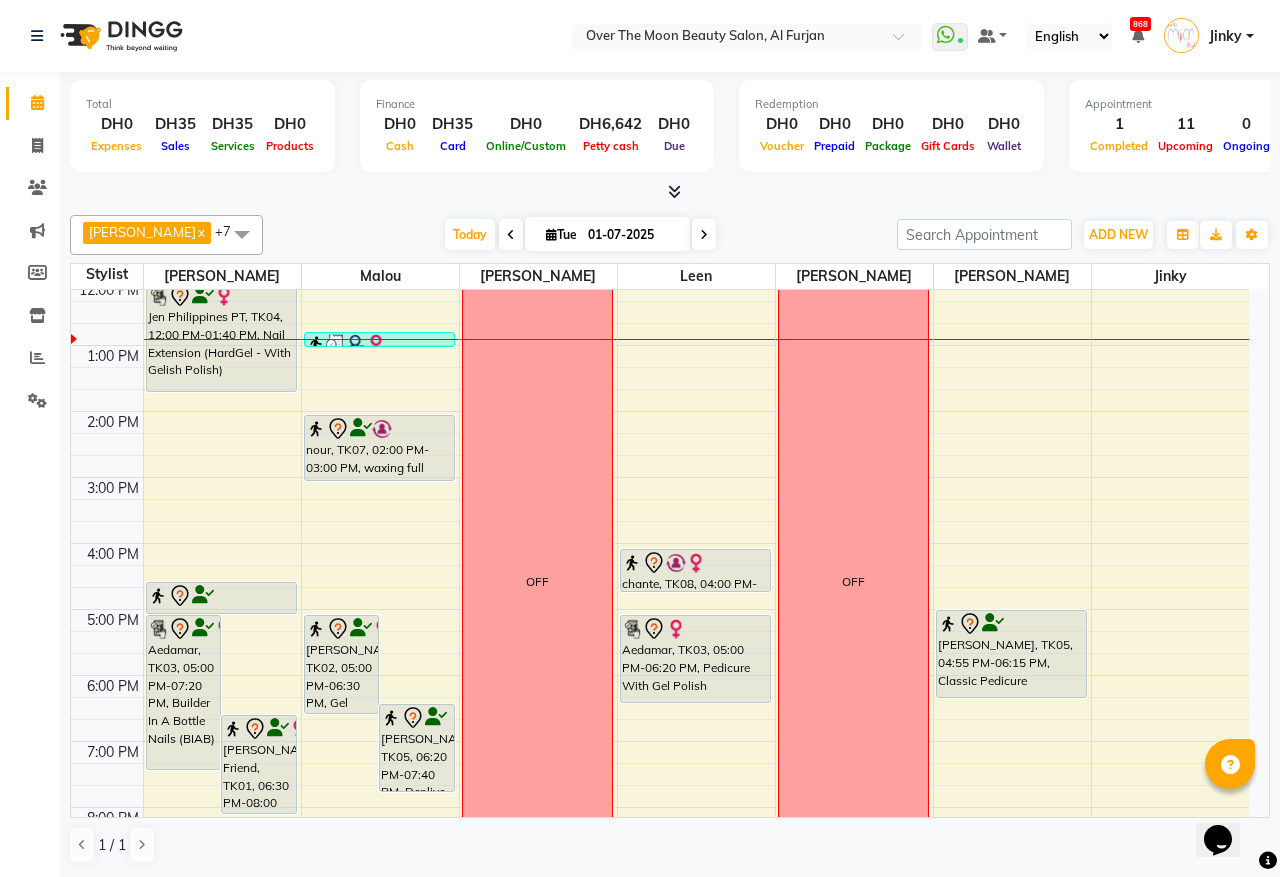 click on "Jen Philippines PT, TK04, 12:00 PM-01:40 PM, Nail Extension (HardGel - With Gelish Polish)" at bounding box center (221, 337) 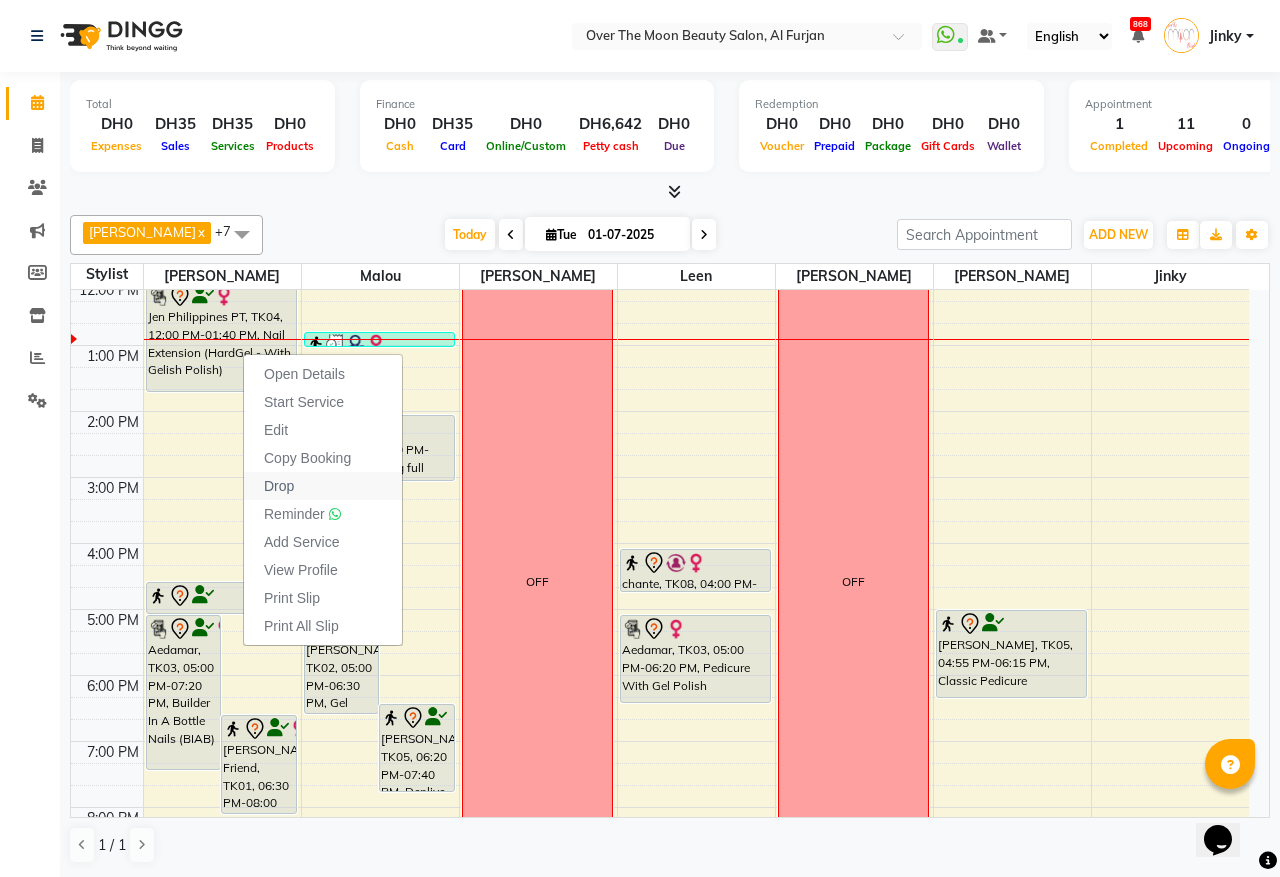 click on "Drop" at bounding box center [279, 486] 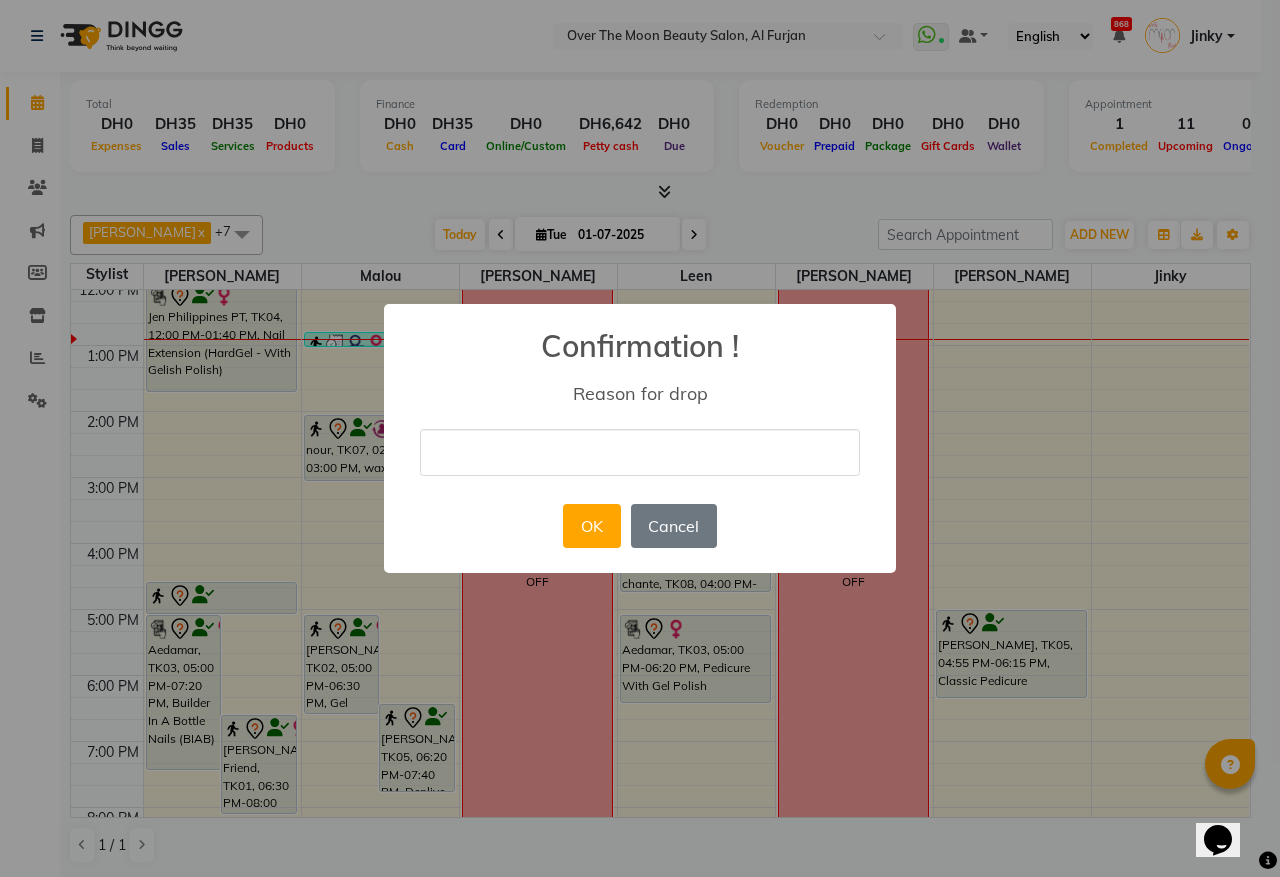 click at bounding box center (640, 452) 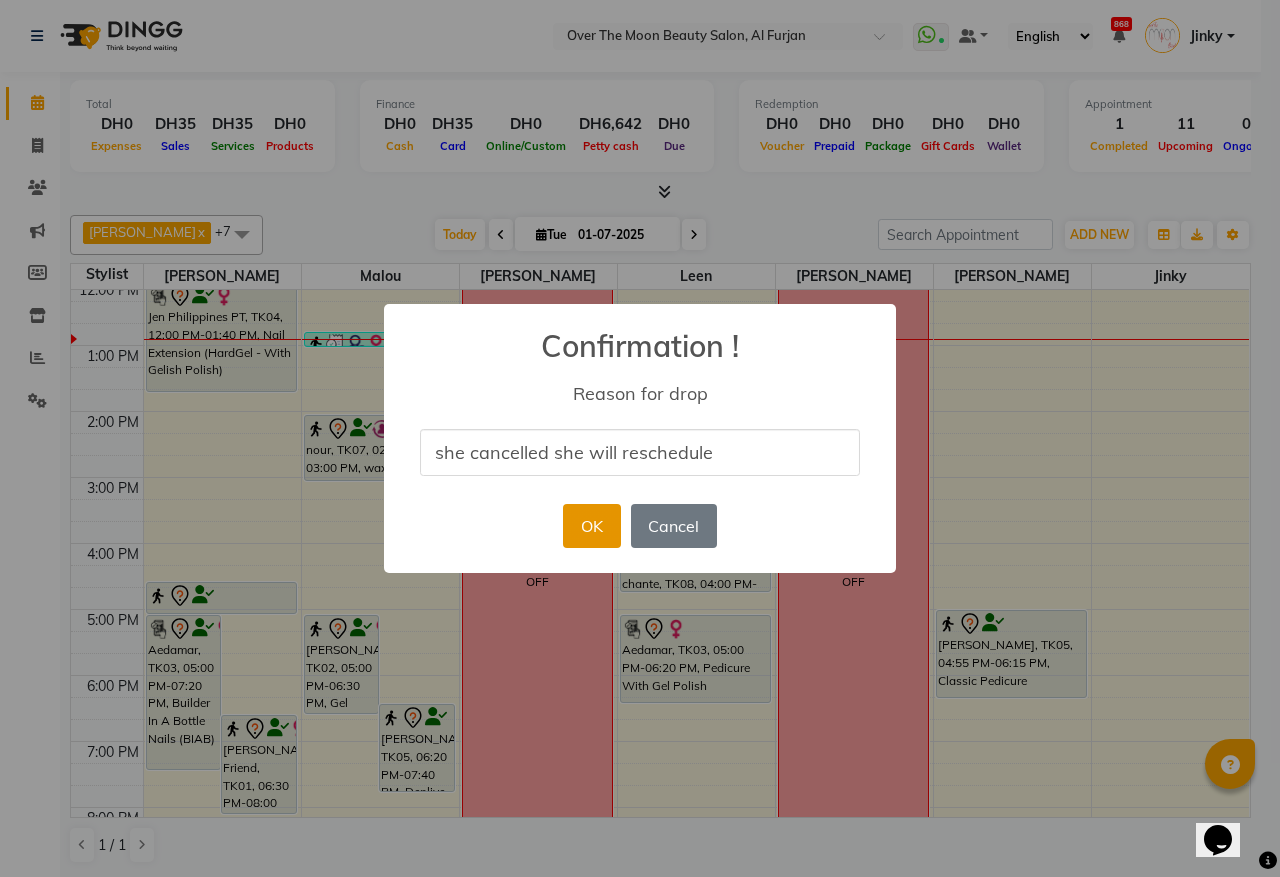click on "OK" at bounding box center (591, 526) 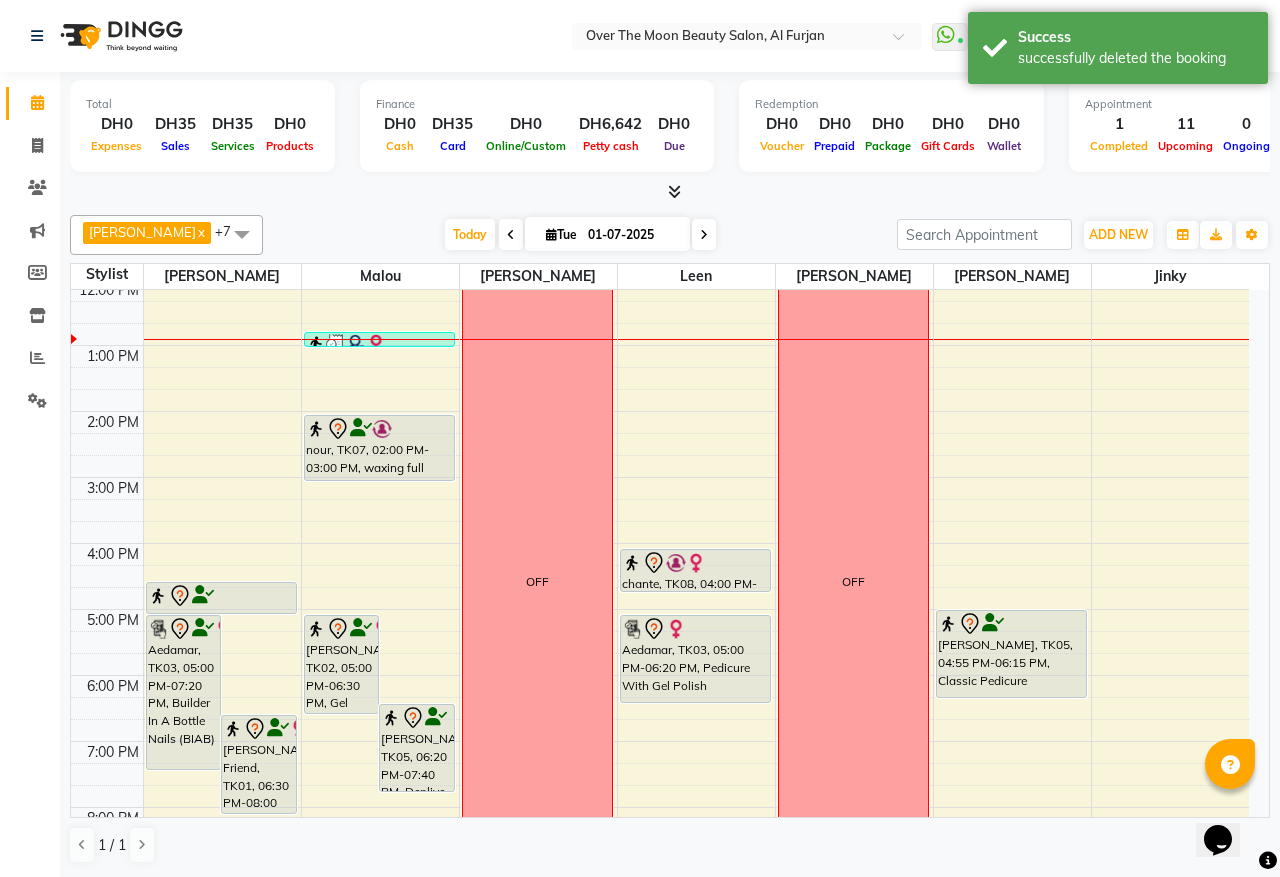 scroll, scrollTop: 416, scrollLeft: 0, axis: vertical 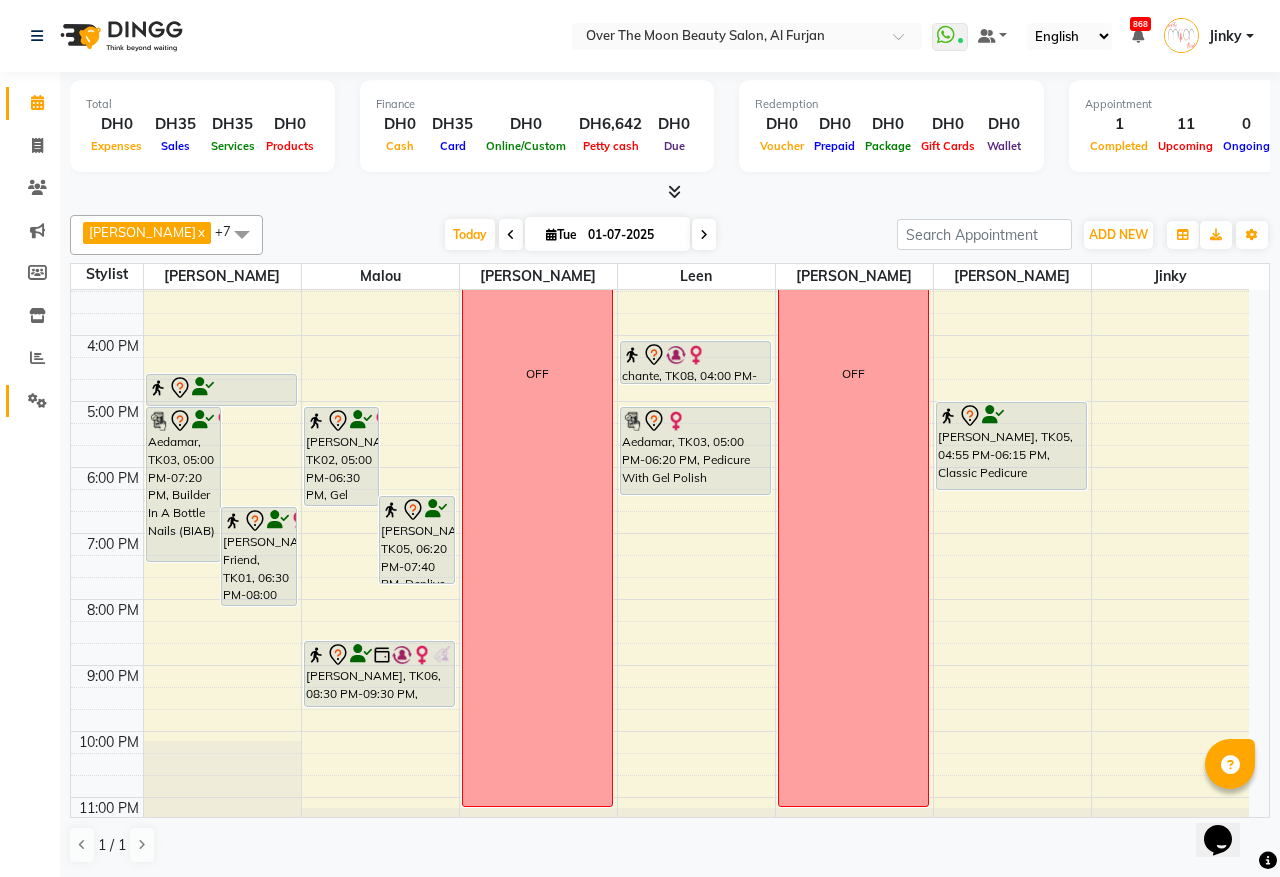 click 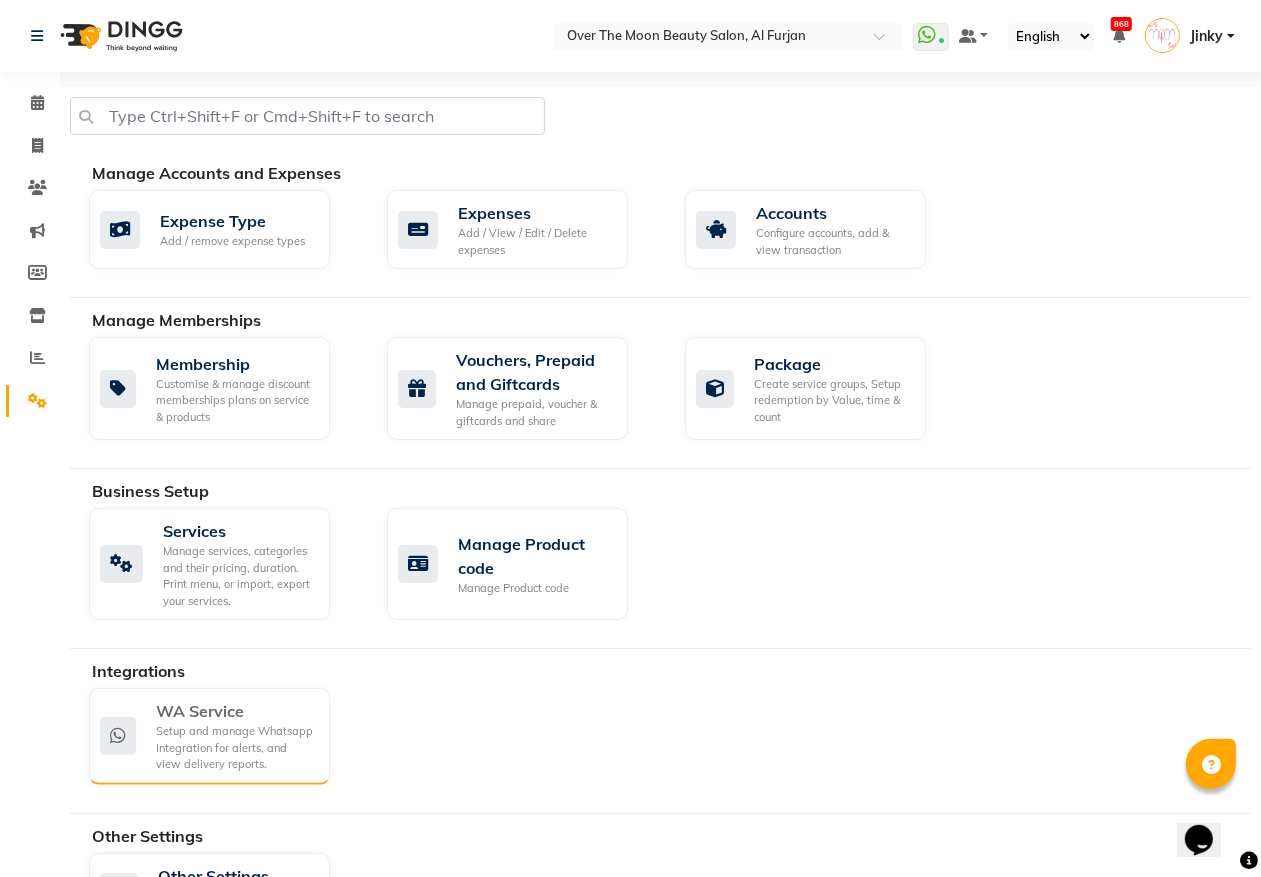 click on "Setup and manage Whatsapp Integration for alerts, and view delivery reports." 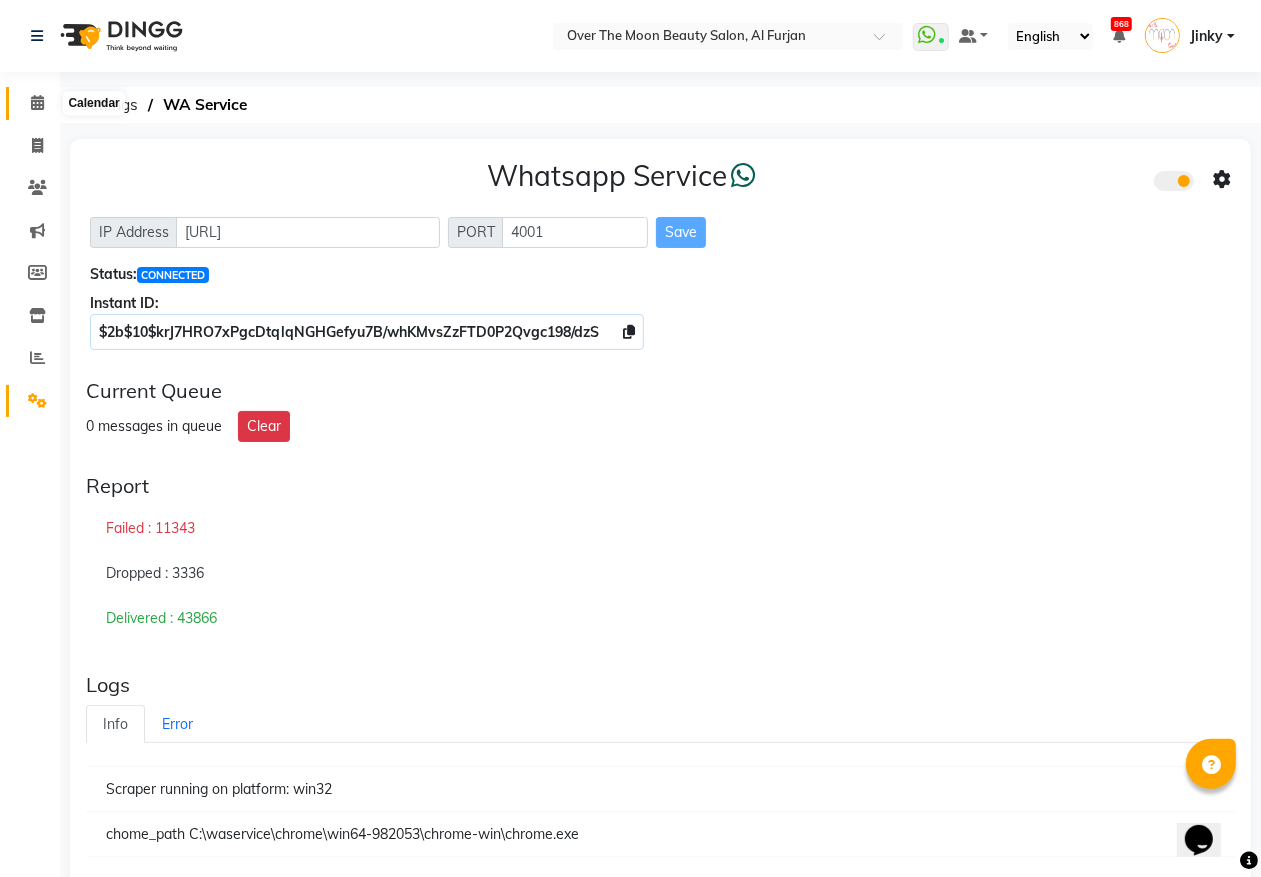 click 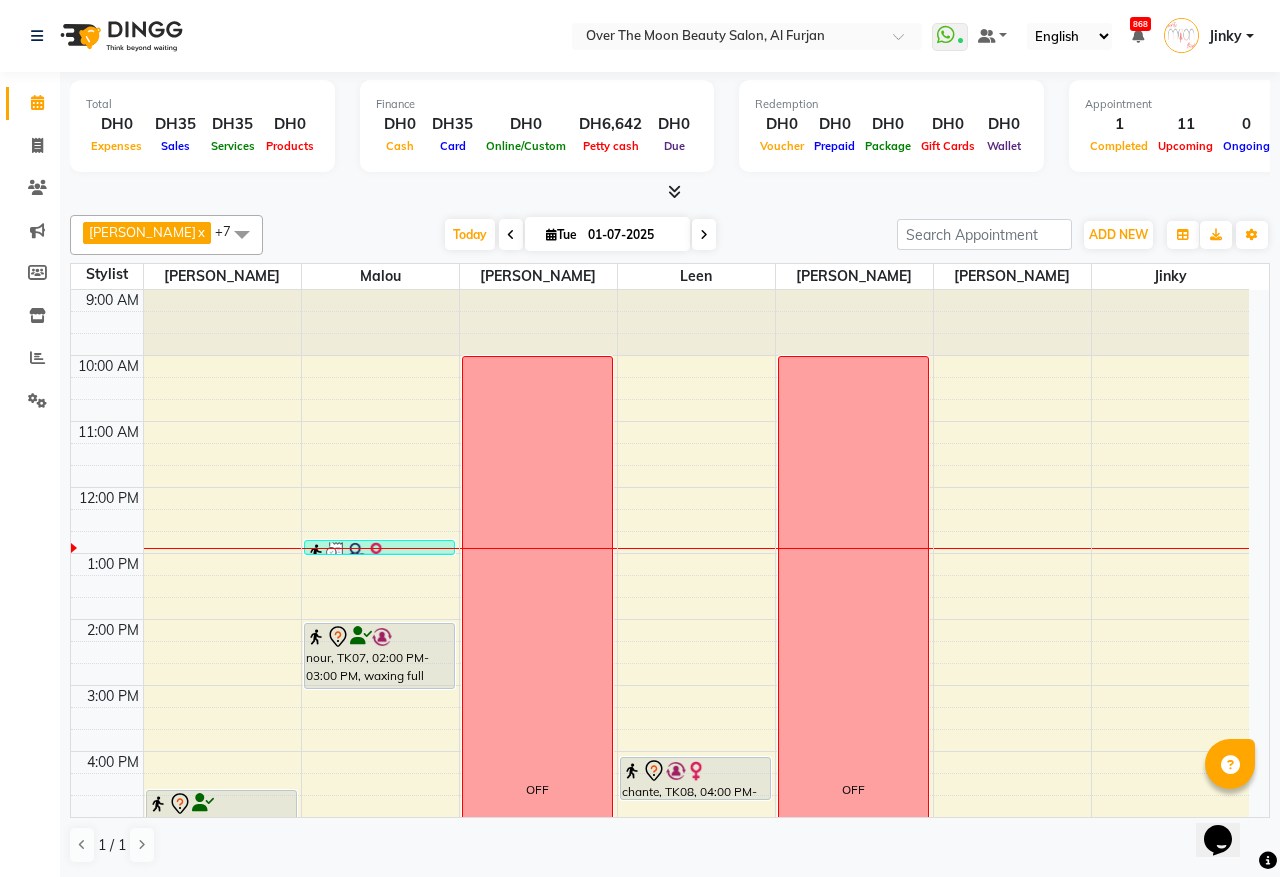 scroll, scrollTop: 0, scrollLeft: 0, axis: both 